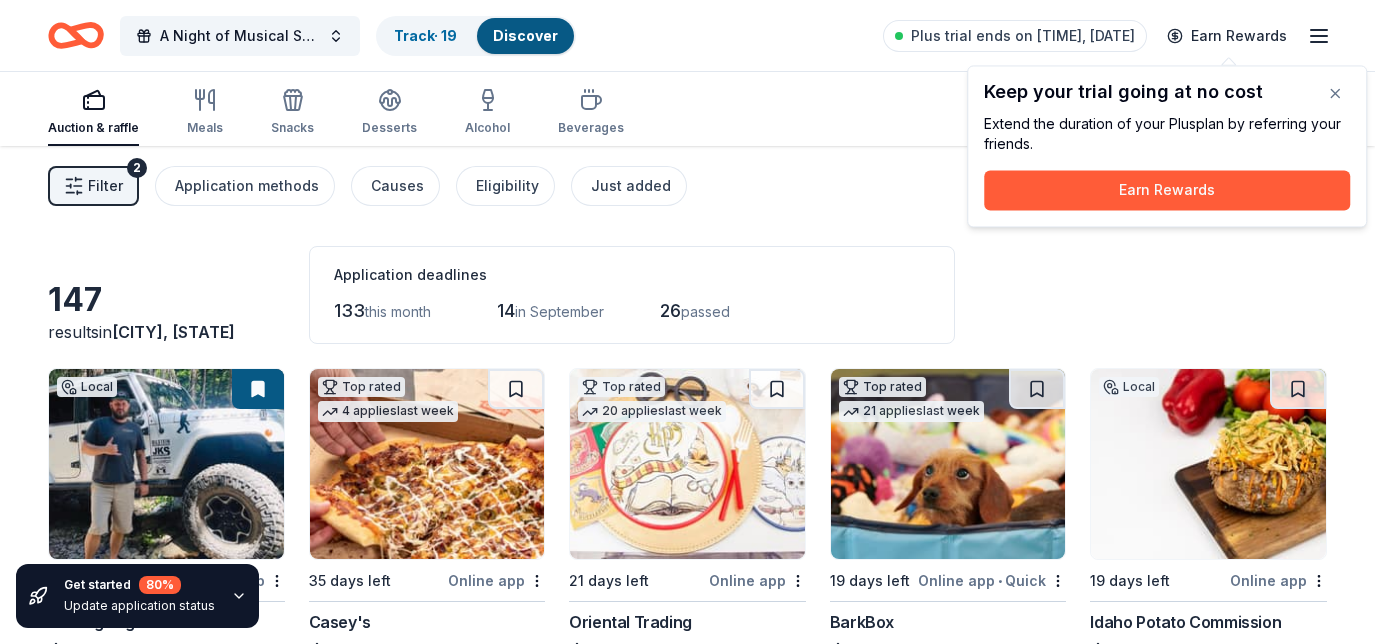 scroll, scrollTop: 0, scrollLeft: 0, axis: both 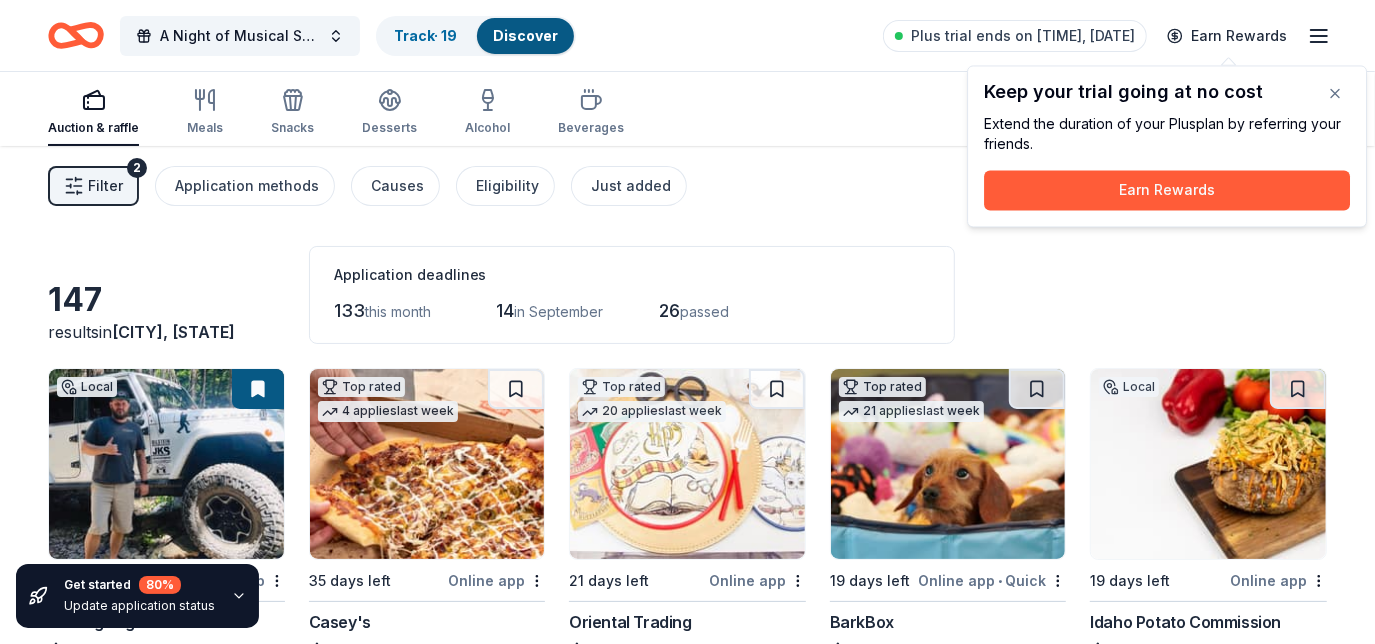 click at bounding box center (1335, 93) 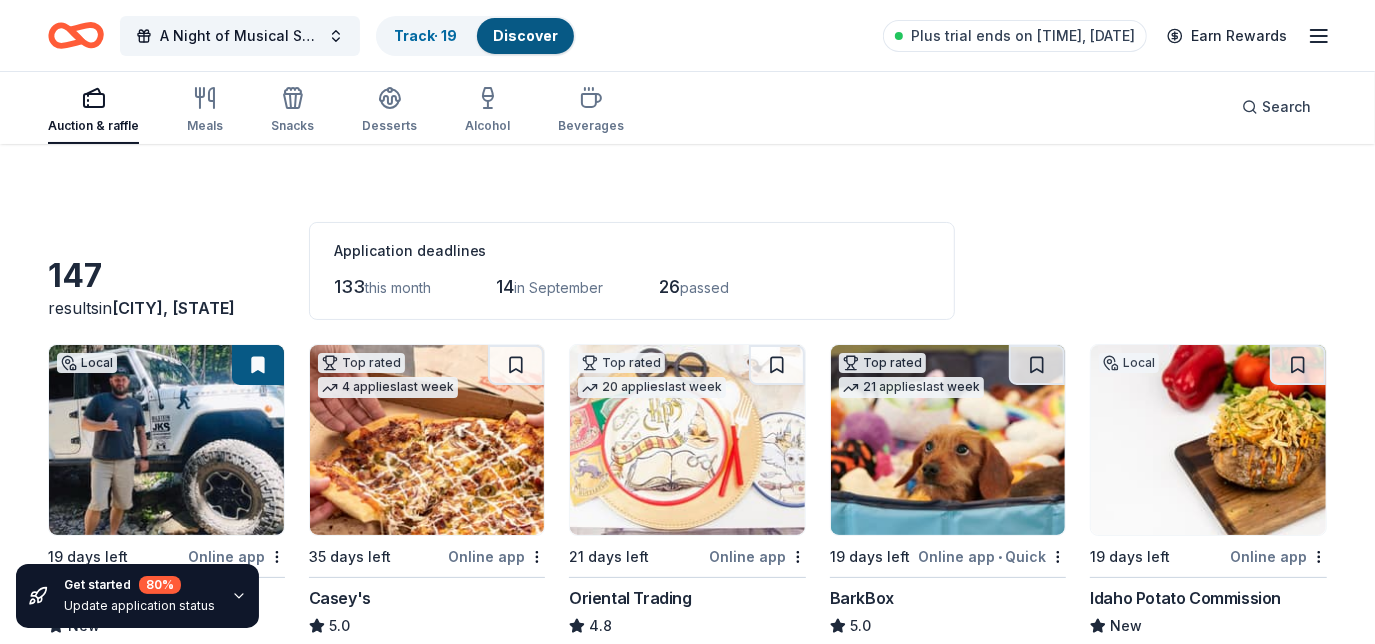 scroll, scrollTop: 0, scrollLeft: 0, axis: both 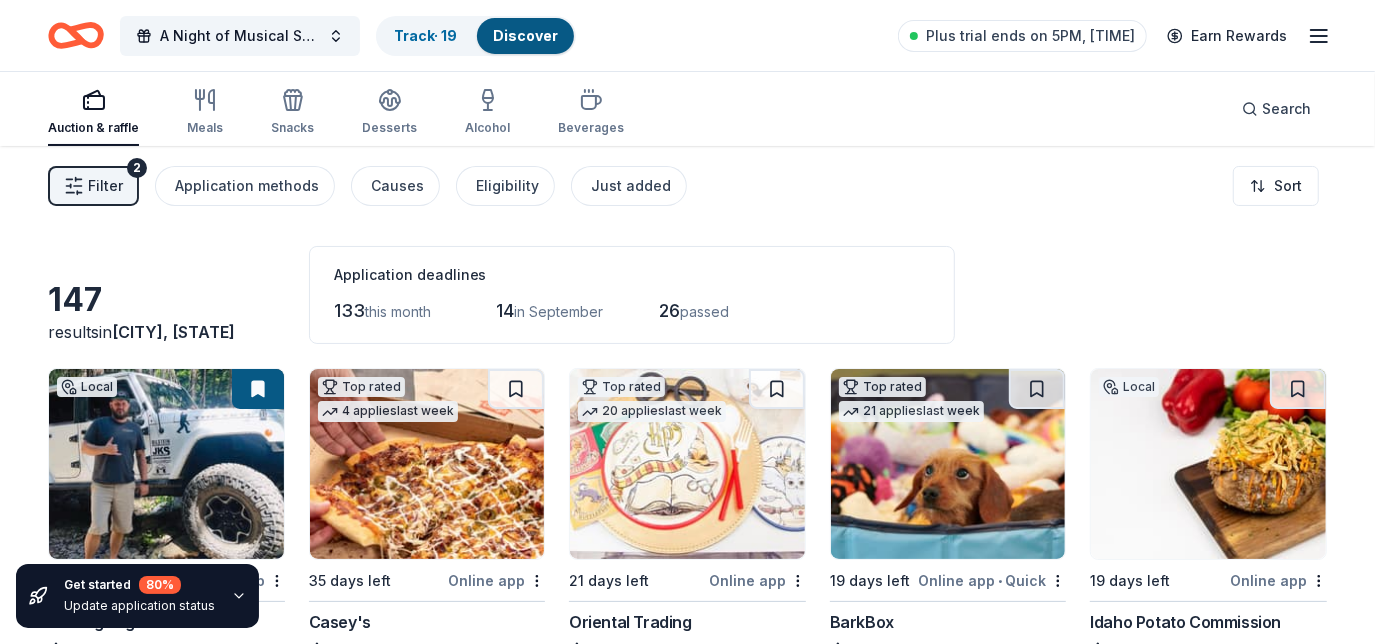 click on "Track  · 19" at bounding box center [425, 36] 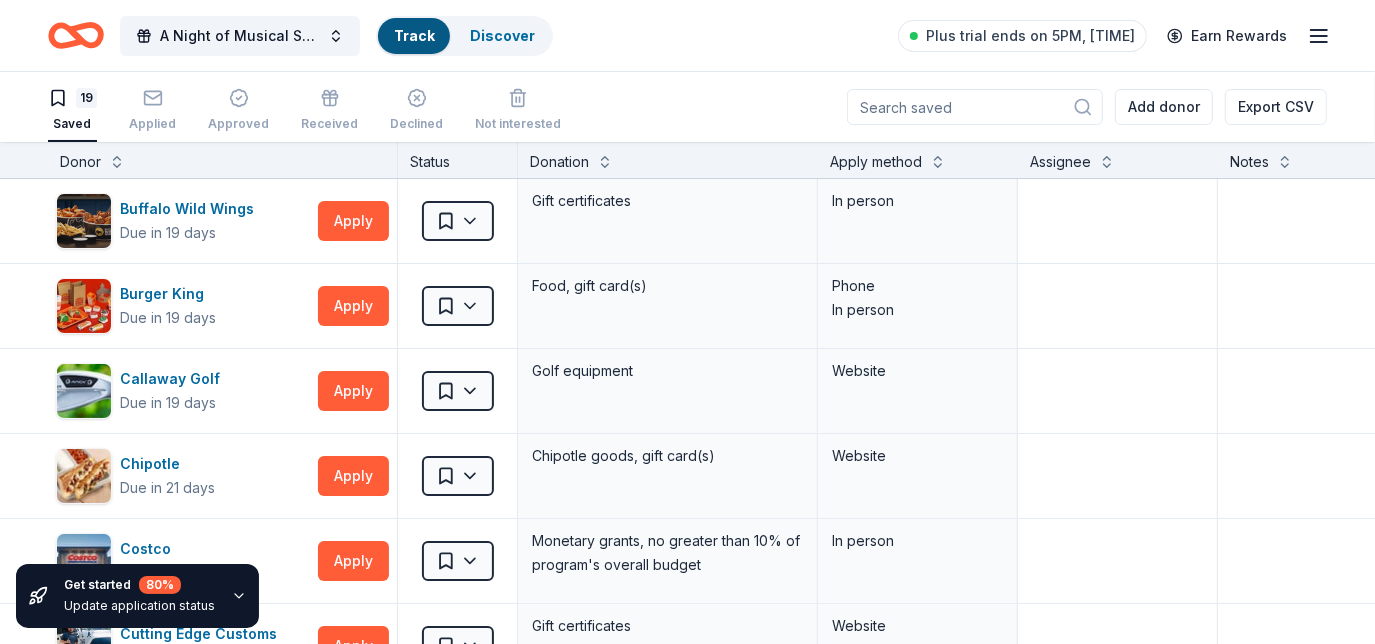 scroll, scrollTop: 1, scrollLeft: 0, axis: vertical 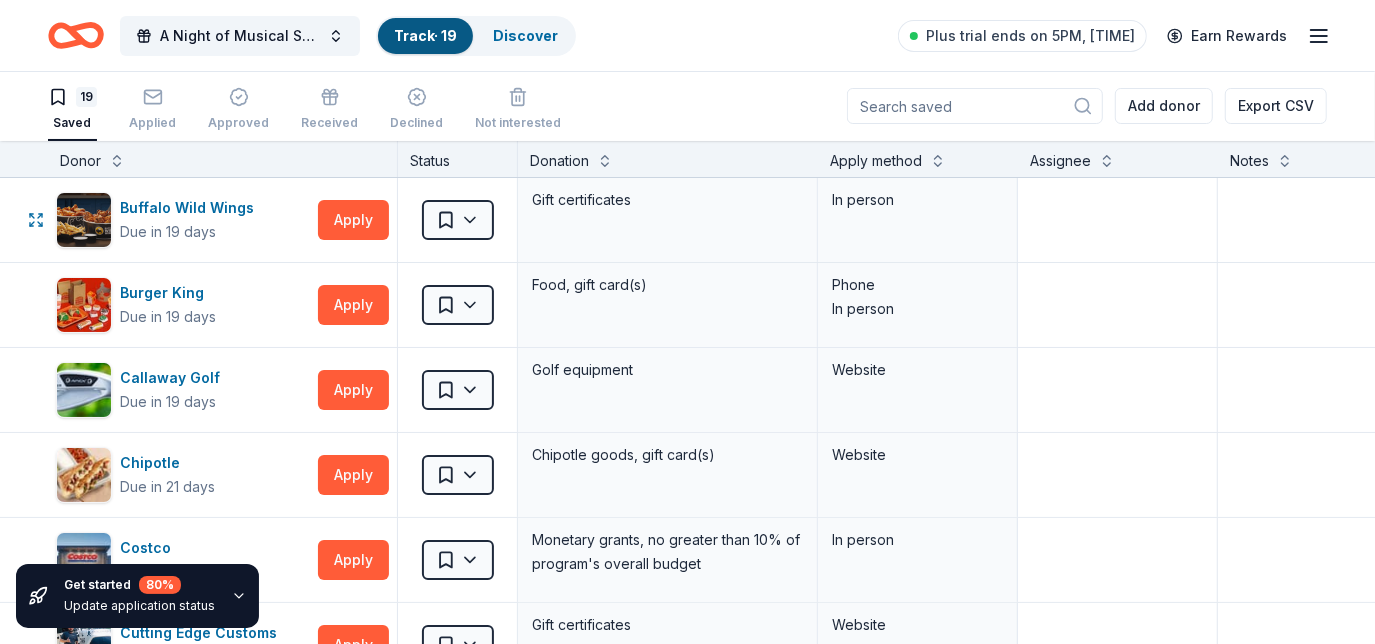click on "Apply" at bounding box center (353, 220) 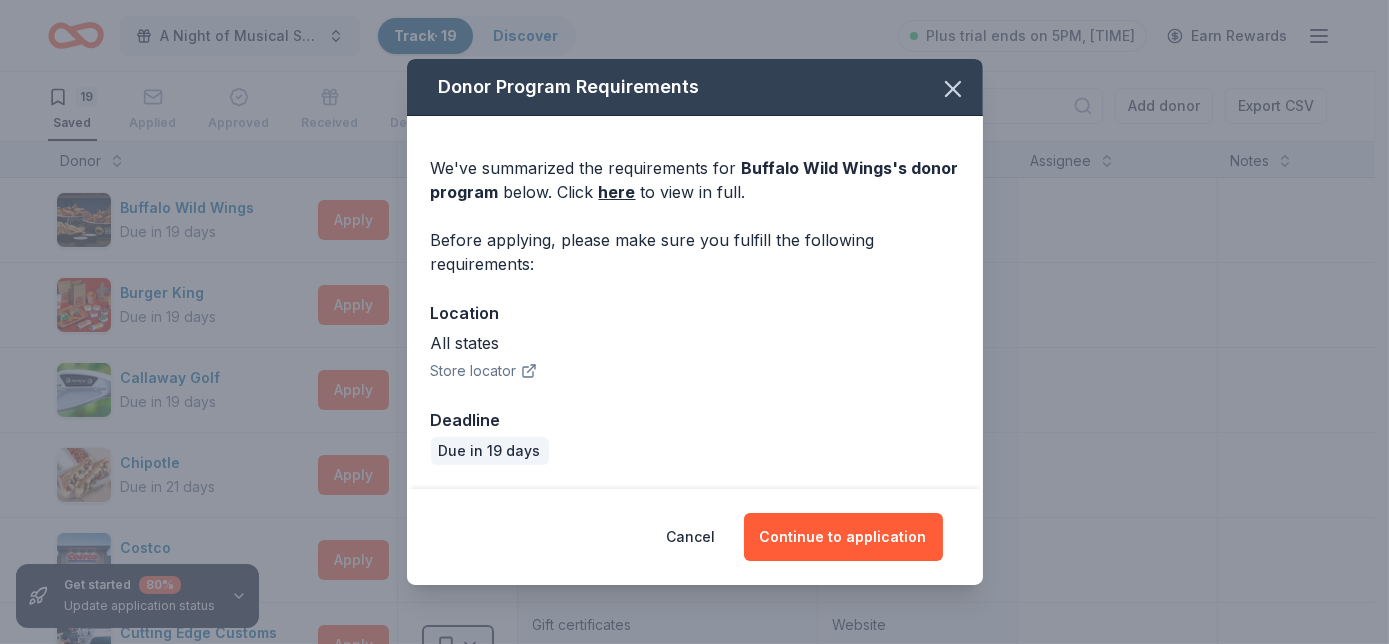 click on "Continue to application" at bounding box center (843, 537) 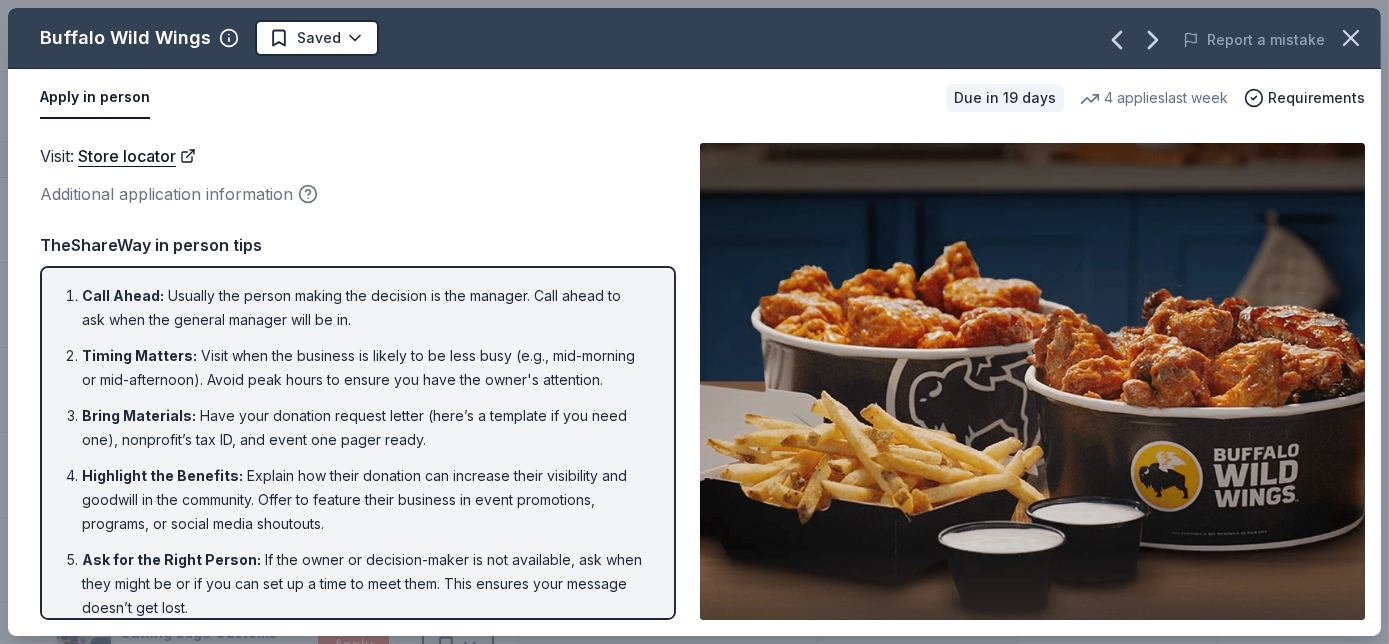 click 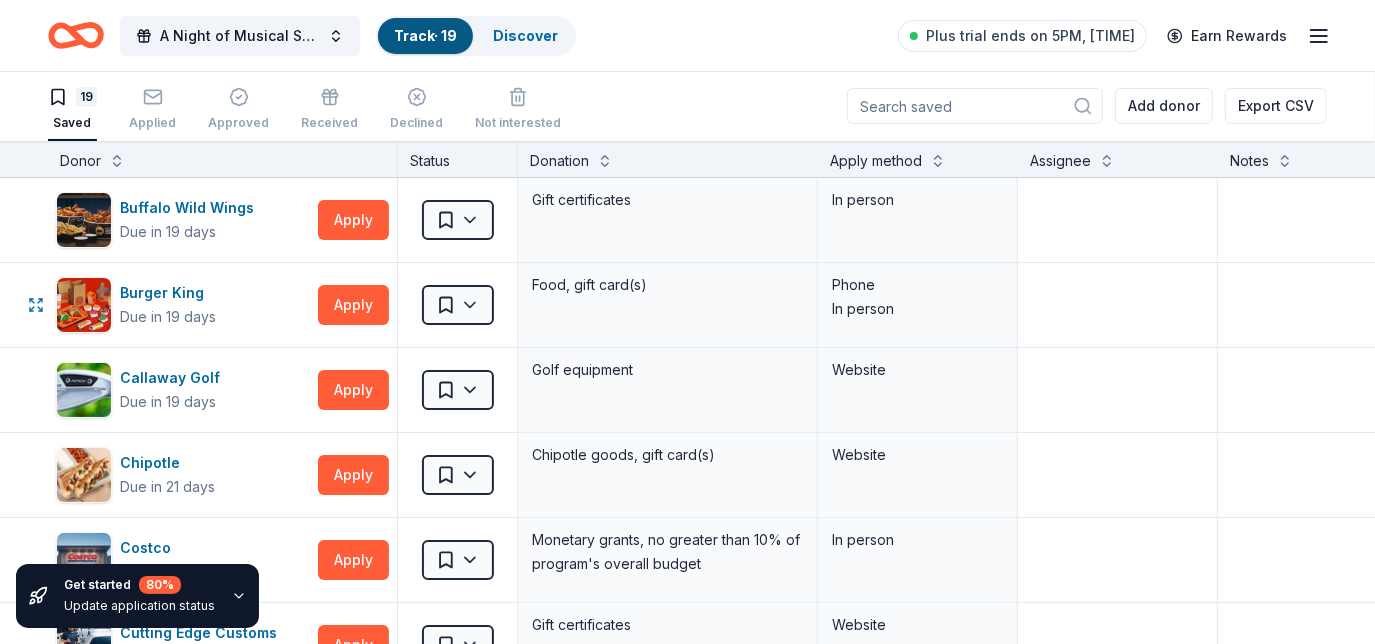 click on "Apply" at bounding box center [353, 305] 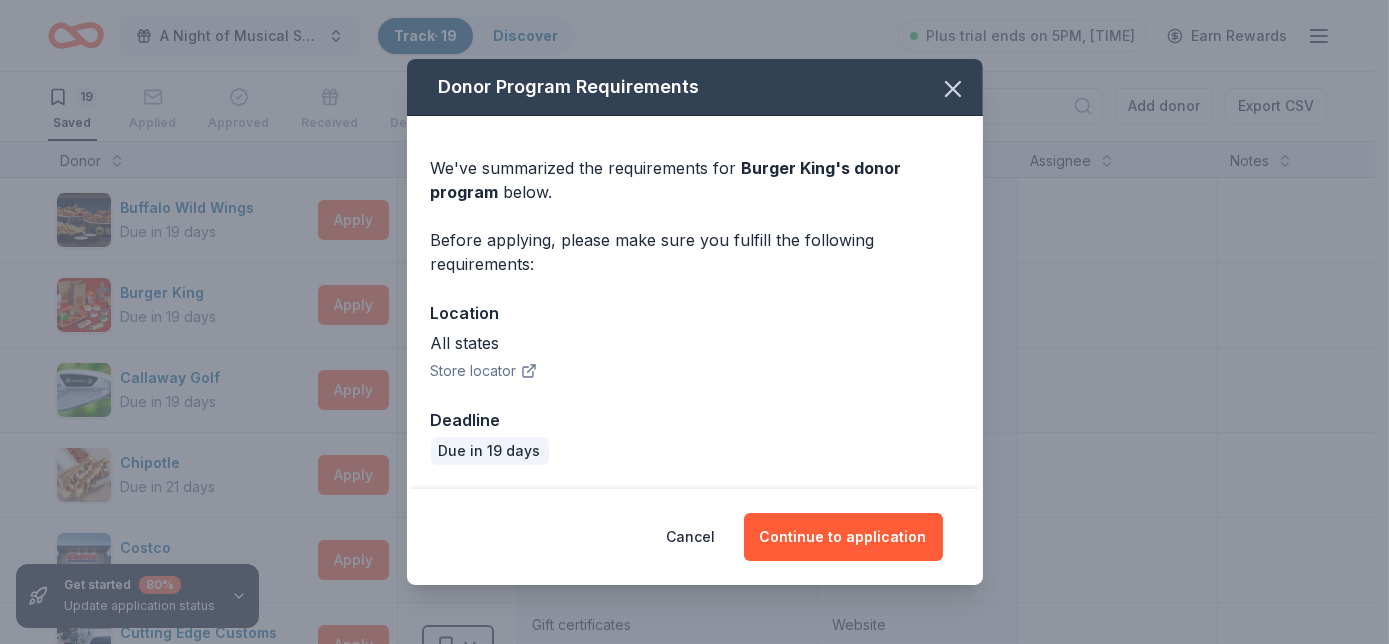 click on "Continue to application" at bounding box center (843, 537) 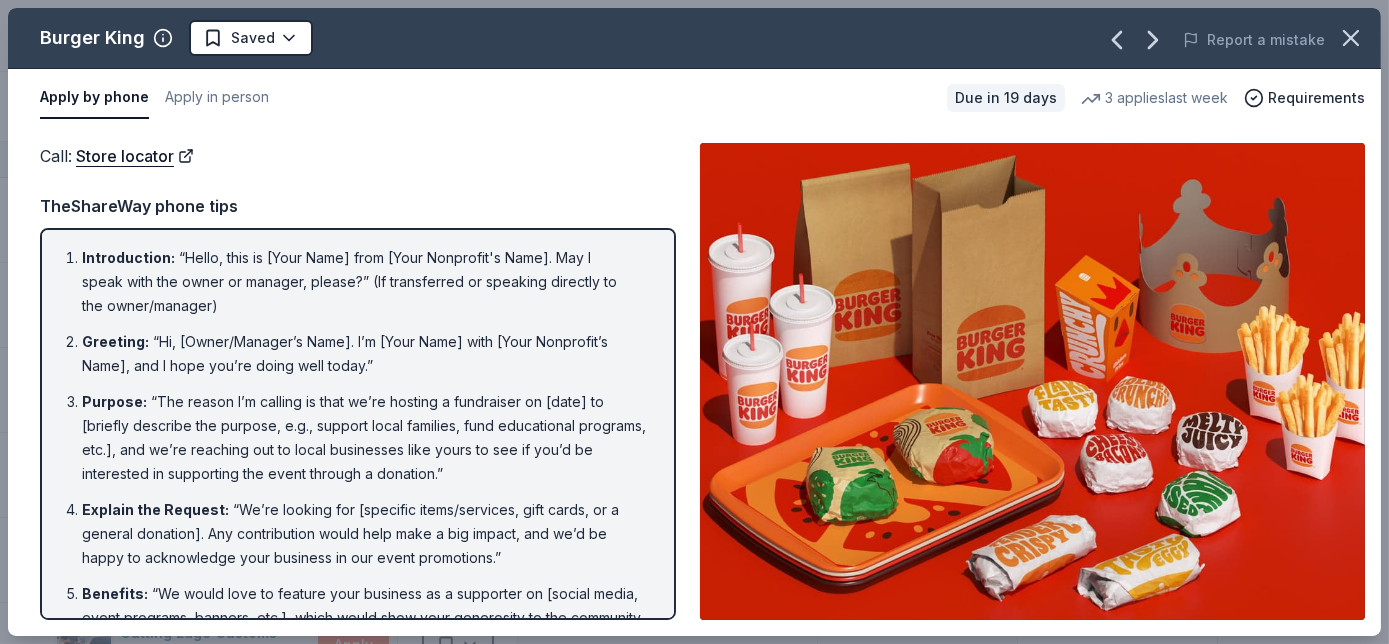 click 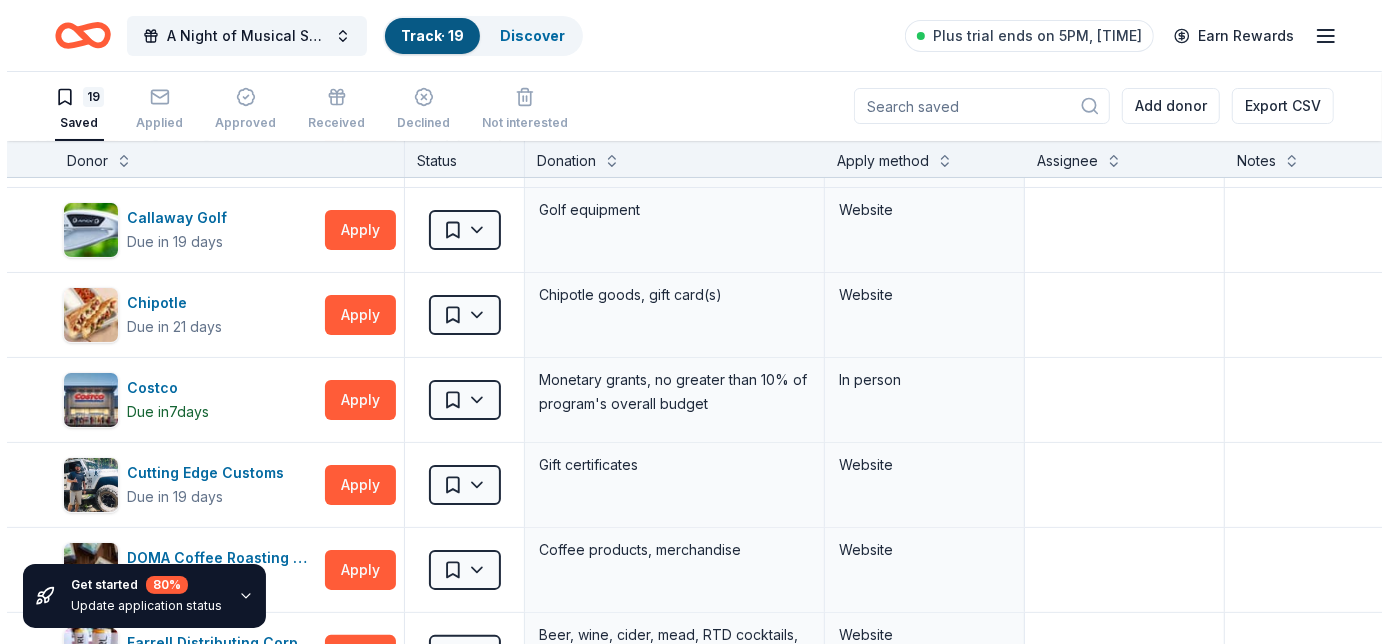 scroll, scrollTop: 166, scrollLeft: 0, axis: vertical 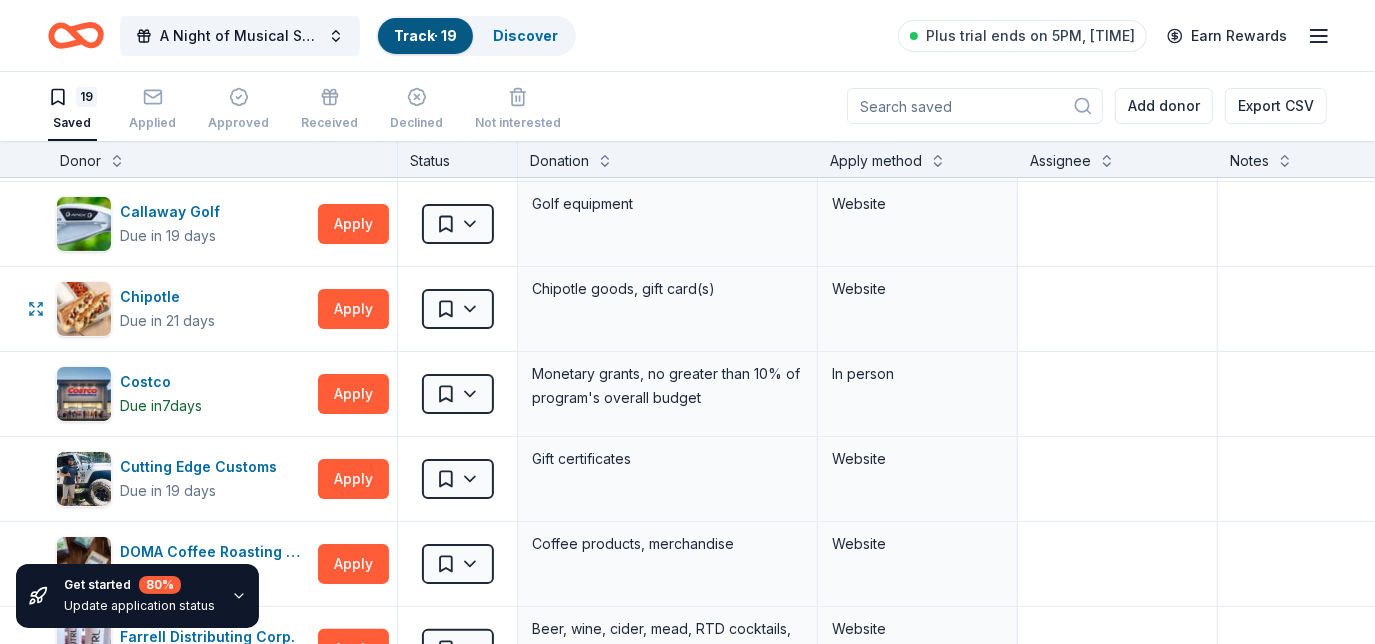 click on "Apply" at bounding box center (353, 309) 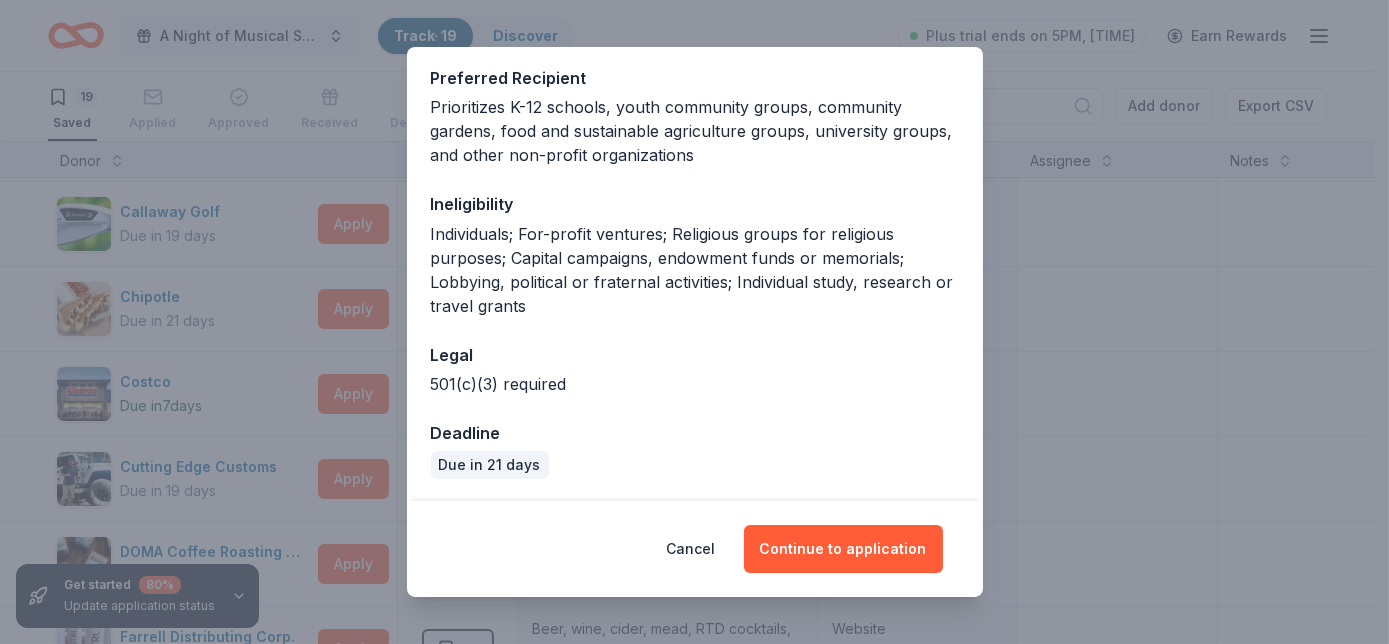 scroll, scrollTop: 330, scrollLeft: 0, axis: vertical 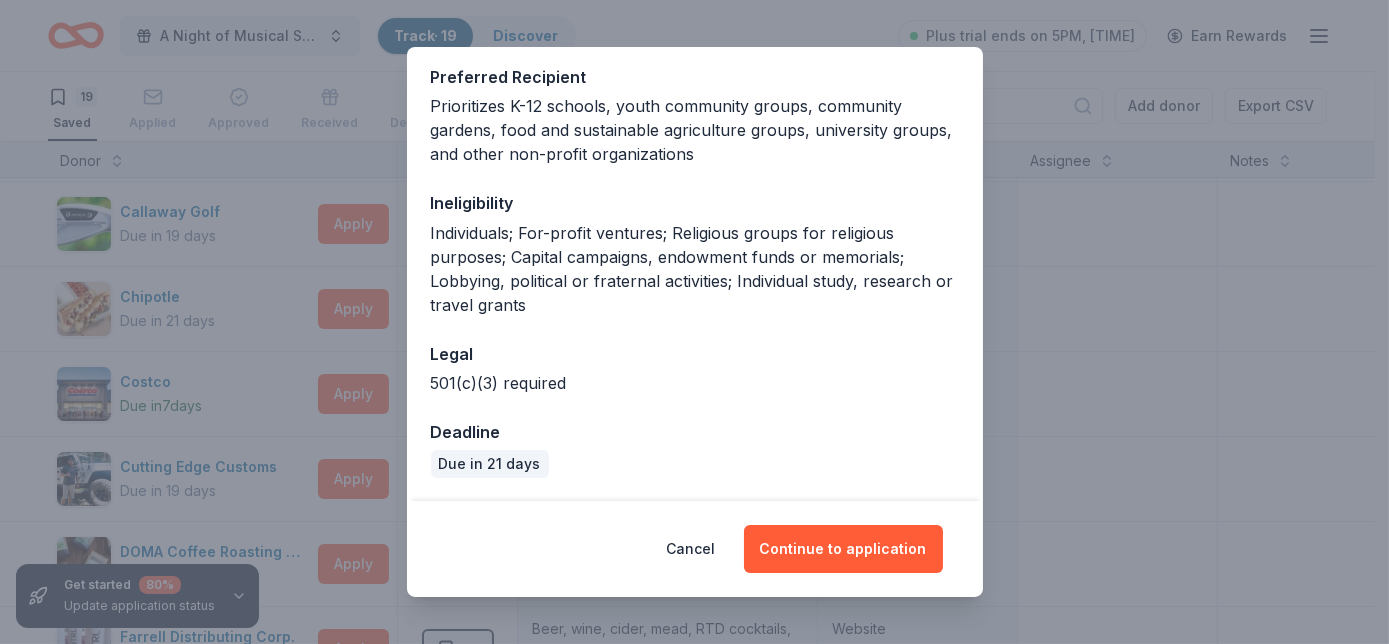 click on "Continue to application" at bounding box center (843, 549) 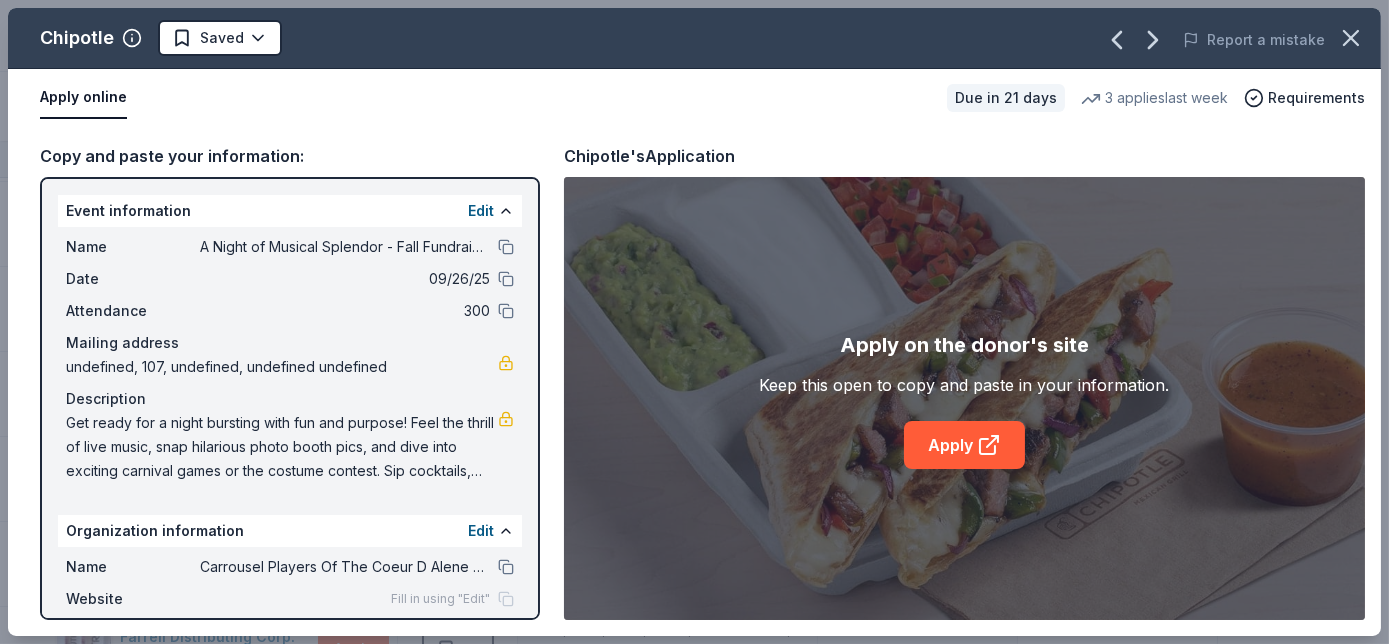 click on "Apply" at bounding box center [964, 445] 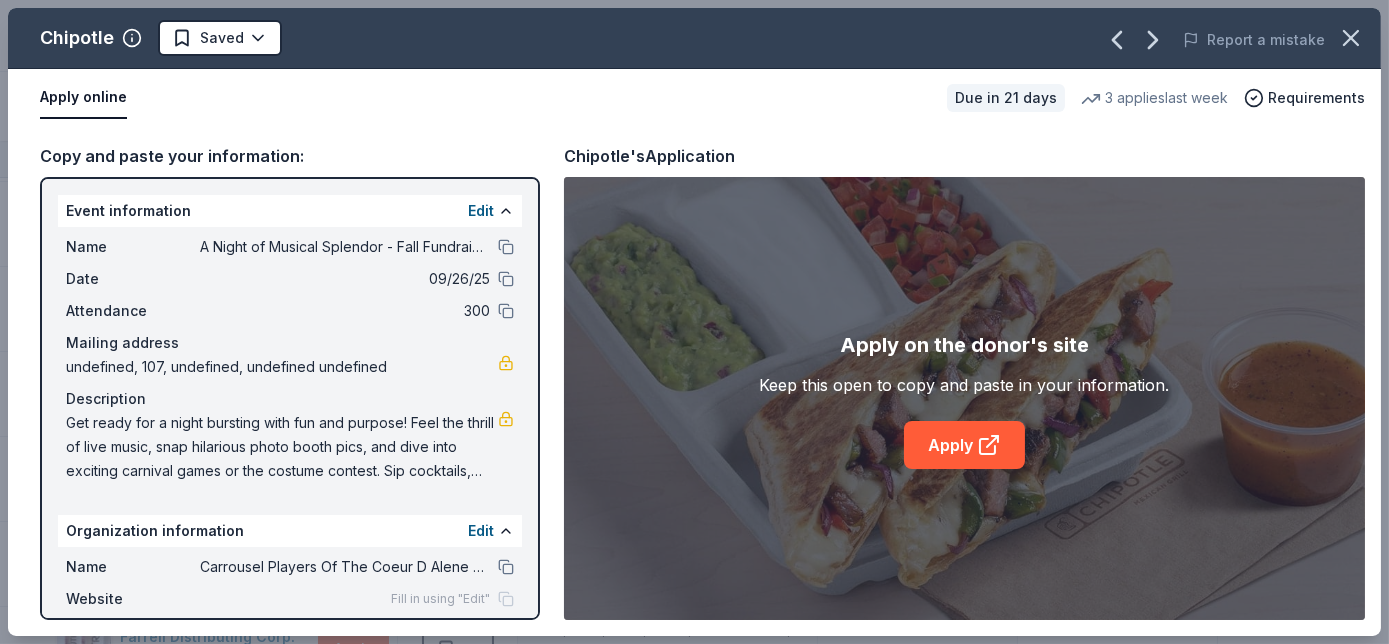 click at bounding box center [1351, 38] 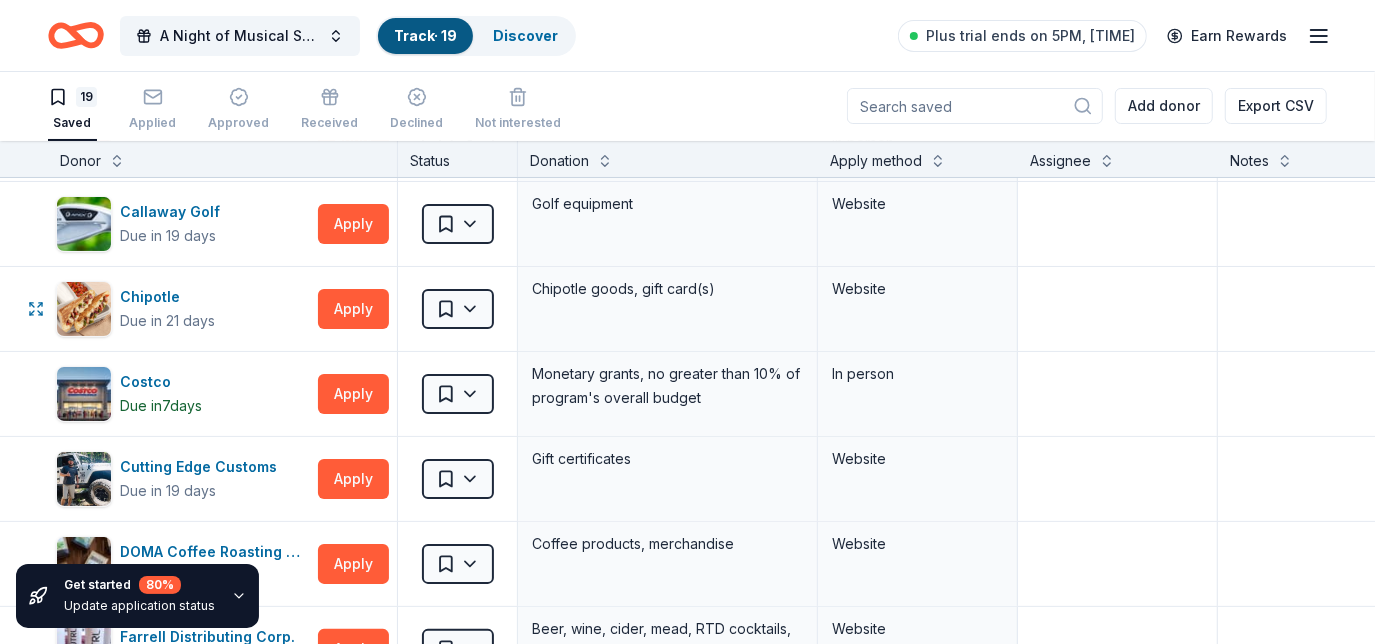 click on "A Night of Musical Splendor - Fall Fundraiser Track  · 19 Discover Plus trial ends on 5PM, 8/12 Earn Rewards 19 Saved Applied Approved Received Declined Not interested Add donor Export CSV Get started 80 % Update application status Donor Status Donation Apply method Assignee Notes Buffalo Wild Wings Due in 19 days Apply Saved Gift certificates In person Burger King Due in 19 days Apply Saved Food, gift card(s) Phone In person Callaway Golf Due in 19 days Apply Saved Golf equipment Website Chipotle Due in 21 days Apply Saved Chipotle goods, gift card(s) Website Costco Due in  7  days Apply Saved Monetary grants, no greater than 10% of program's overall budget  In person Cutting Edge Customs Due in 19 days Apply Saved Gift certificates Website DOMA Coffee Roasting Company Deadline passed Apply Saved Coffee products, merchandise Website Farrell Distributing Corp. Due in 21 days Apply Saved Beer, wine, cider, mead, RTD cocktails, non-alcoholic beverages, snacks Website Gibson Due in 21 days Apply Saved Guitar(s)" at bounding box center (687, 321) 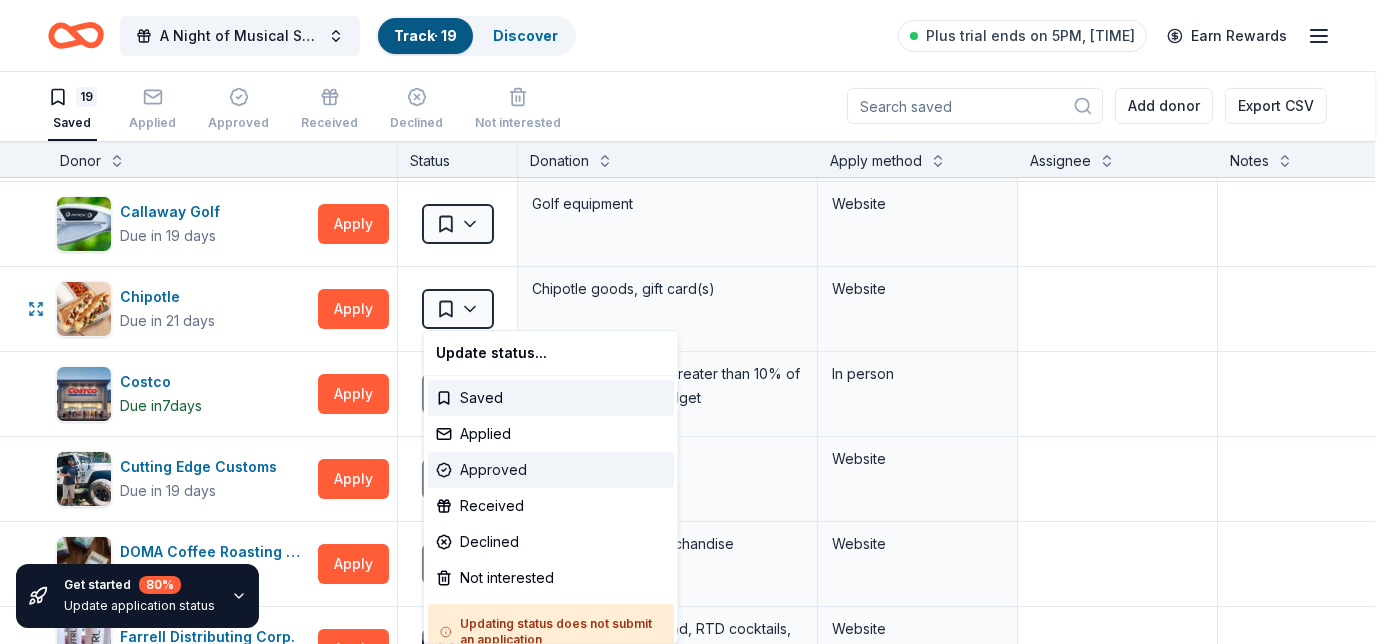 click on "Approved" at bounding box center (551, 470) 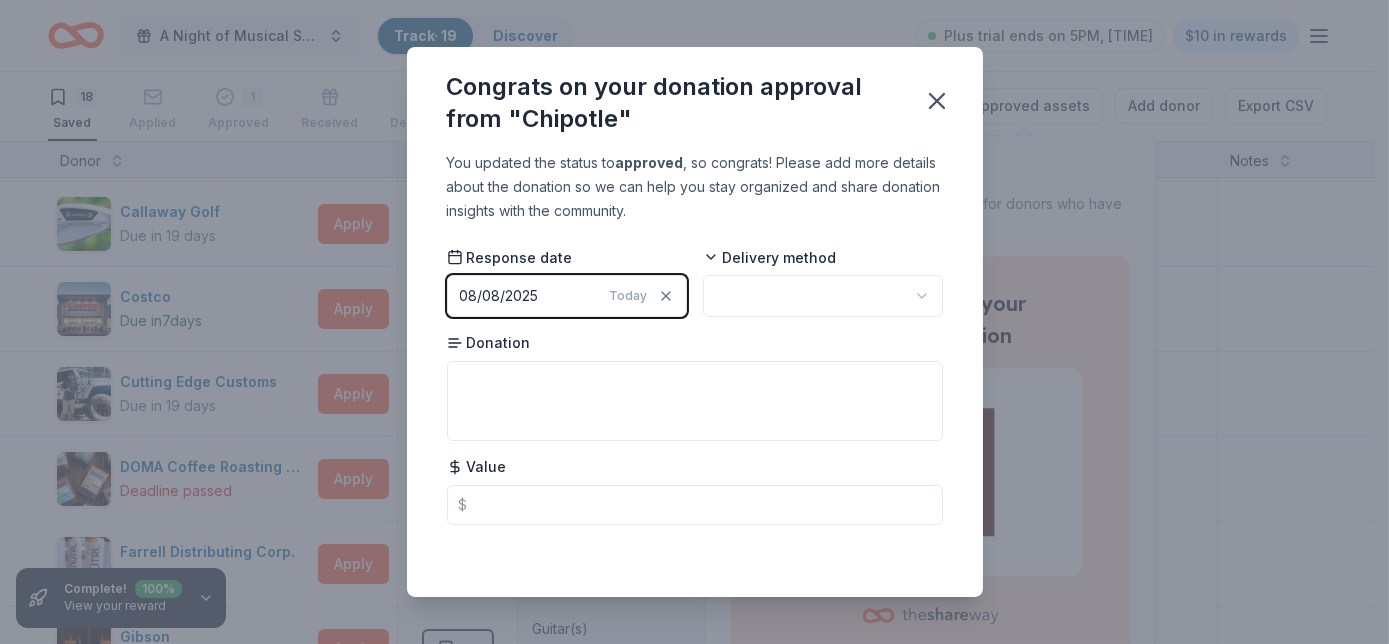 scroll, scrollTop: 0, scrollLeft: 0, axis: both 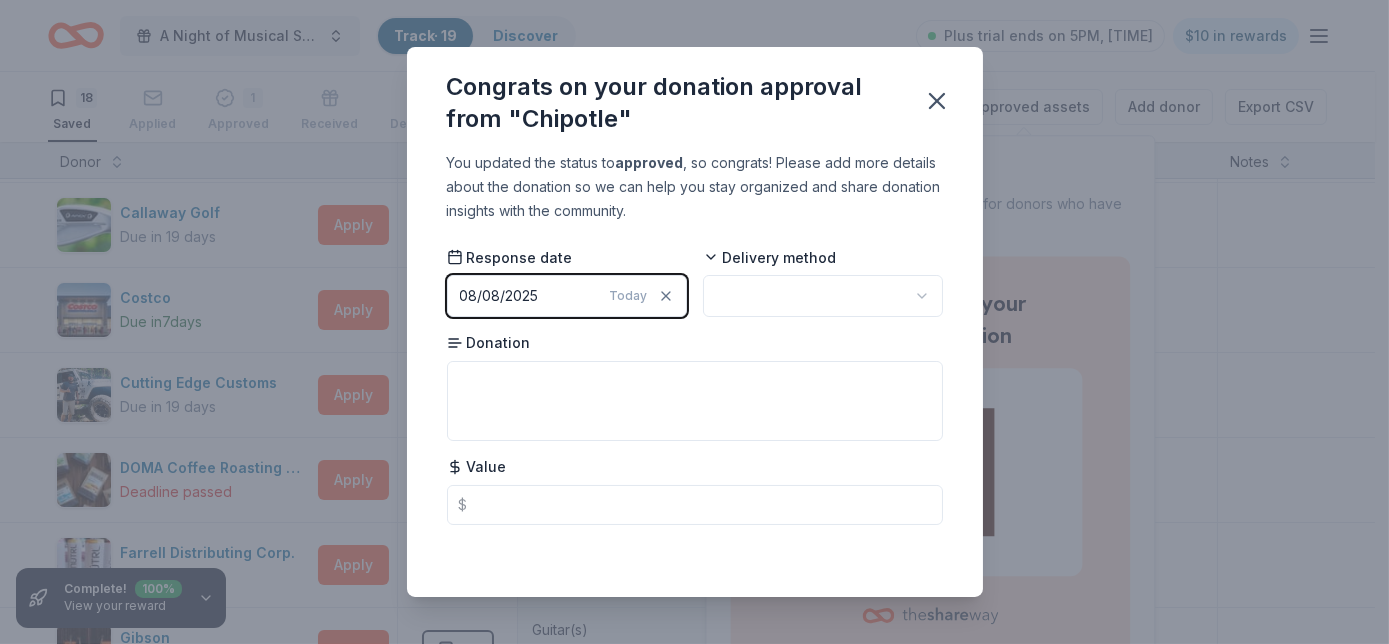 click on "A Night of Musical Splendor - Fall Fundraiser Track  · 19 Discover Plus trial ends on 5PM, 8/12 $10 in rewards 18 Saved Applied 1 Approved Received Declined Not interested  Approved assets Add donor Export CSV Complete! 100 % View your reward Donor Status Donation Apply method Assignee Notes Buffalo Wild Wings Due in 19 days Apply Saved Gift certificates In person Burger King Due in 19 days Apply Saved Food, gift card(s) Phone In person Callaway Golf Due in 19 days Apply Saved Golf equipment Website Costco Due in  7  days Apply Saved Monetary grants, no greater than 10% of program's overall budget  In person Cutting Edge Customs Due in 19 days Apply Saved Gift certificates Website DOMA Coffee Roasting Company Deadline passed Apply Saved Coffee products, merchandise Website Farrell Distributing Corp. Due in 21 days Apply Saved Beer, wine, cider, mead, RTD cocktails, non-alcoholic beverages, snacks Website Gibson Due in 21 days Apply Saved Guitar(s) Website IHOP Due in 19 days Apply Saved Food, gift card(s) 7" at bounding box center [694, 322] 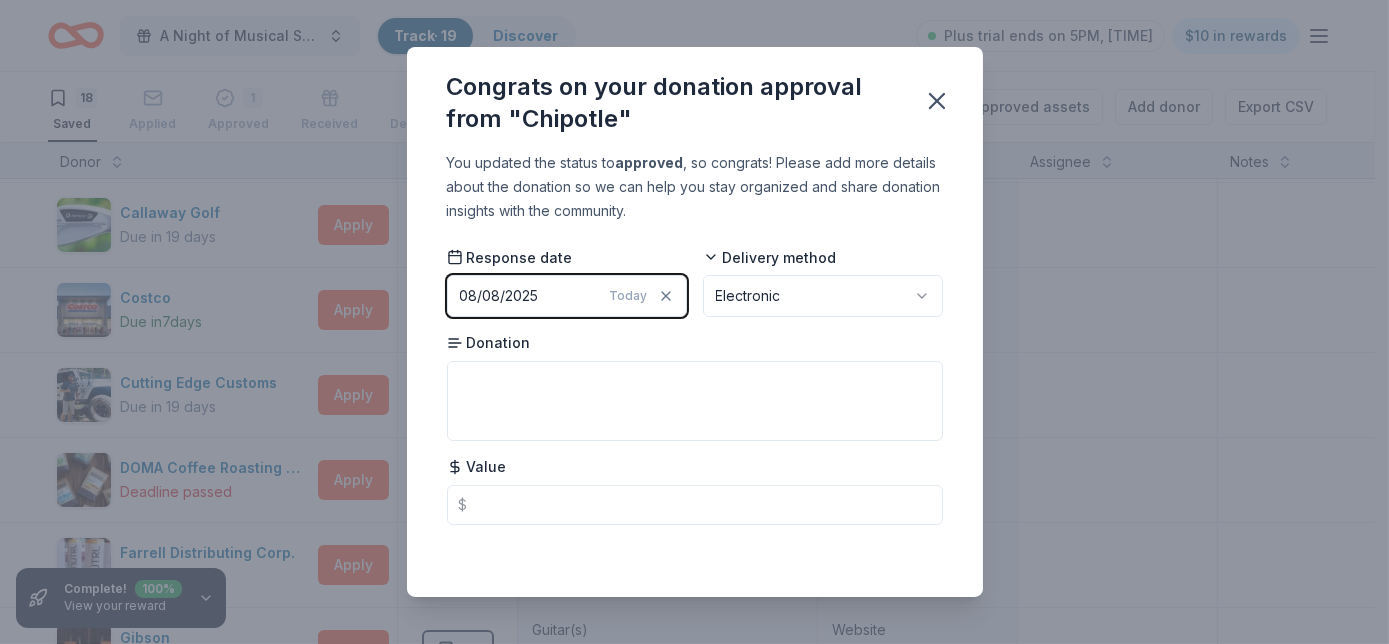 click on "08/08/2025" at bounding box center (499, 296) 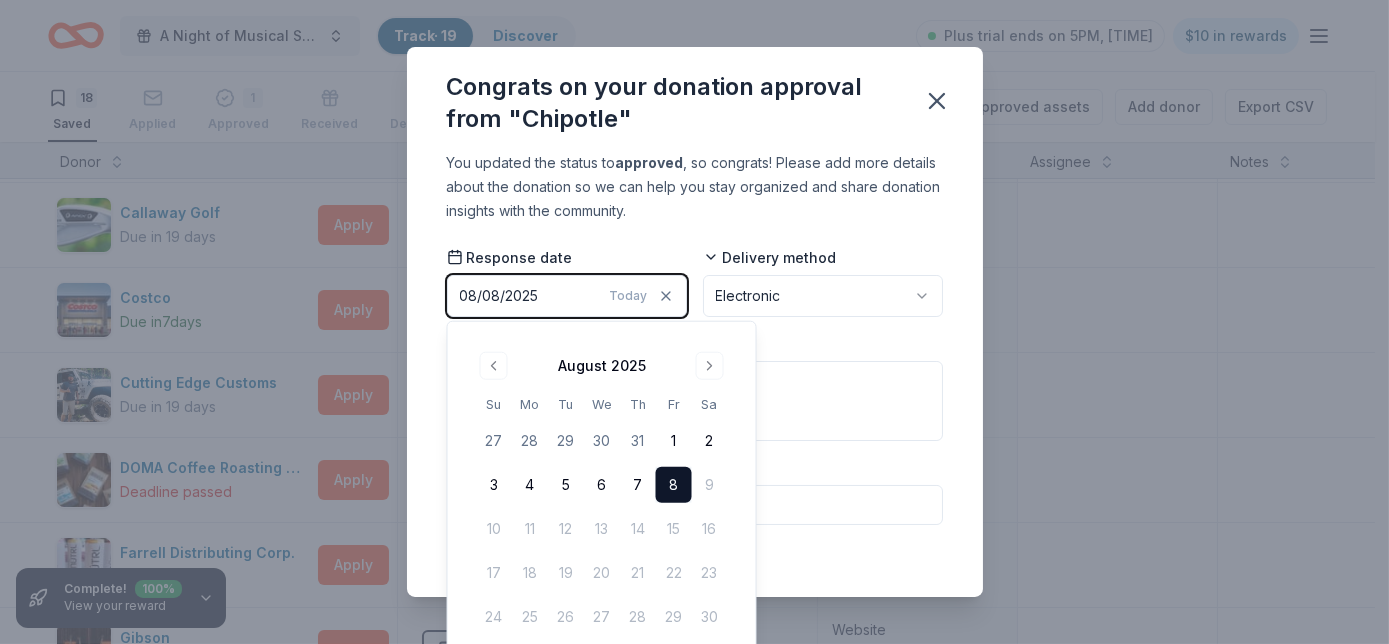 click on "29" at bounding box center (566, 441) 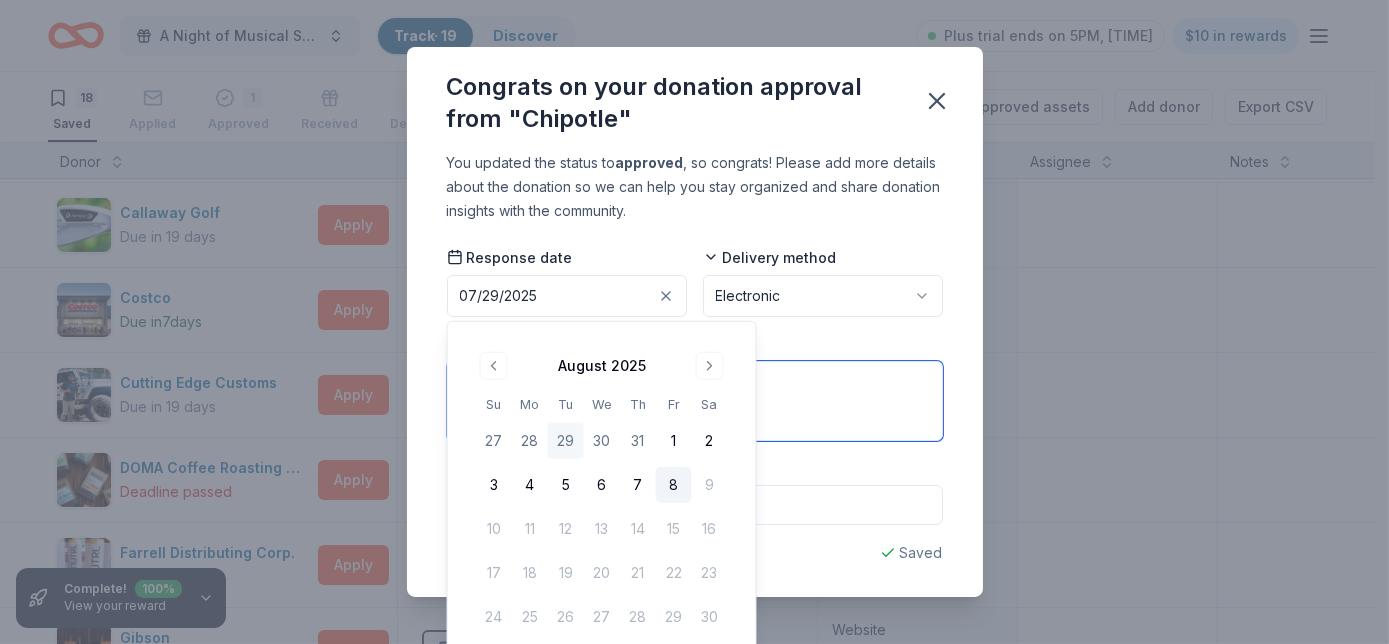 click at bounding box center (695, 401) 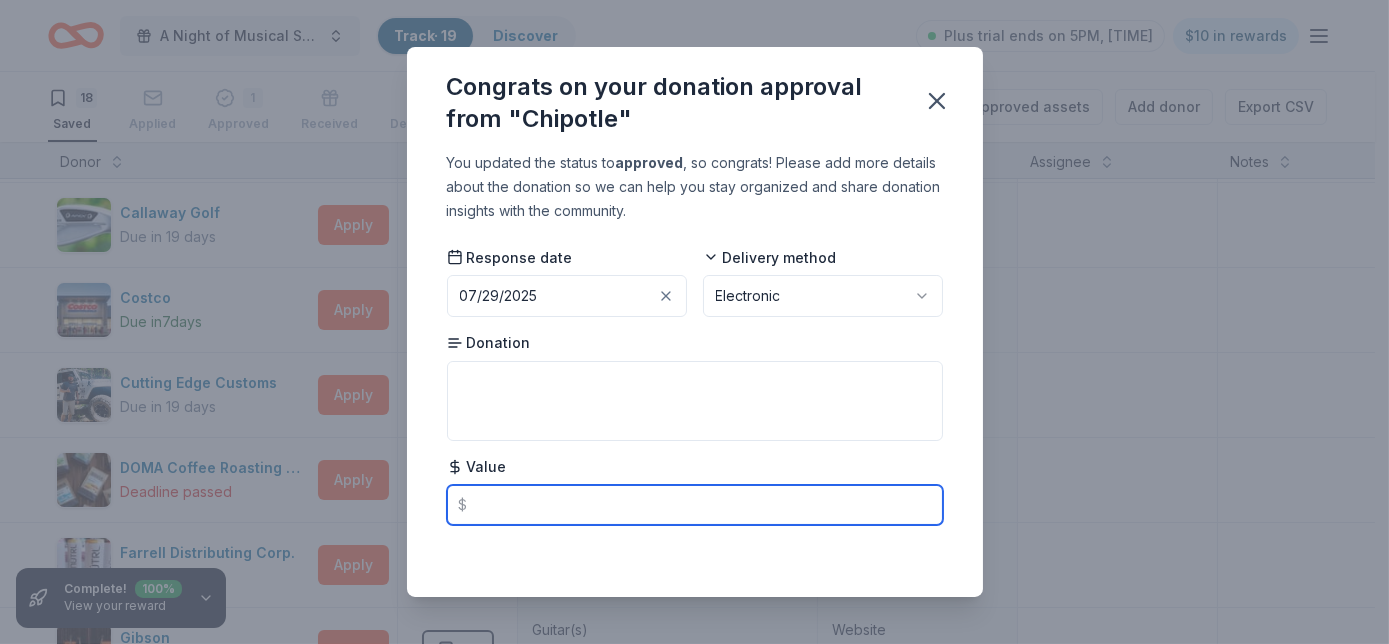 click at bounding box center [695, 505] 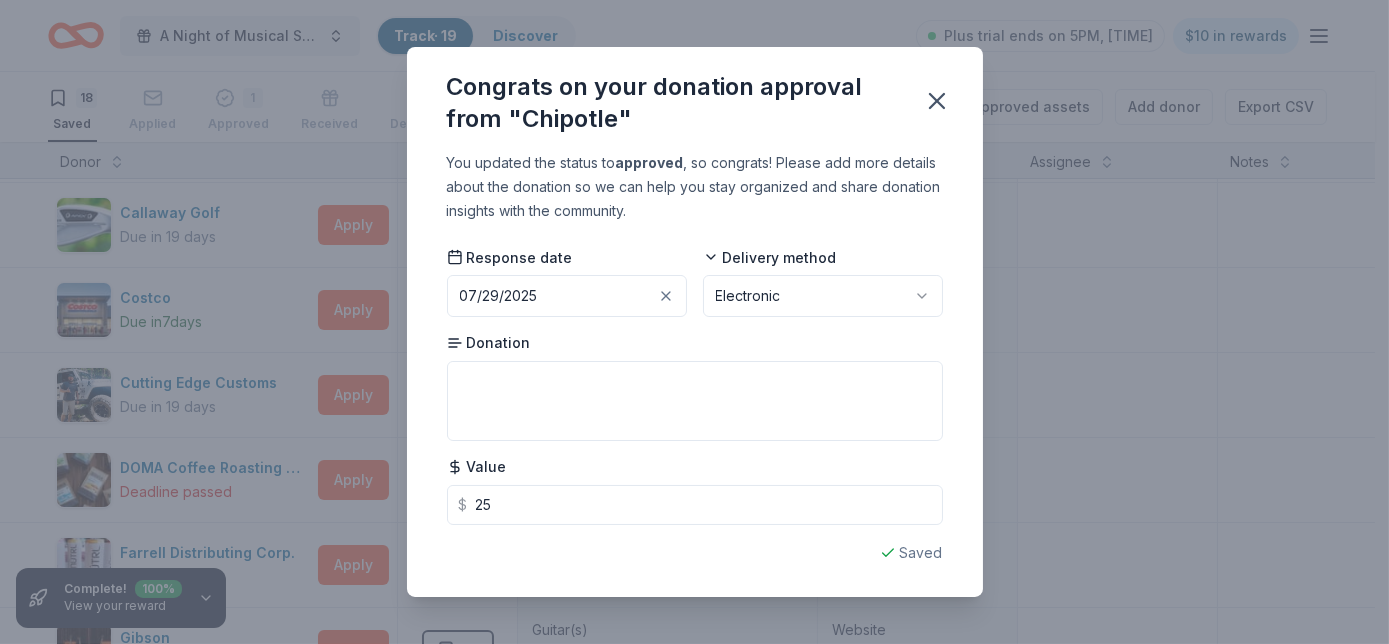 type on "25.00" 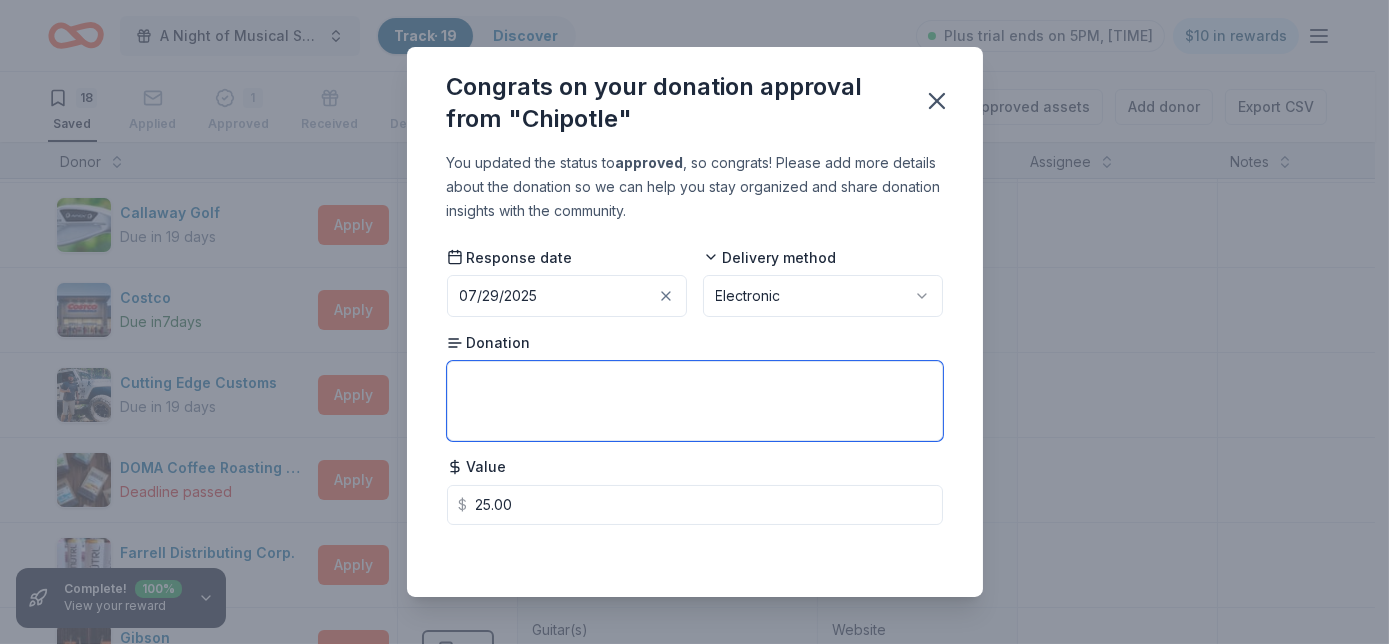 click at bounding box center [695, 401] 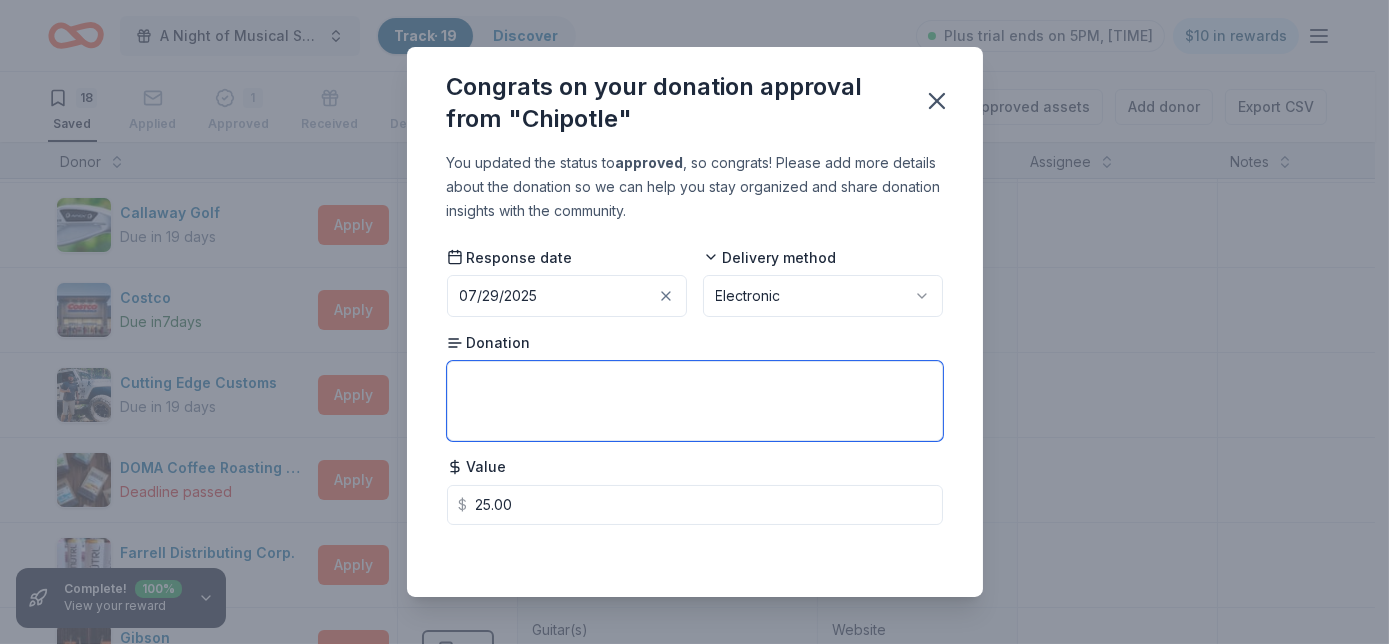 paste on "(1) Two-Entree Card
(1) Chips & Queso Card" 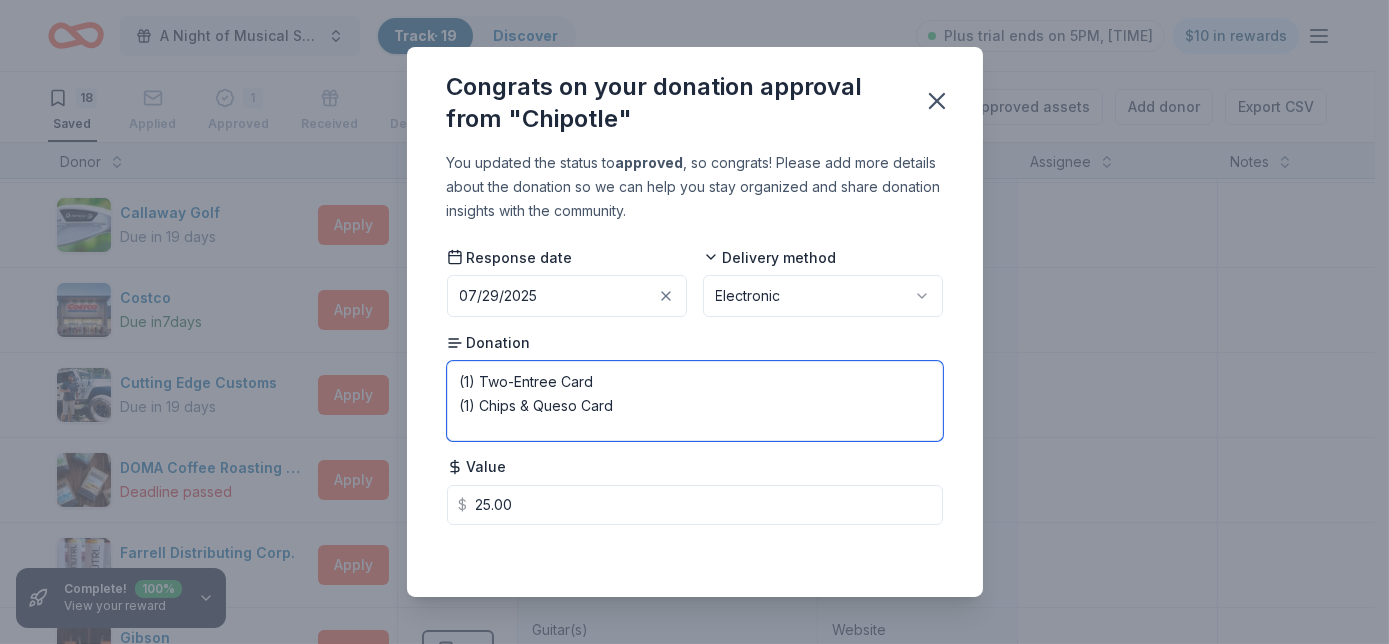 type on "(1) Two-Entree Card
(1) Chips & Queso Card" 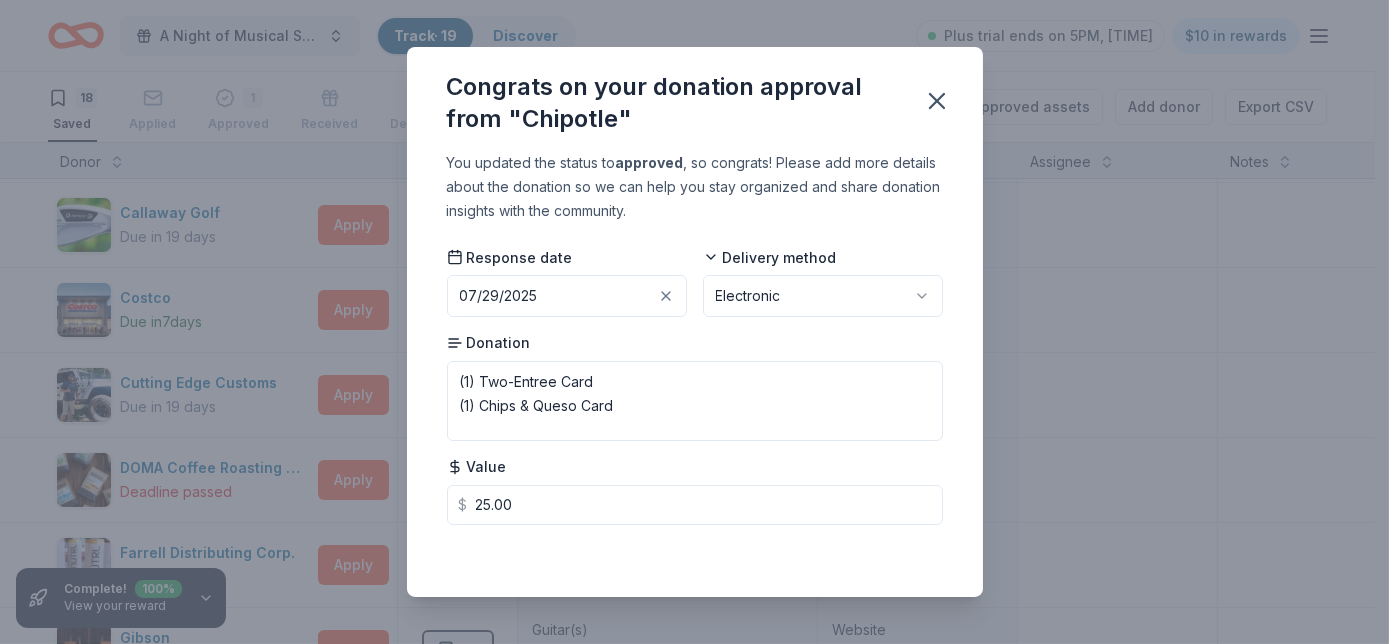 click on "Saved" at bounding box center (695, 553) 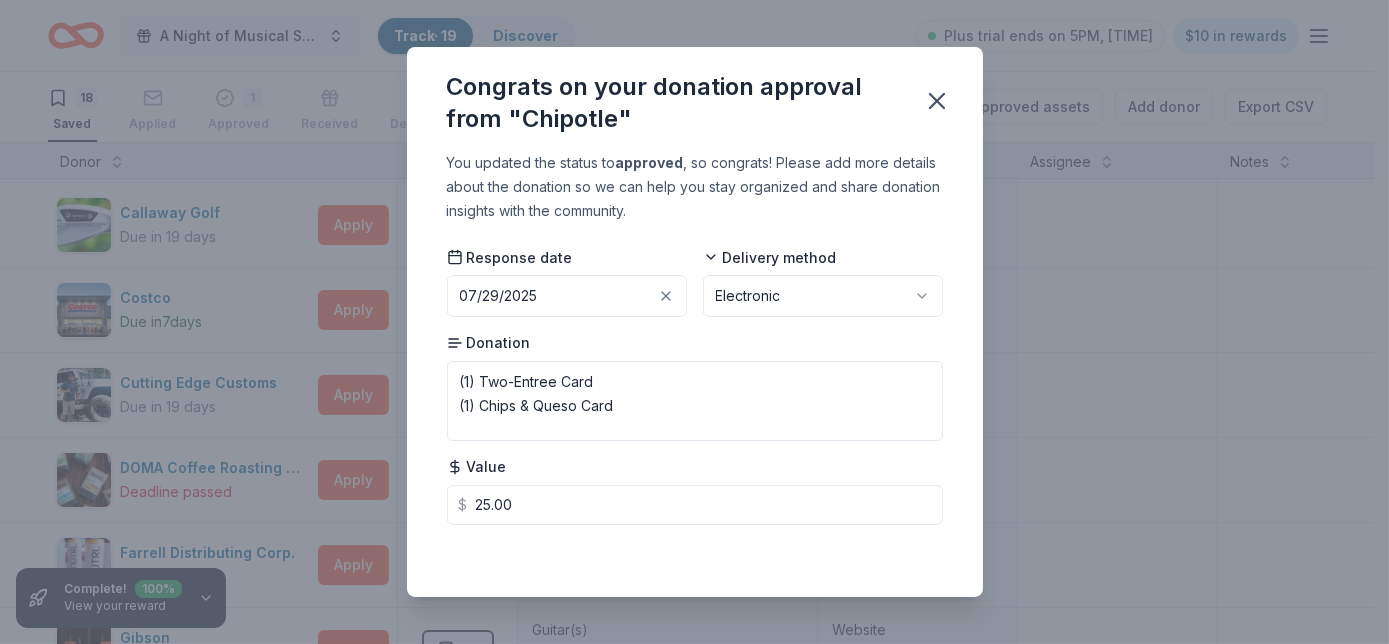 click 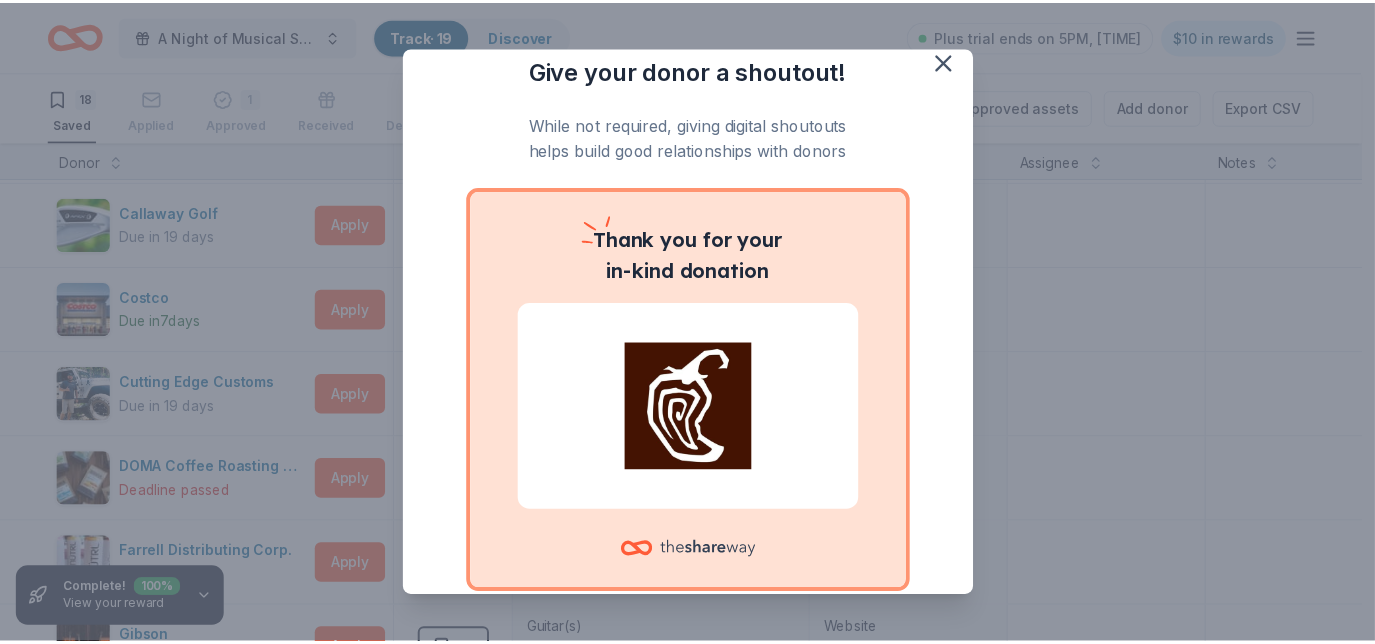 scroll, scrollTop: 0, scrollLeft: 0, axis: both 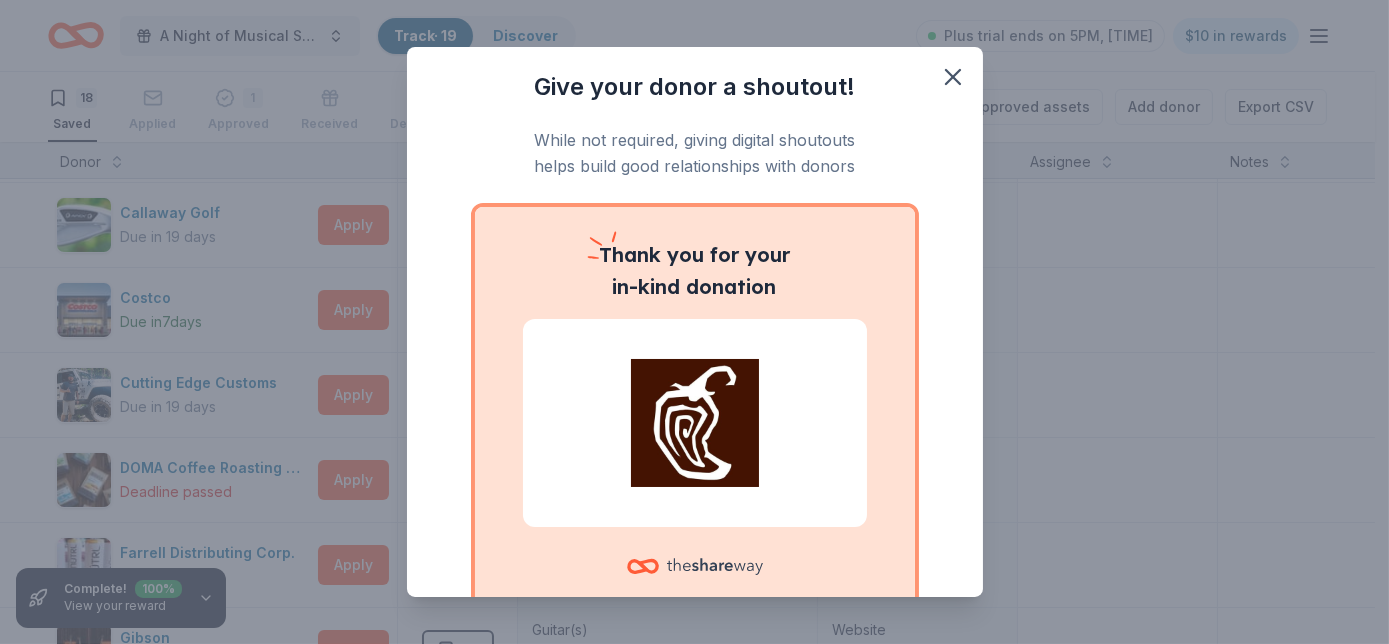 click 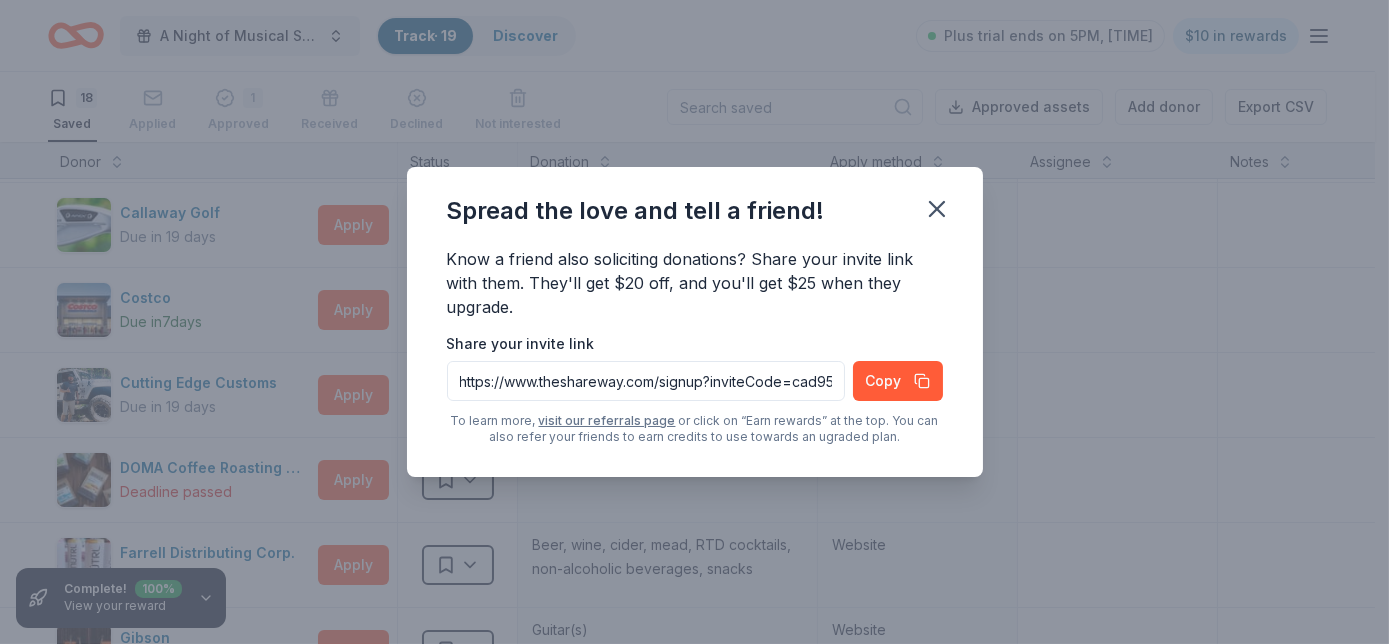 click 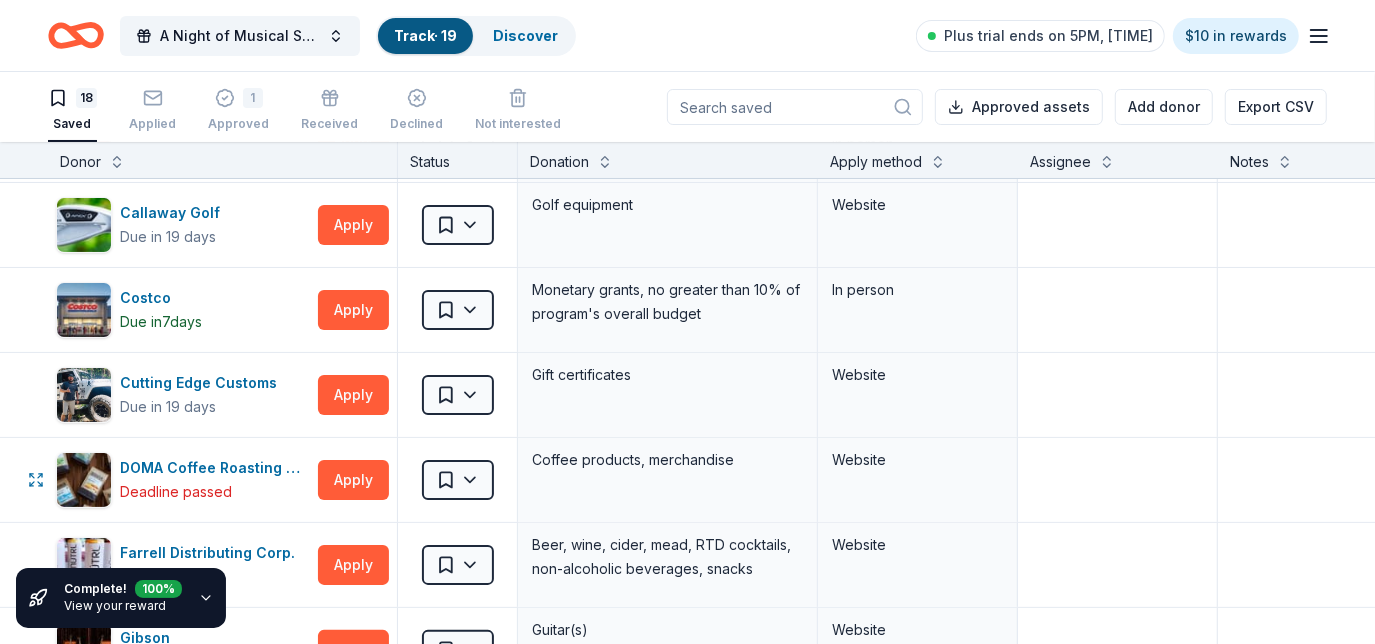 click on "A Night of Musical Splendor - Fall Fundraiser Track  · 19 Discover Plus trial ends on 5PM, 8/12 $10 in rewards 18 Saved Applied 1 Approved Received Declined Not interested  Approved assets Add donor Export CSV Complete! 100 % View your reward Donor Status Donation Apply method Assignee Notes Buffalo Wild Wings Due in 19 days Apply Saved Gift certificates In person Burger King Due in 19 days Apply Saved Food, gift card(s) Phone In person Callaway Golf Due in 19 days Apply Saved Golf equipment Website Costco Due in  7  days Apply Saved Monetary grants, no greater than 10% of program's overall budget  In person Cutting Edge Customs Due in 19 days Apply Saved Gift certificates Website DOMA Coffee Roasting Company Deadline passed Apply Saved Coffee products, merchandise Website Farrell Distributing Corp. Due in 21 days Apply Saved Beer, wine, cider, mead, RTD cocktails, non-alcoholic beverages, snacks Website Gibson Due in 21 days Apply Saved Guitar(s) Website IHOP Due in 19 days Apply Saved Food, gift card(s) 7" at bounding box center [687, 322] 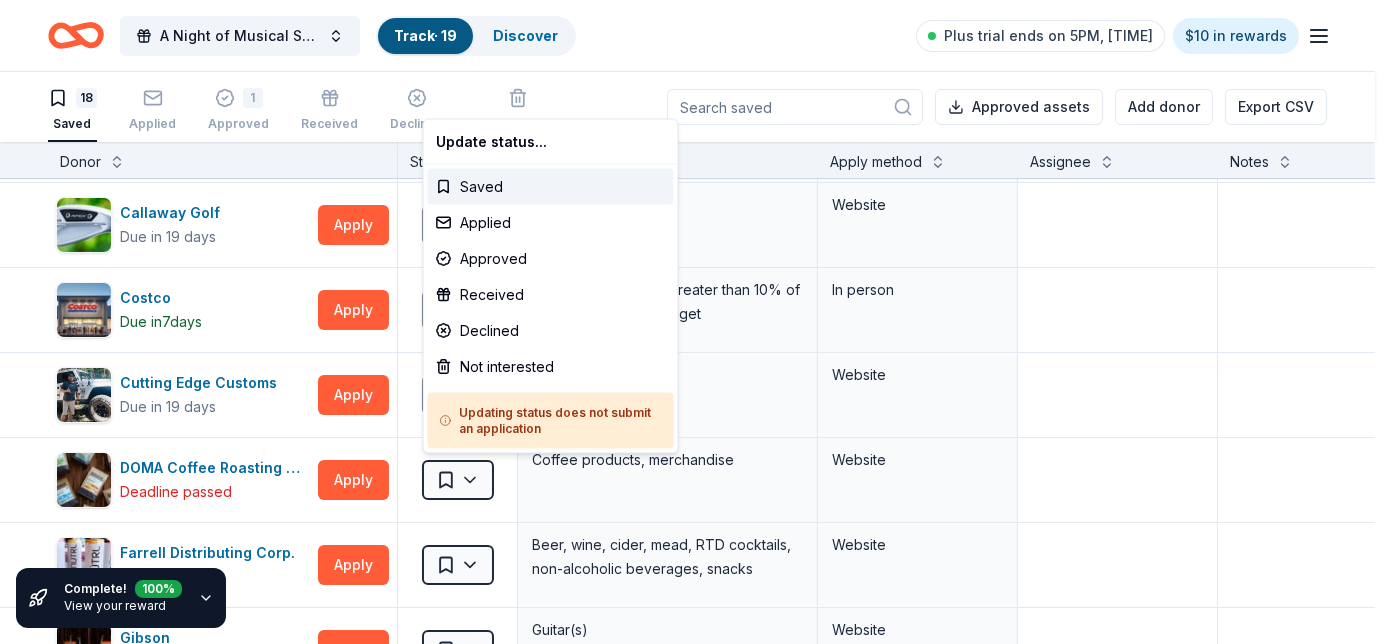 click on "A Night of Musical Splendor - Fall Fundraiser Track  · 19 Discover Plus trial ends on 5PM, 8/12 $10 in rewards 18 Saved Applied 1 Approved Received Declined Not interested  Approved assets Add donor Export CSV Complete! 100 % View your reward Donor Status Donation Apply method Assignee Notes Buffalo Wild Wings Due in 19 days Apply Saved Gift certificates In person Burger King Due in 19 days Apply Saved Food, gift card(s) Phone In person Callaway Golf Due in 19 days Apply Saved Golf equipment Website Costco Due in  7  days Apply Saved Monetary grants, no greater than 10% of program's overall budget  In person Cutting Edge Customs Due in 19 days Apply Saved Gift certificates Website DOMA Coffee Roasting Company Deadline passed Apply Saved Coffee products, merchandise Website Farrell Distributing Corp. Due in 21 days Apply Saved Beer, wine, cider, mead, RTD cocktails, non-alcoholic beverages, snacks Website Gibson Due in 21 days Apply Saved Guitar(s) Website IHOP Due in 19 days Apply Saved Food, gift card(s) 7" at bounding box center (694, 322) 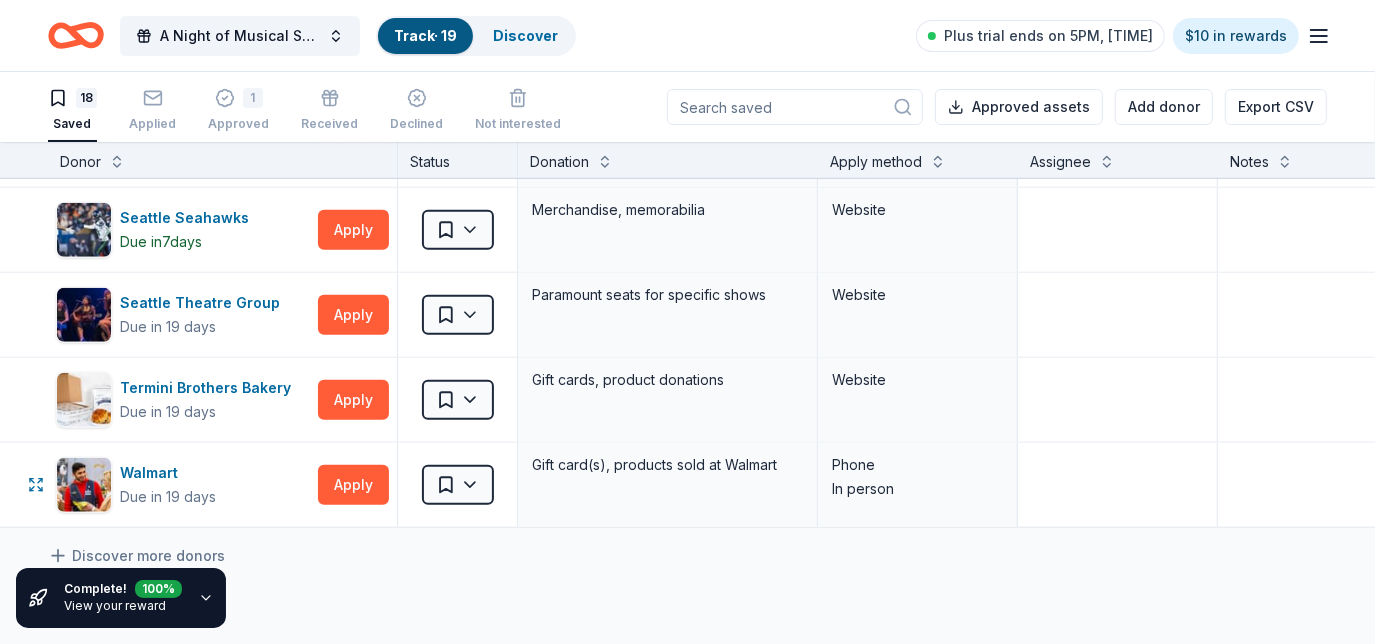 scroll, scrollTop: 1187, scrollLeft: 0, axis: vertical 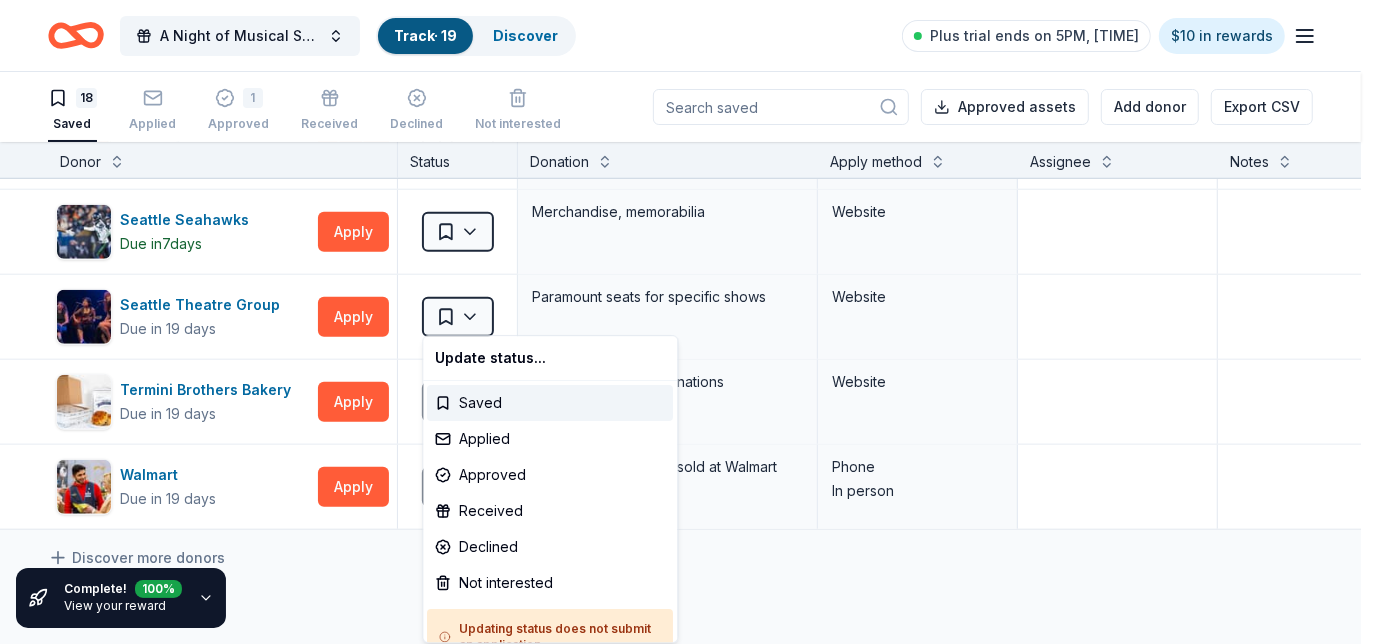 click on "A Night of Musical Splendor - Fall Fundraiser Track  · 19 Discover Plus trial ends on 5PM, 8/12 $10 in rewards 18 Saved Applied 1 Approved Received Declined Not interested  Approved assets Add donor Export CSV Complete! 100 % View your reward Donor Status Donation Apply method Assignee Notes Buffalo Wild Wings Due in 19 days Apply Saved Gift certificates In person Burger King Due in 19 days Apply Saved Food, gift card(s) Phone In person Callaway Golf Due in 19 days Apply Saved Golf equipment Website Costco Due in  7  days Apply Saved Monetary grants, no greater than 10% of program's overall budget  In person Cutting Edge Customs Due in 19 days Apply Saved Gift certificates Website DOMA Coffee Roasting Company Deadline passed Apply Saved Coffee products, merchandise Website Farrell Distributing Corp. Due in 21 days Apply Saved Beer, wine, cider, mead, RTD cocktails, non-alcoholic beverages, snacks Website Gibson Due in 21 days Apply Saved Guitar(s) Website IHOP Due in 19 days Apply Saved Food, gift card(s) 7" at bounding box center [687, 322] 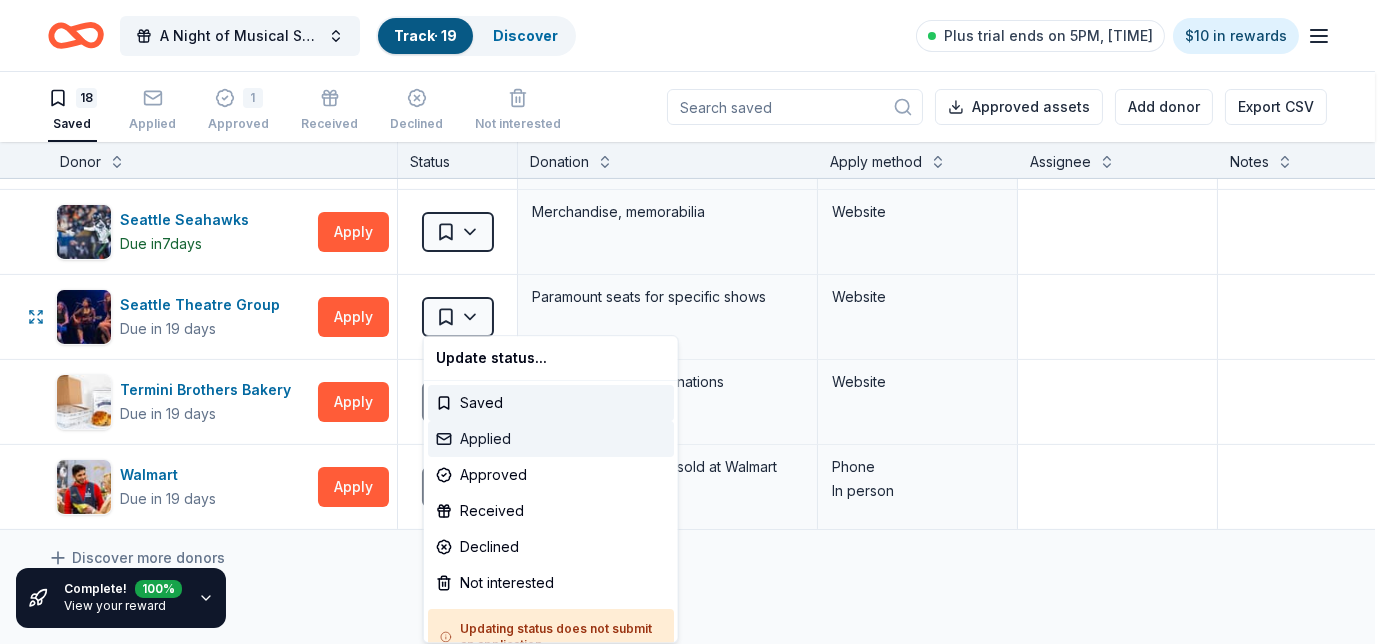 click on "Applied" at bounding box center [551, 439] 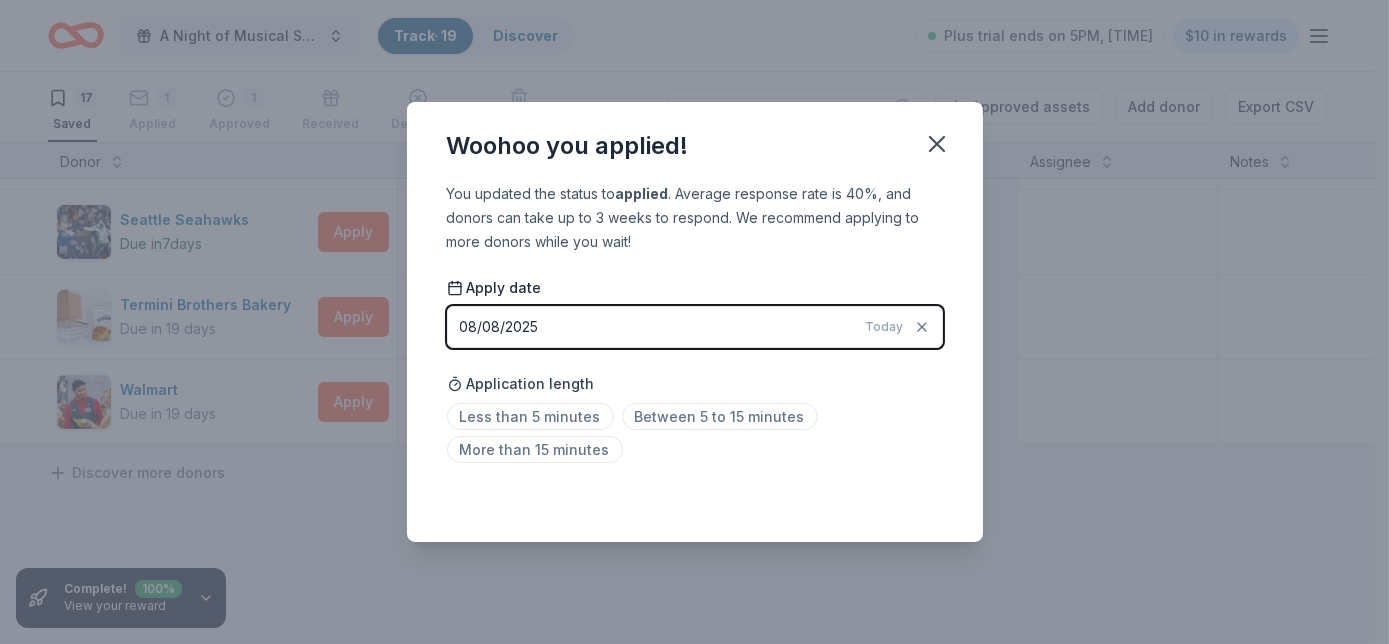 click on "08/08/2025 Today" at bounding box center [695, 327] 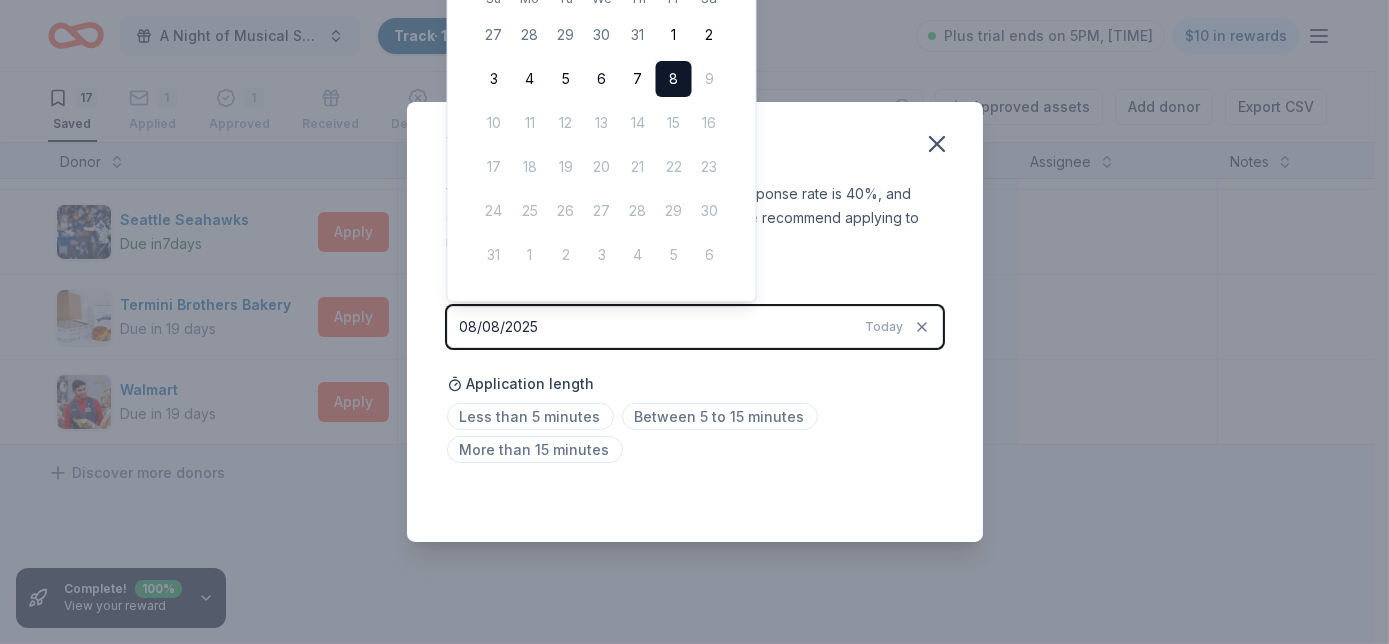 click on "5" at bounding box center [566, 79] 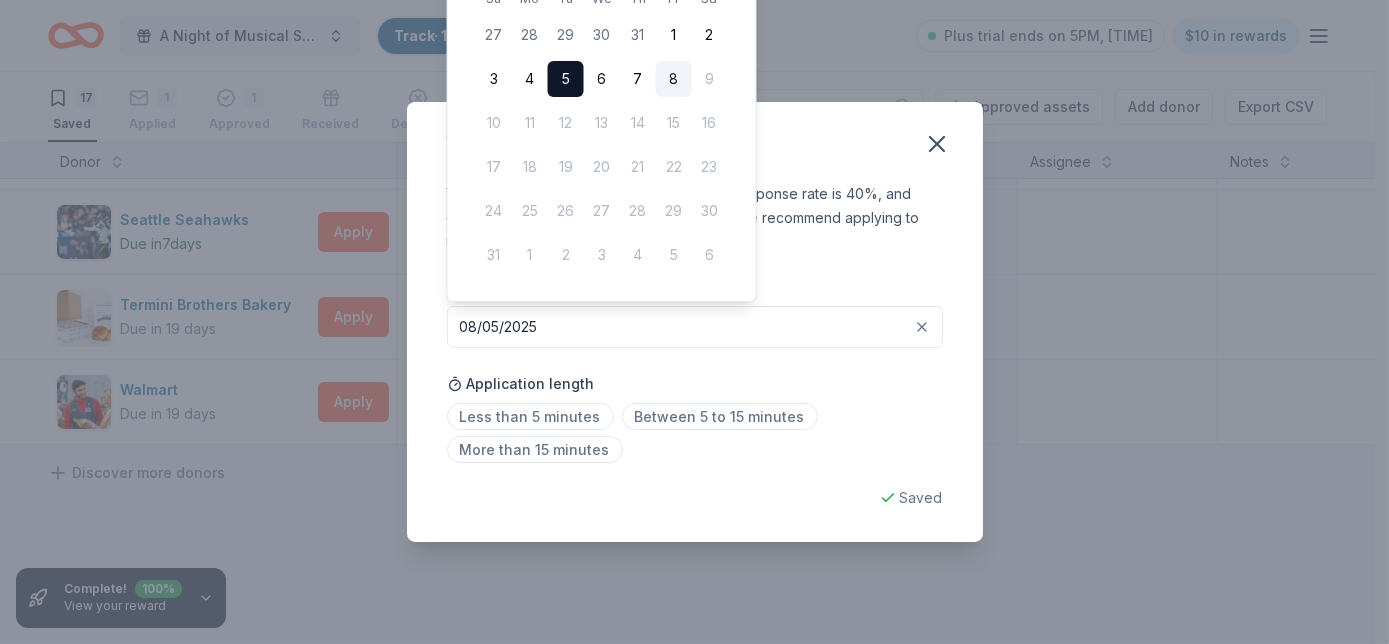 click on "Less than 5 minutes" at bounding box center (530, 416) 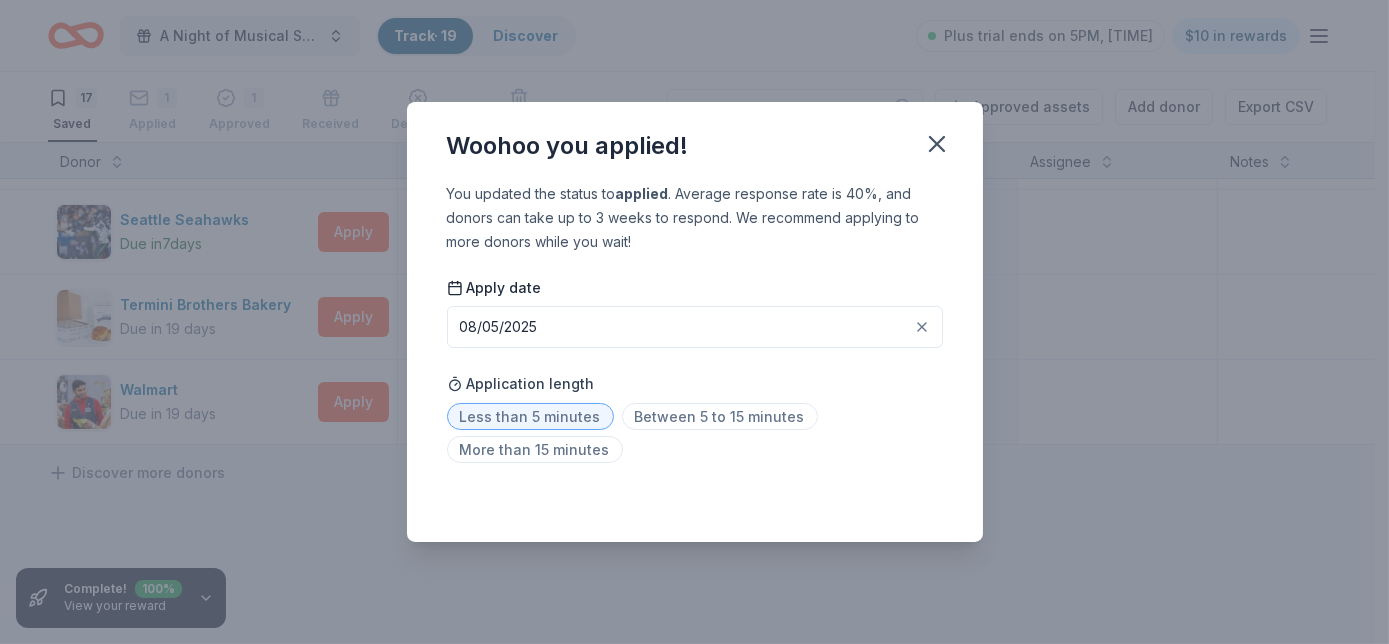 click 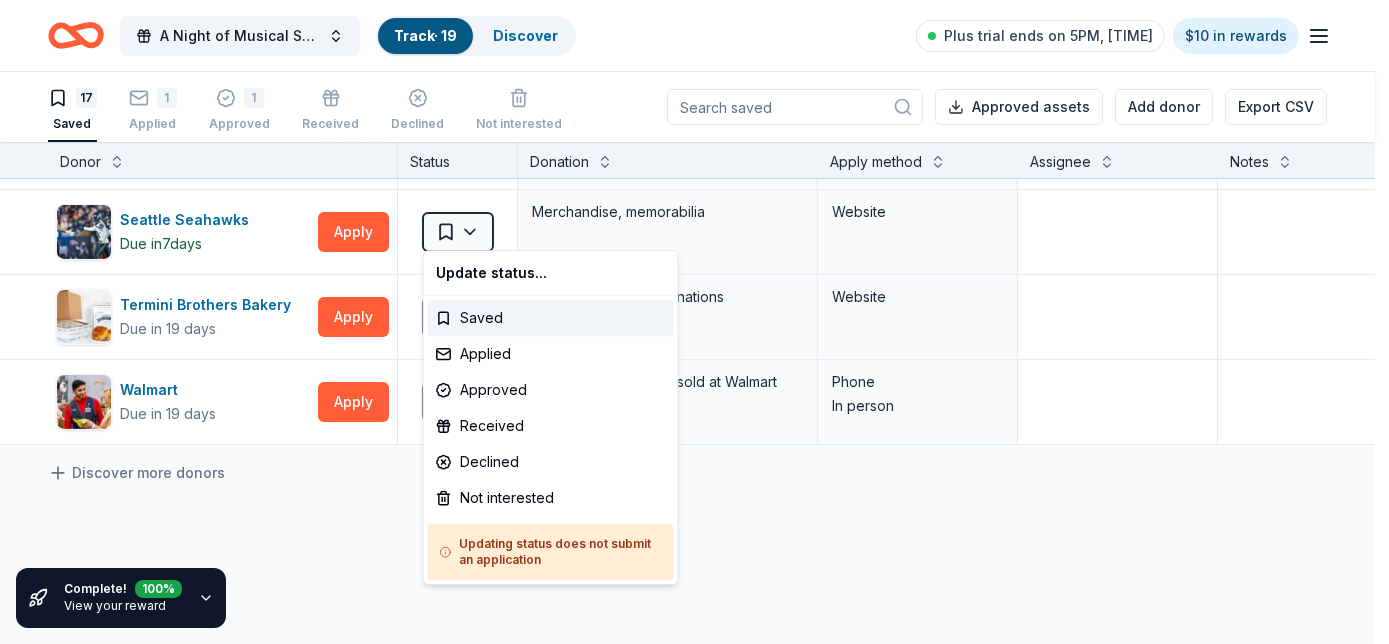 click on "A Night of Musical Splendor - Fall Fundraiser Track  · 19 Discover Plus trial ends on 5PM, 8/12 $10 in rewards 17 Saved 1 Applied 1 Approved Received Declined Not interested  Approved assets Add donor Export CSV Complete! 100 % View your reward Donor Status Donation Apply method Assignee Notes Buffalo Wild Wings Due in 19 days Apply Saved Gift certificates In person Burger King Due in 19 days Apply Saved Food, gift card(s) Phone In person Callaway Golf Due in 19 days Apply Saved Golf equipment Website Costco Due in  7  days Apply Saved Monetary grants, no greater than 10% of program's overall budget  In person Cutting Edge Customs Due in 19 days Apply Saved Gift certificates Website DOMA Coffee Roasting Company Deadline passed Apply Saved Coffee products, merchandise Website Farrell Distributing Corp. Due in 21 days Apply Saved Beer, wine, cider, mead, RTD cocktails, non-alcoholic beverages, snacks Website Gibson Due in 21 days Apply Saved Guitar(s) Website IHOP Due in 19 days Apply Saved Food, gift card(s)" at bounding box center [694, 322] 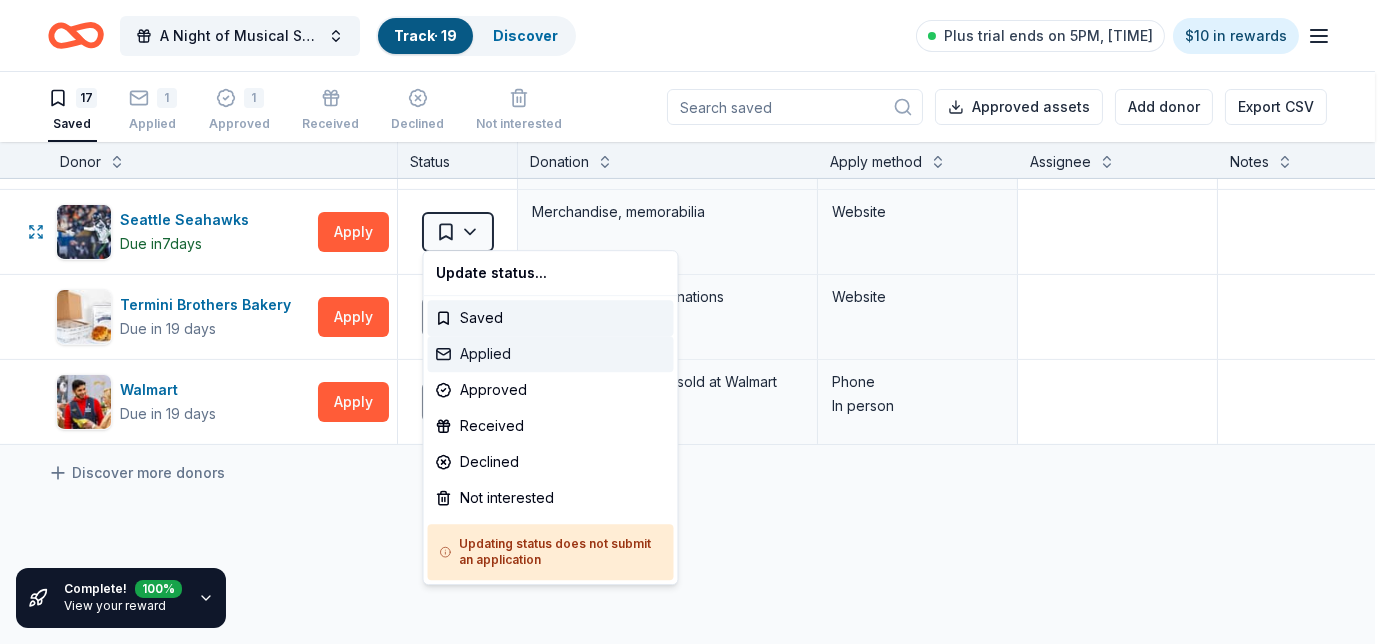 click on "Applied" at bounding box center (551, 354) 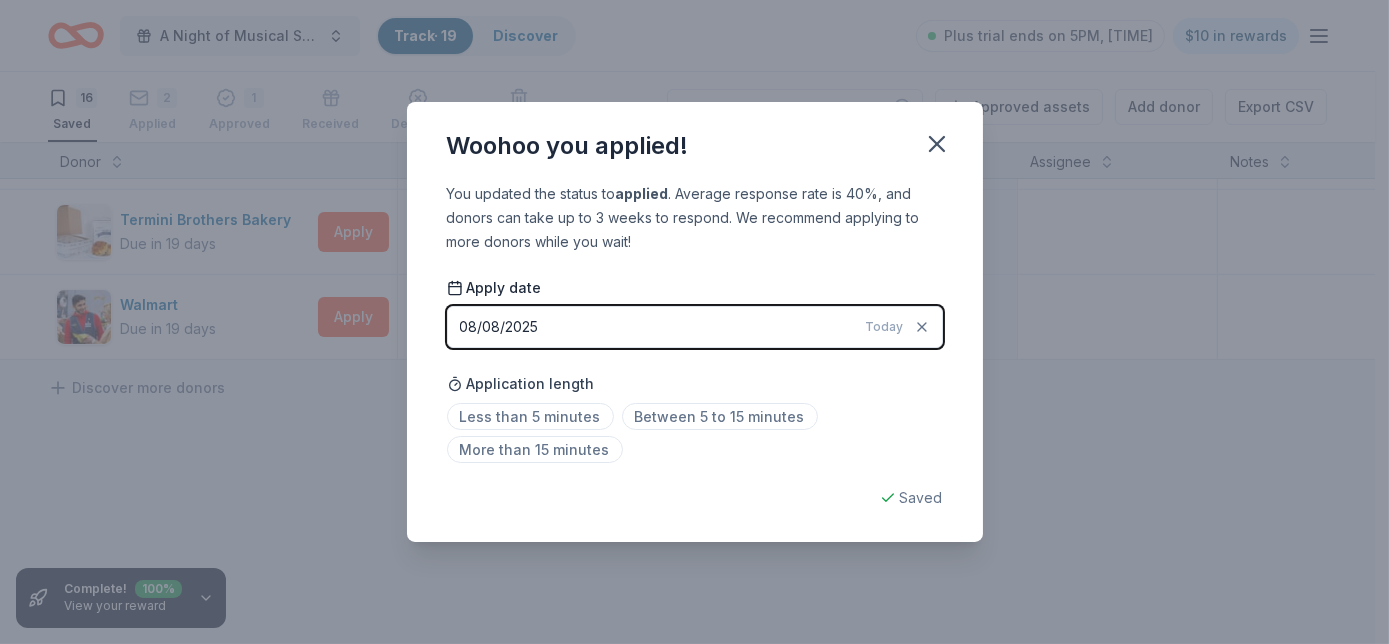 click on "08/08/2025" at bounding box center (499, 327) 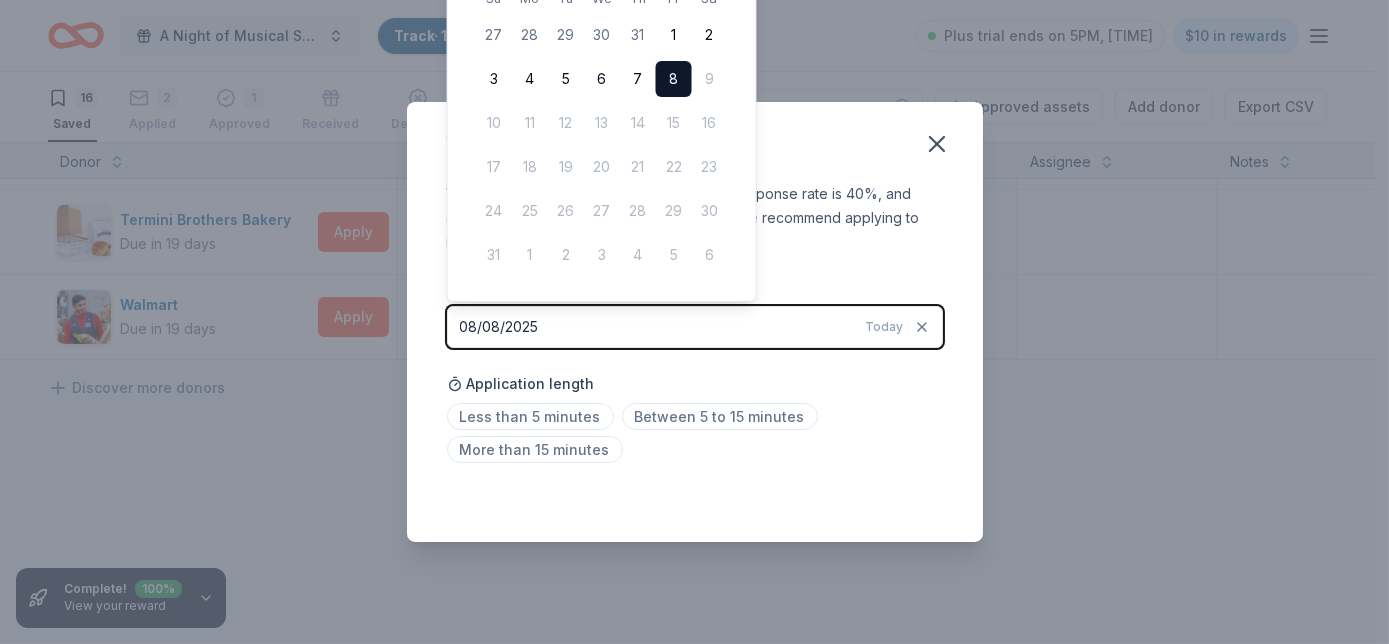 click on "6" at bounding box center (602, 79) 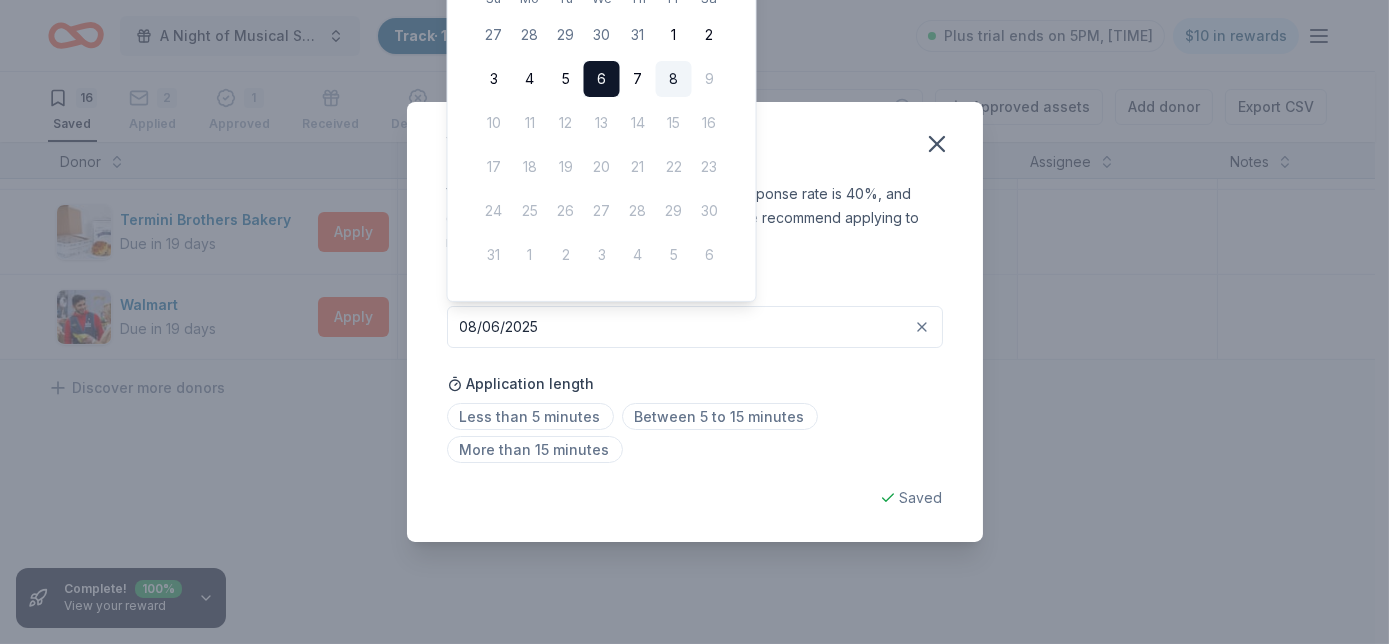 click on "Less than 5 minutes" at bounding box center (530, 416) 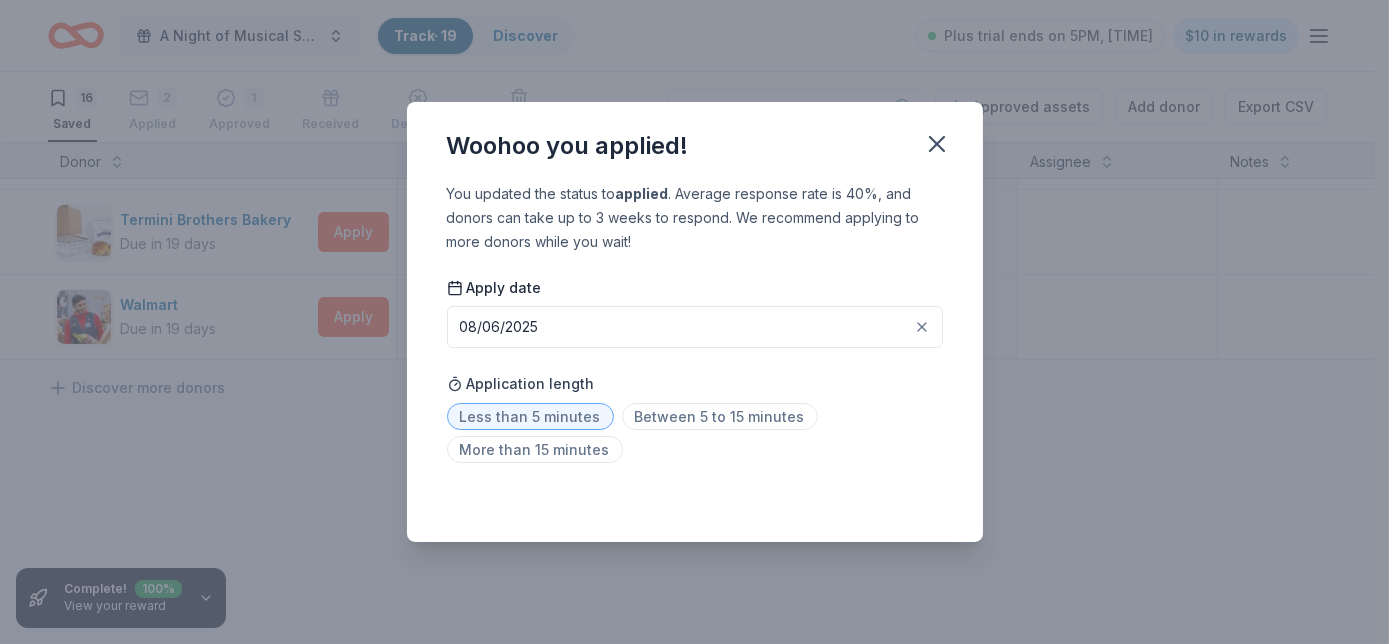 click 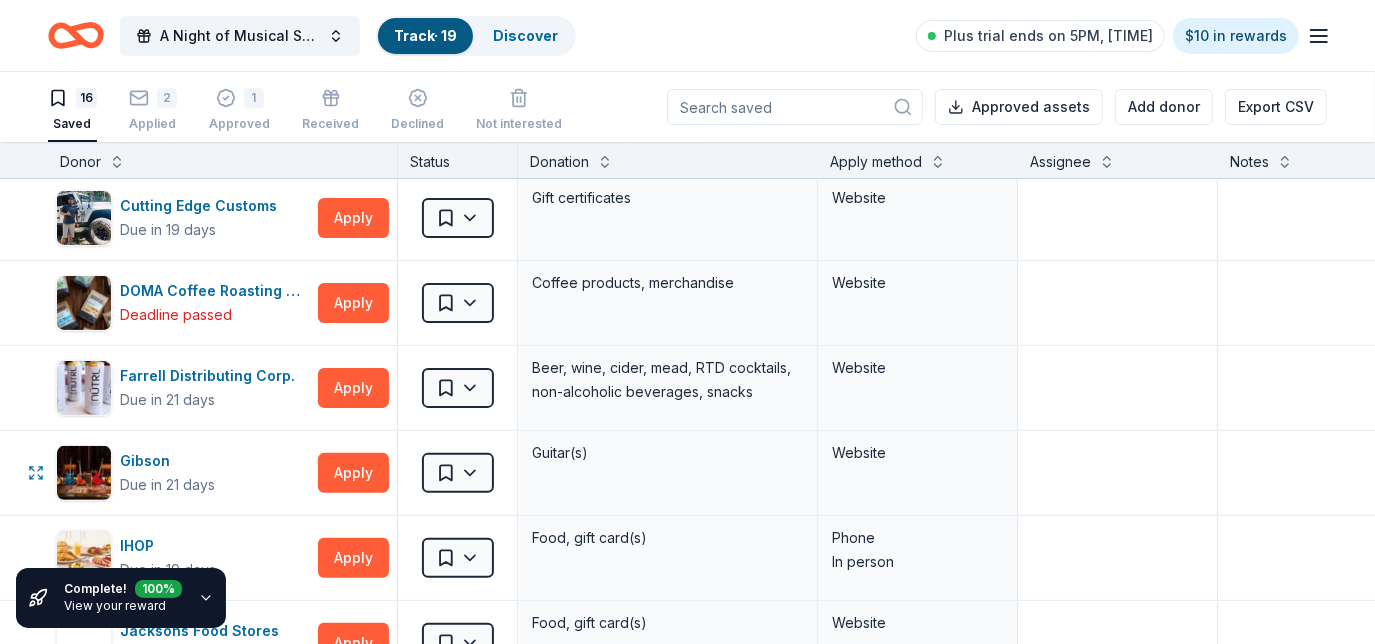 scroll, scrollTop: 338, scrollLeft: 0, axis: vertical 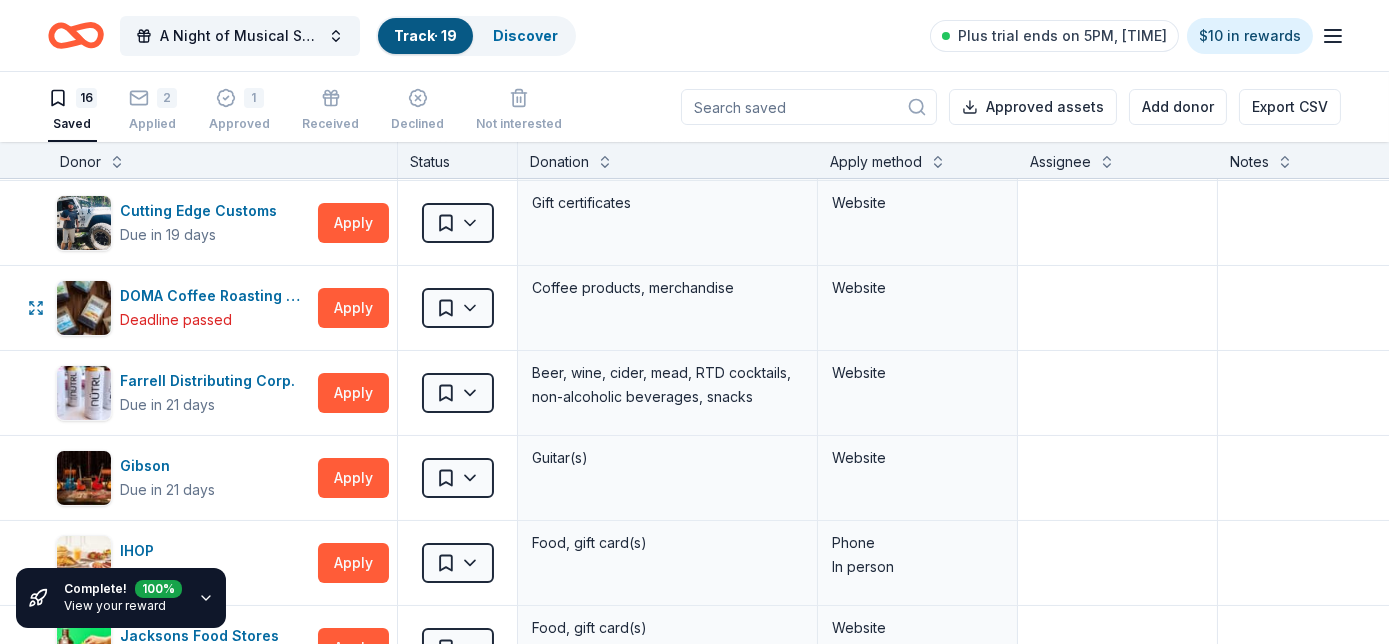click on "A Night of Musical Splendor - Fall Fundraiser Track  · 19 Discover Plus trial ends on 5PM, 8/12 $10 in rewards 16 Saved 2 Applied 1 Approved Received Declined Not interested  Approved assets Add donor Export CSV Complete! 100 % View your reward Donor Status Donation Apply method Assignee Notes Buffalo Wild Wings Due in 19 days Apply Saved Gift certificates In person Burger King Due in 19 days Apply Saved Food, gift card(s) Phone In person Callaway Golf Due in 19 days Apply Saved Golf equipment Website Costco Due in  7  days Apply Saved Monetary grants, no greater than 10% of program's overall budget  In person Cutting Edge Customs Due in 19 days Apply Saved Gift certificates Website DOMA Coffee Roasting Company Deadline passed Apply Saved Coffee products, merchandise Website Farrell Distributing Corp. Due in 21 days Apply Saved Beer, wine, cider, mead, RTD cocktails, non-alcoholic beverages, snacks Website Gibson Due in 21 days Apply Saved Guitar(s) Website IHOP Due in 19 days Apply Saved Food, gift card(s)" at bounding box center [694, 322] 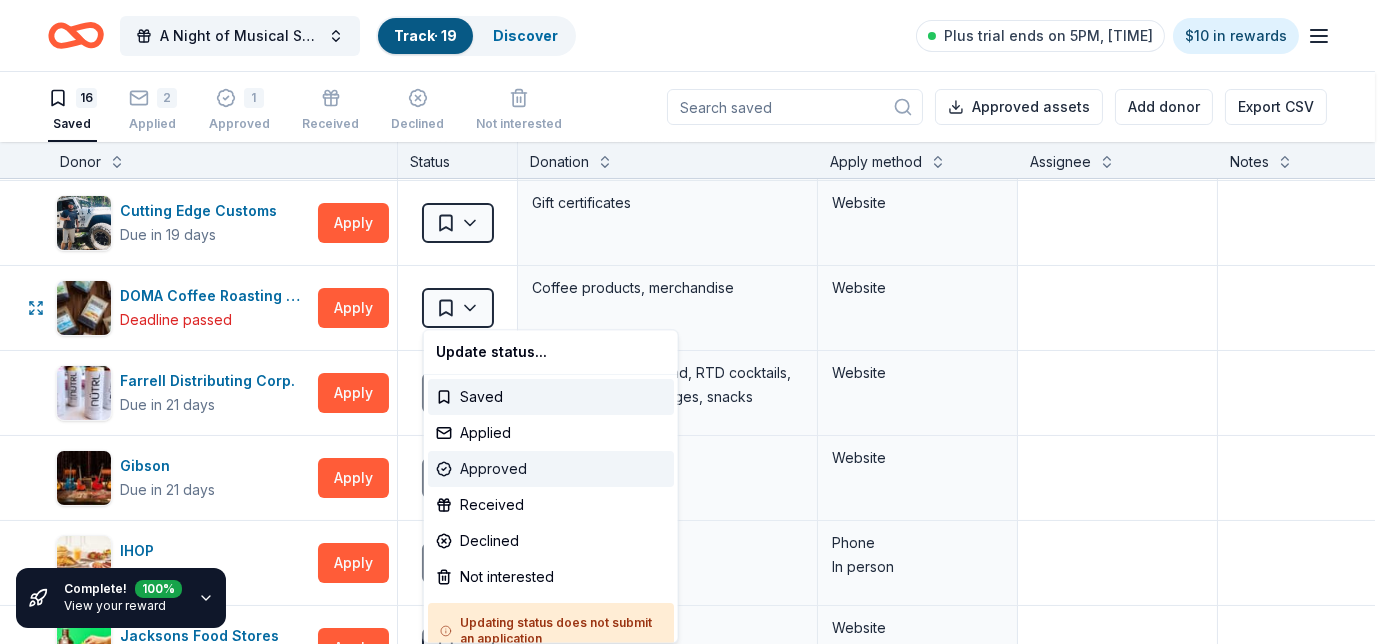 click on "Approved" at bounding box center (551, 469) 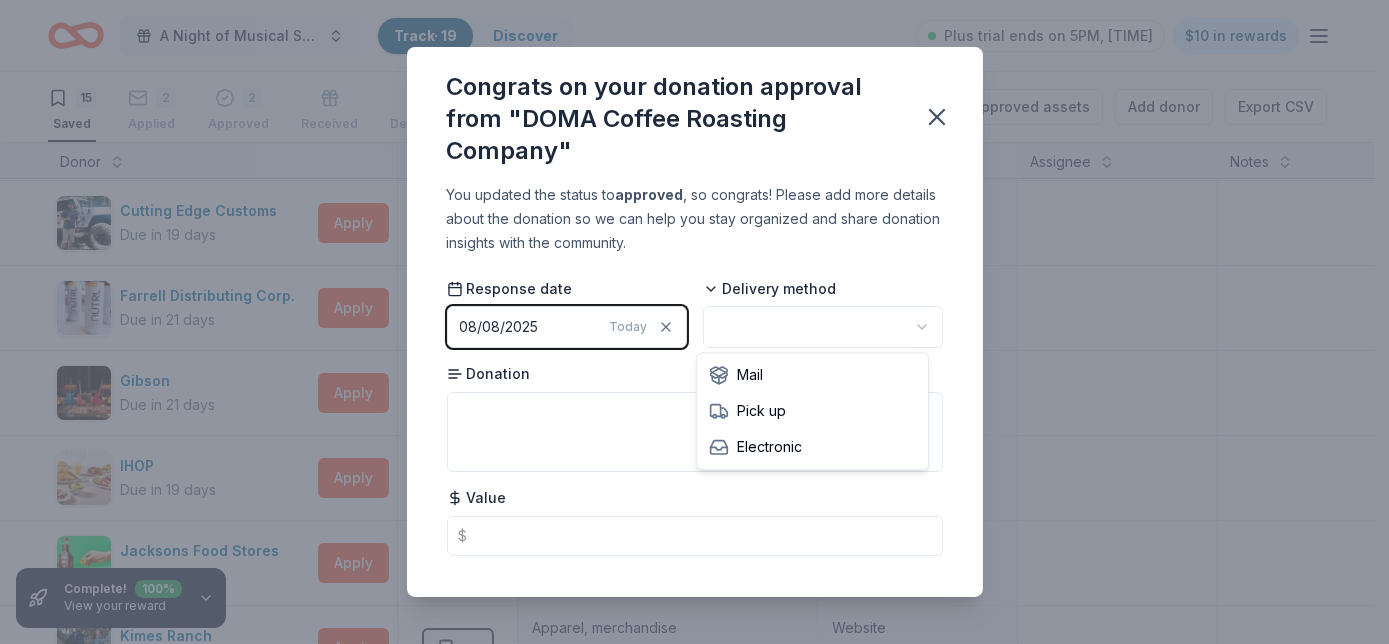 click on "A Night of Musical Splendor - Fall Fundraiser Track  · 19 Discover Plus trial ends on 5PM, 8/12 $10 in rewards 15 Saved 2 Applied 2 Approved Received Declined Not interested  Approved assets Add donor Export CSV Complete! 100 % View your reward Donor Status Donation Apply method Assignee Notes Buffalo Wild Wings Due in 19 days Apply Saved Gift certificates In person Burger King Due in 19 days Apply Saved Food, gift card(s) Phone In person Callaway Golf Due in 19 days Apply Saved Golf equipment Website Costco Due in  7  days Apply Saved Monetary grants, no greater than 10% of program's overall budget  In person Cutting Edge Customs Due in 19 days Apply Saved Gift certificates Website Farrell Distributing Corp. Due in 21 days Apply Saved Beer, wine, cider, mead, RTD cocktails, non-alcoholic beverages, snacks Website Gibson Due in 21 days Apply Saved Guitar(s) Website IHOP Due in 19 days Apply Saved Food, gift card(s) Phone In person Jacksons Food Stores Due in 19 days Apply Saved Food, gift card(s) Website 7" at bounding box center (694, 322) 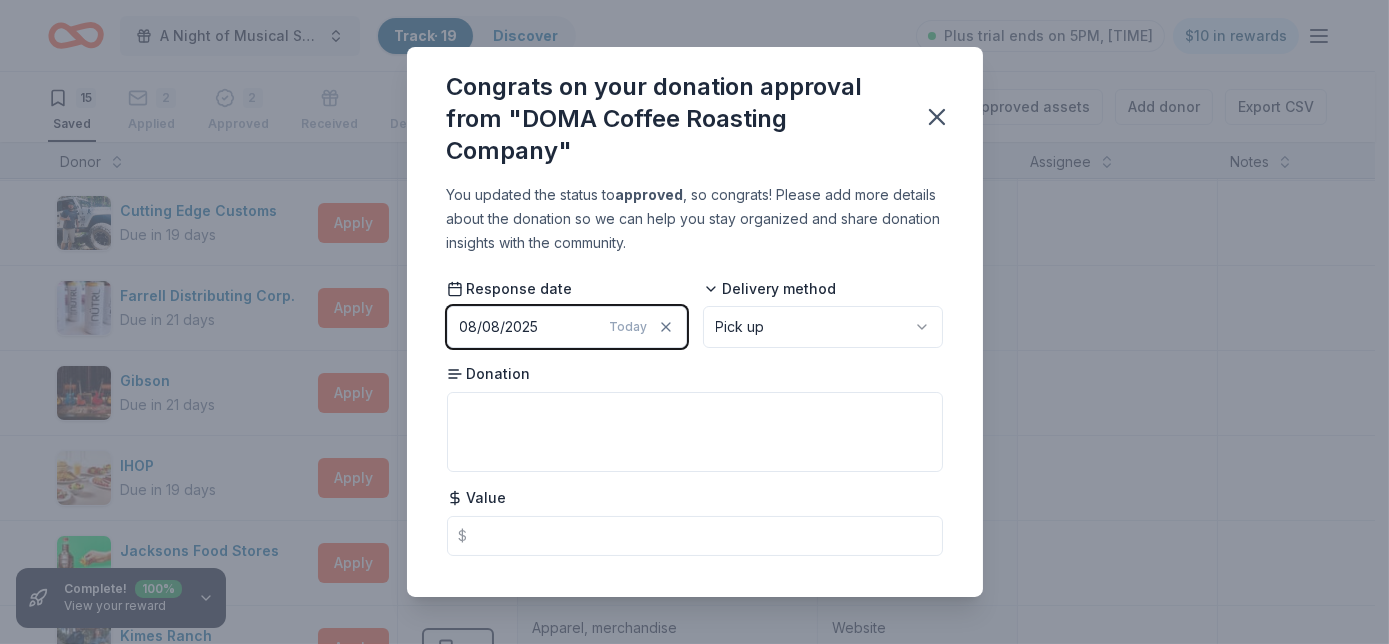 click 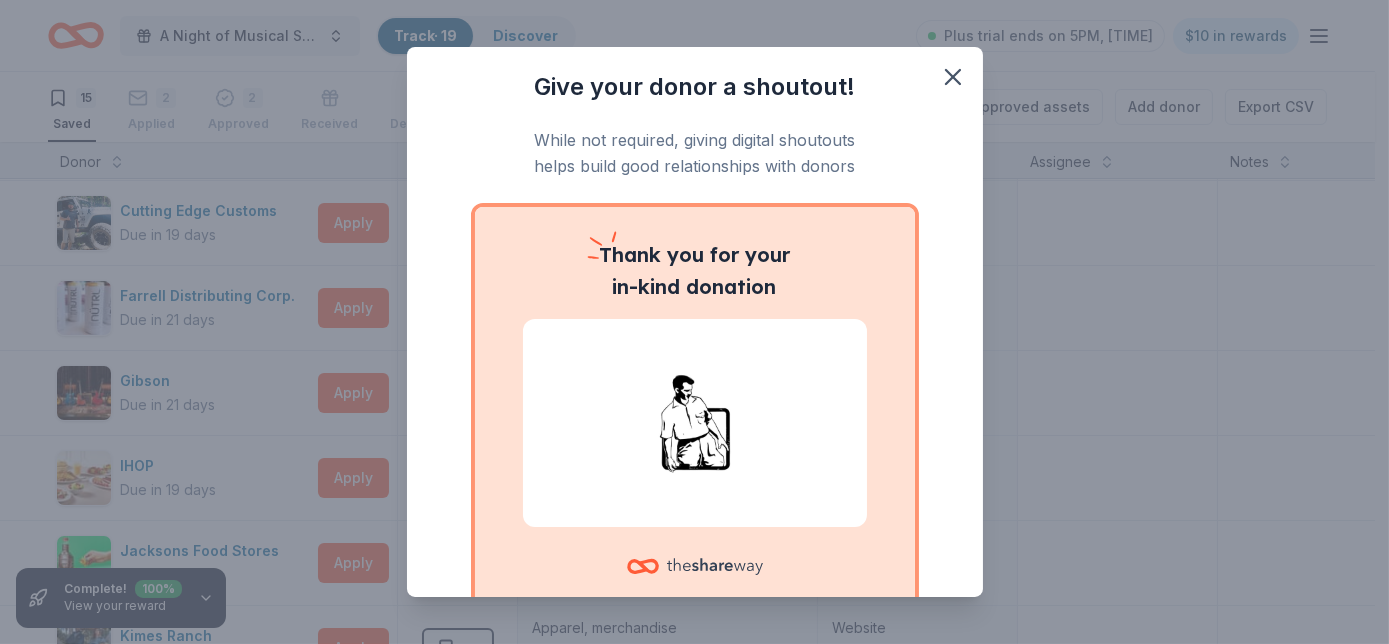 click 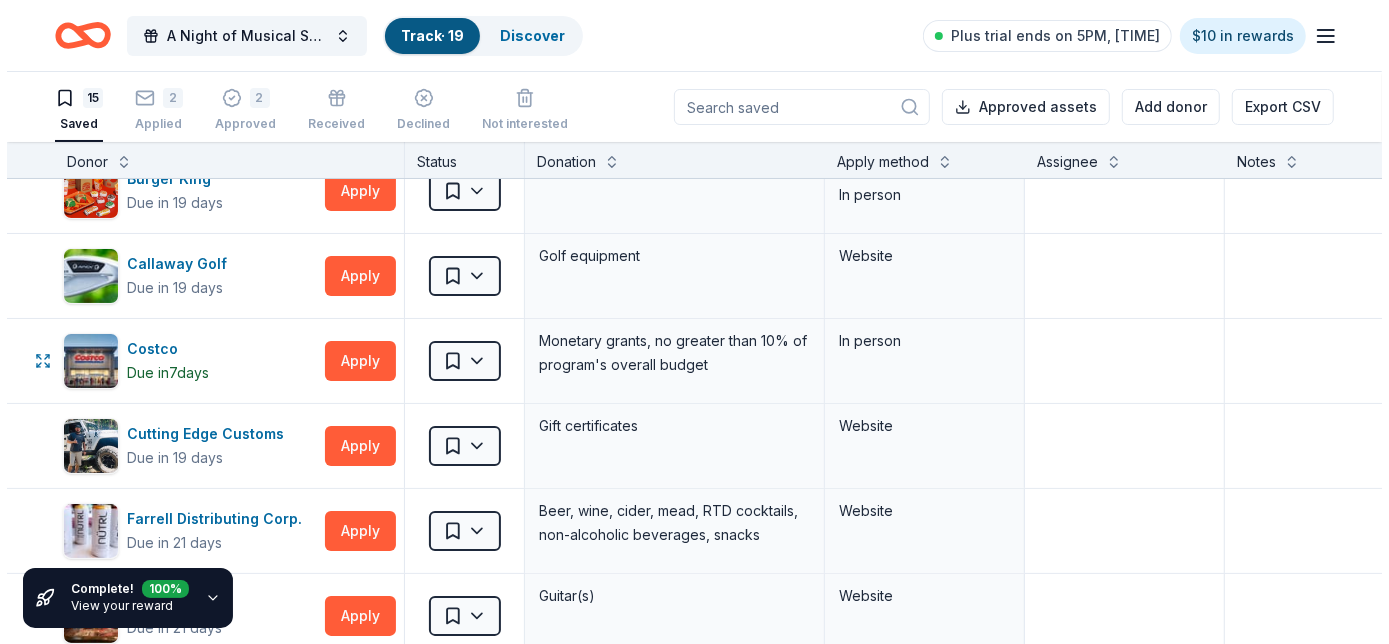 scroll, scrollTop: 114, scrollLeft: 0, axis: vertical 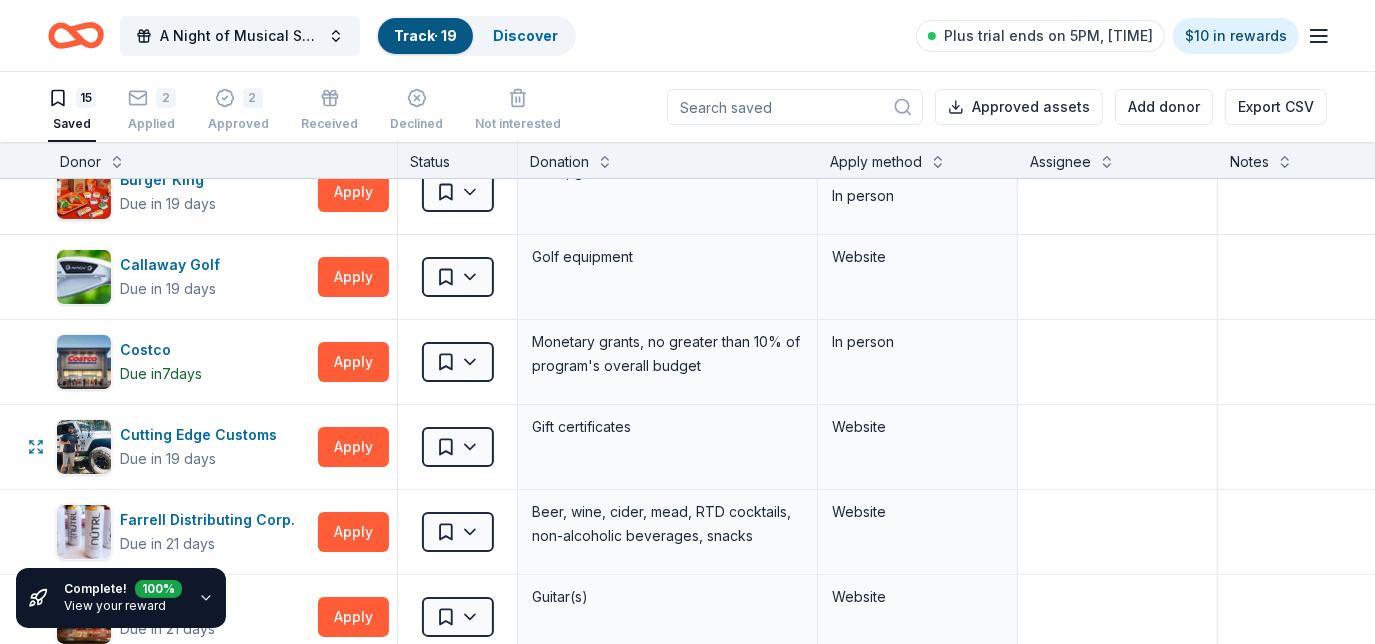 click on "Apply" at bounding box center (353, 447) 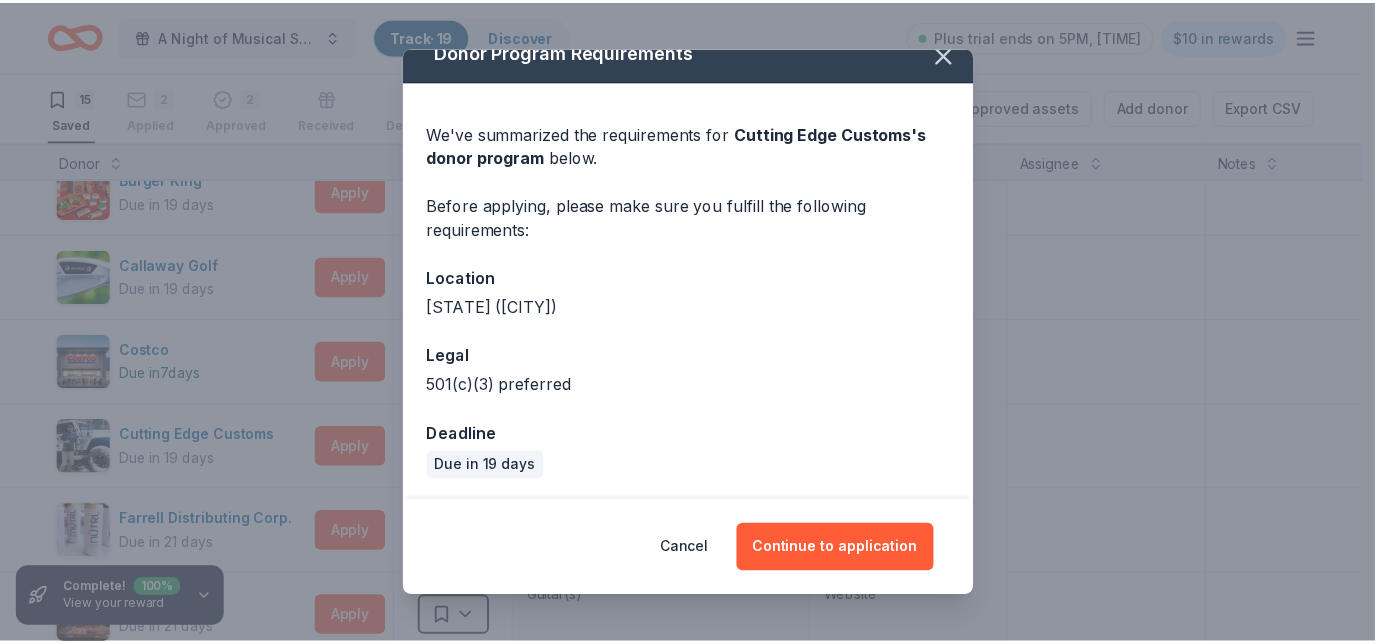 scroll, scrollTop: 25, scrollLeft: 0, axis: vertical 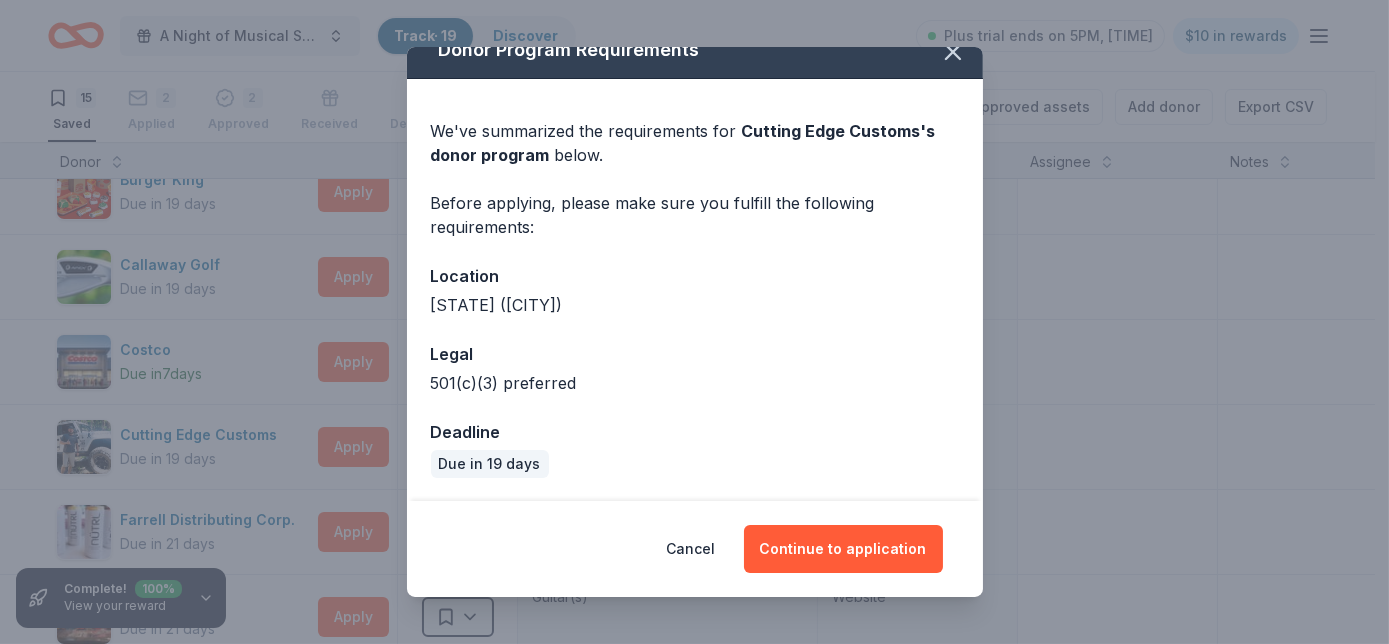 click on "Continue to application" at bounding box center [843, 549] 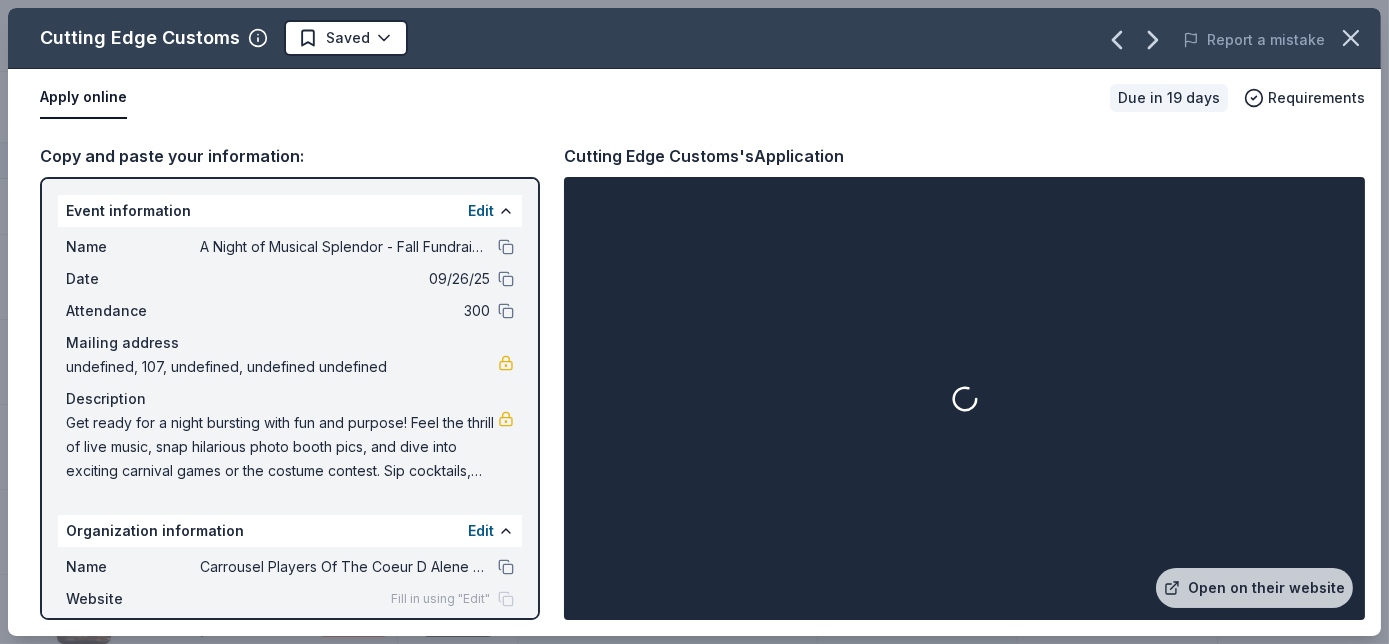 click on "Open on their website" at bounding box center [1254, 588] 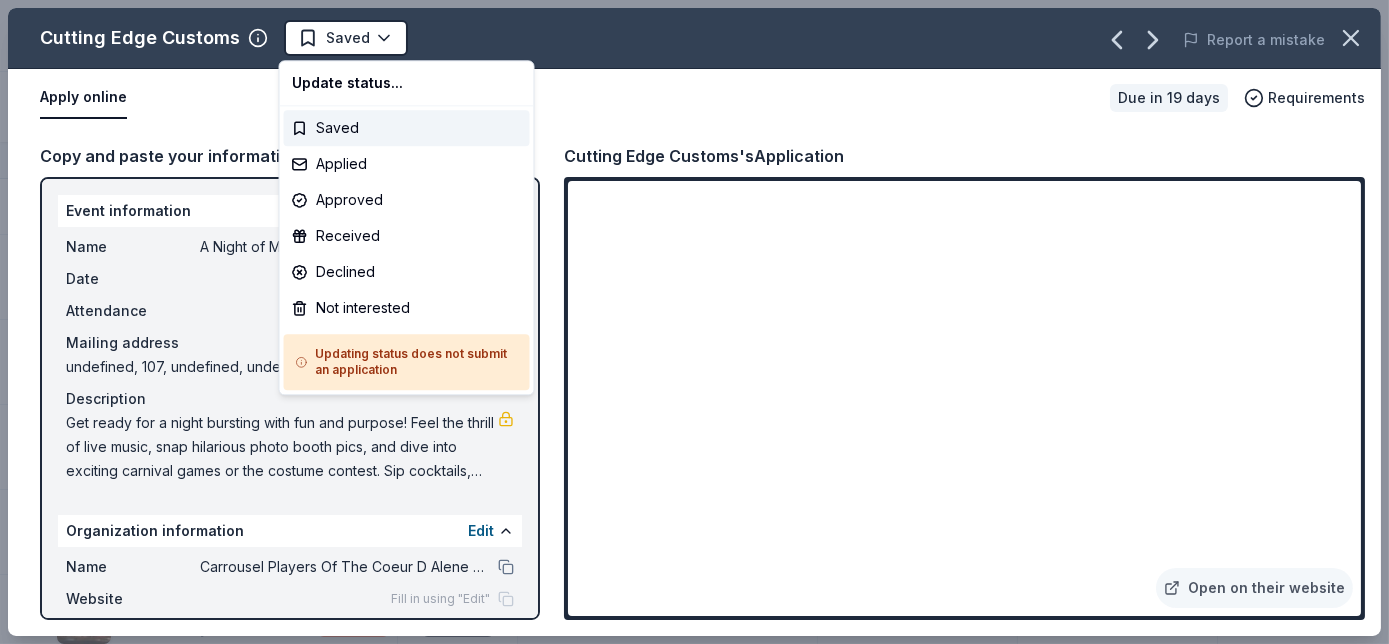 click on "A Night of Musical Splendor - Fall Fundraiser Track  · 19 Discover Plus trial ends on 5PM, 8/12 $10 in rewards 15 Saved 2 Applied 2 Approved Received Declined Not interested  Approved assets Add donor Export CSV Complete! 100 % View your reward Donor Status Donation Apply method Assignee Notes Buffalo Wild Wings Due in 19 days Apply Saved Gift certificates In person Burger King Due in 19 days Apply Saved Food, gift card(s) Phone In person Callaway Golf Due in 19 days Apply Saved Golf equipment Website Costco Due in  7  days Apply Saved Monetary grants, no greater than 10% of program's overall budget  In person Cutting Edge Customs Due in 19 days Apply Saved Gift certificates Website Farrell Distributing Corp. Due in 21 days Apply Saved Beer, wine, cider, mead, RTD cocktails, non-alcoholic beverages, snacks Website Gibson Due in 21 days Apply Saved Guitar(s) Website IHOP Due in 19 days Apply Saved Food, gift card(s) Phone In person Jacksons Food Stores Due in 19 days Apply Saved Food, gift card(s) Website 7" at bounding box center (694, 322) 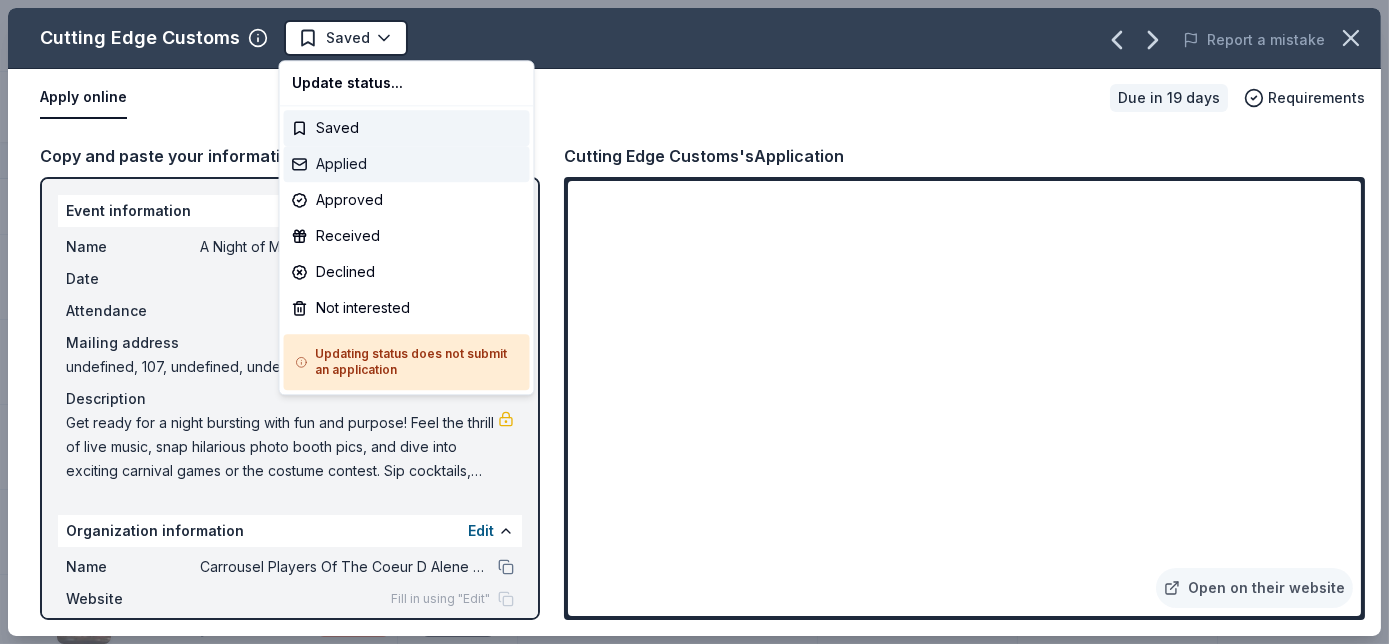 click on "Applied" at bounding box center [407, 164] 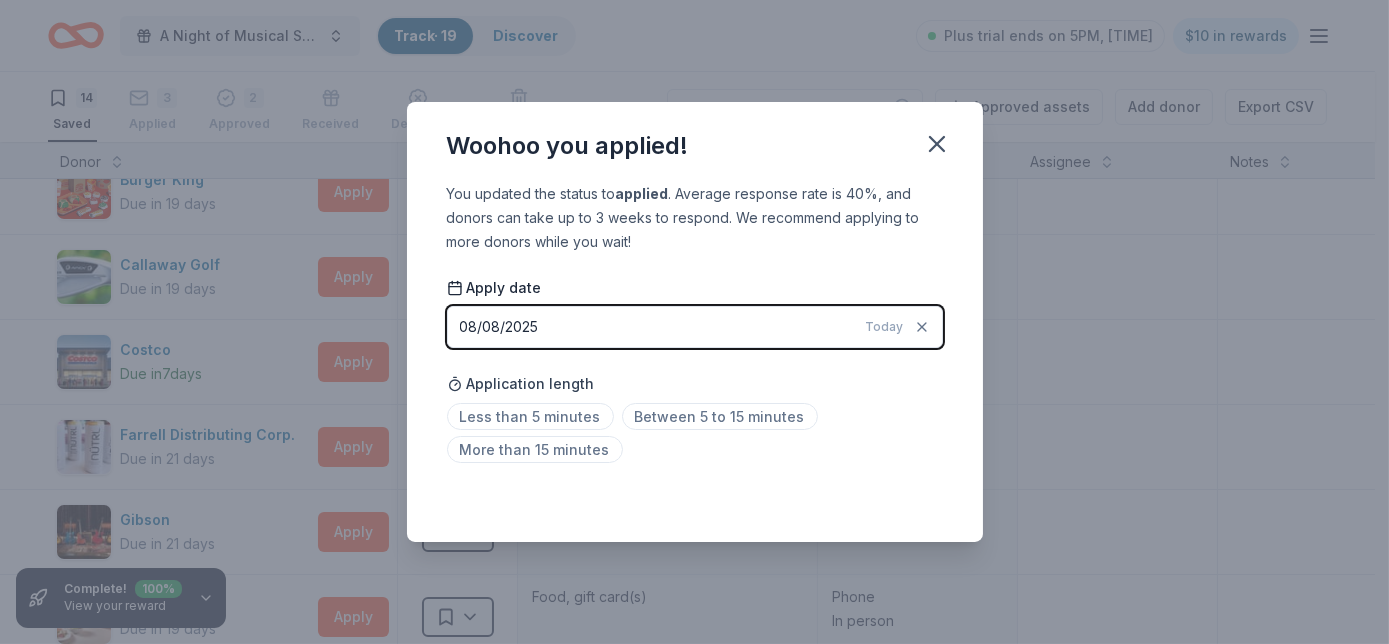 click on "Less than 5 minutes" at bounding box center (530, 416) 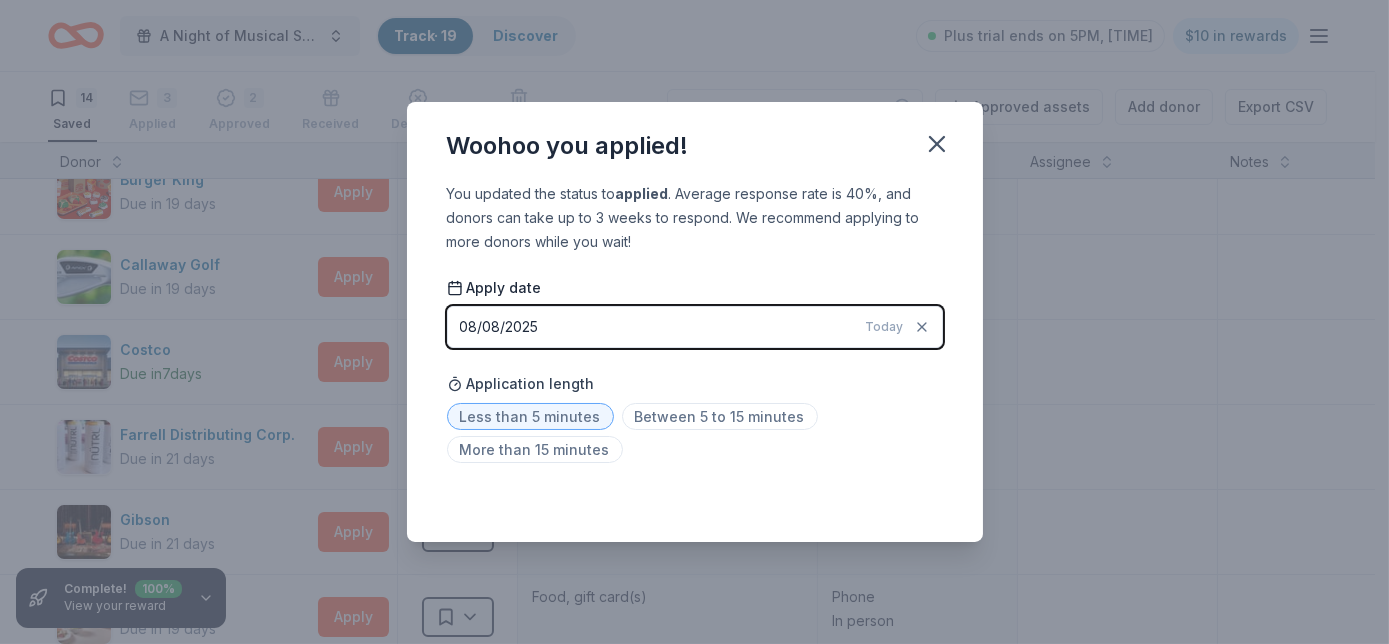 click 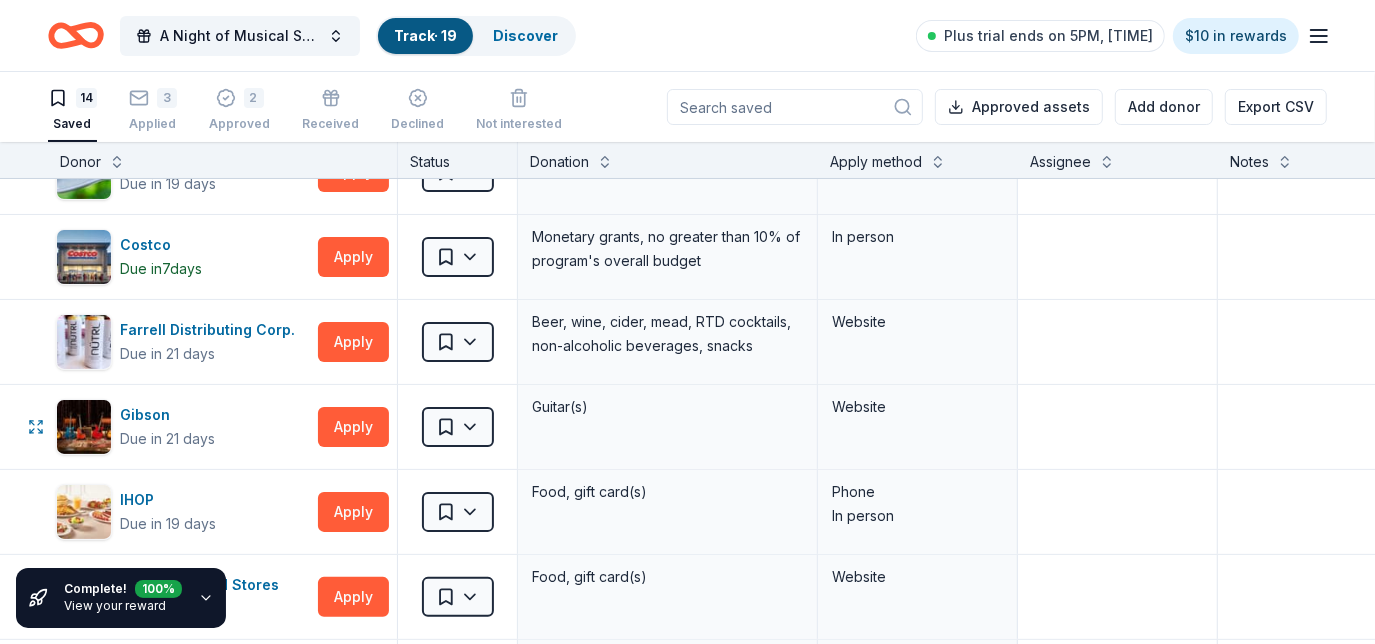scroll, scrollTop: 0, scrollLeft: 0, axis: both 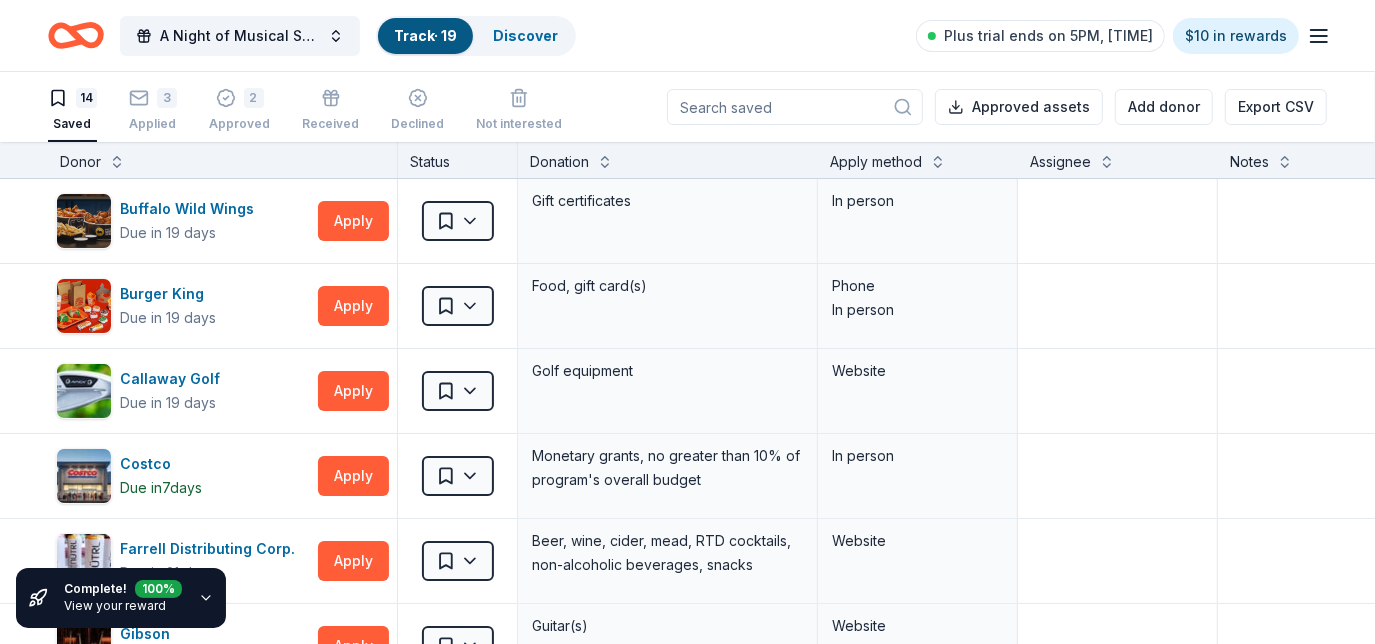 click on "Discover" at bounding box center (525, 36) 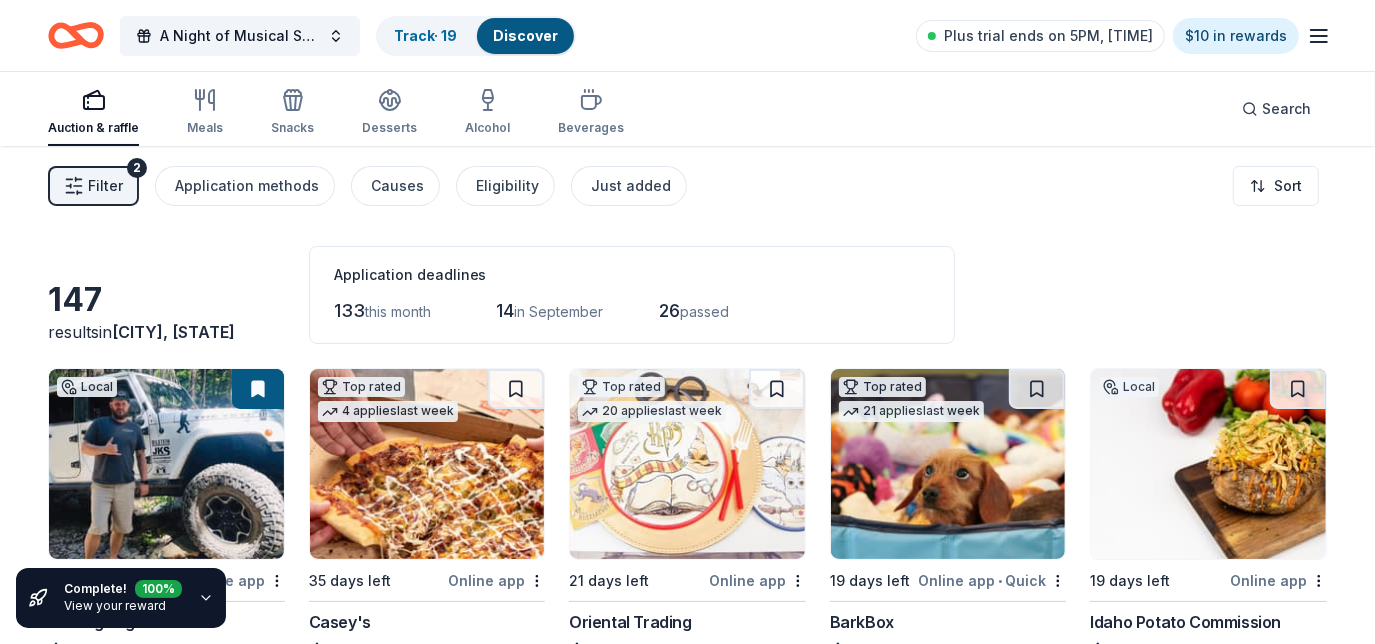 click at bounding box center (1298, 389) 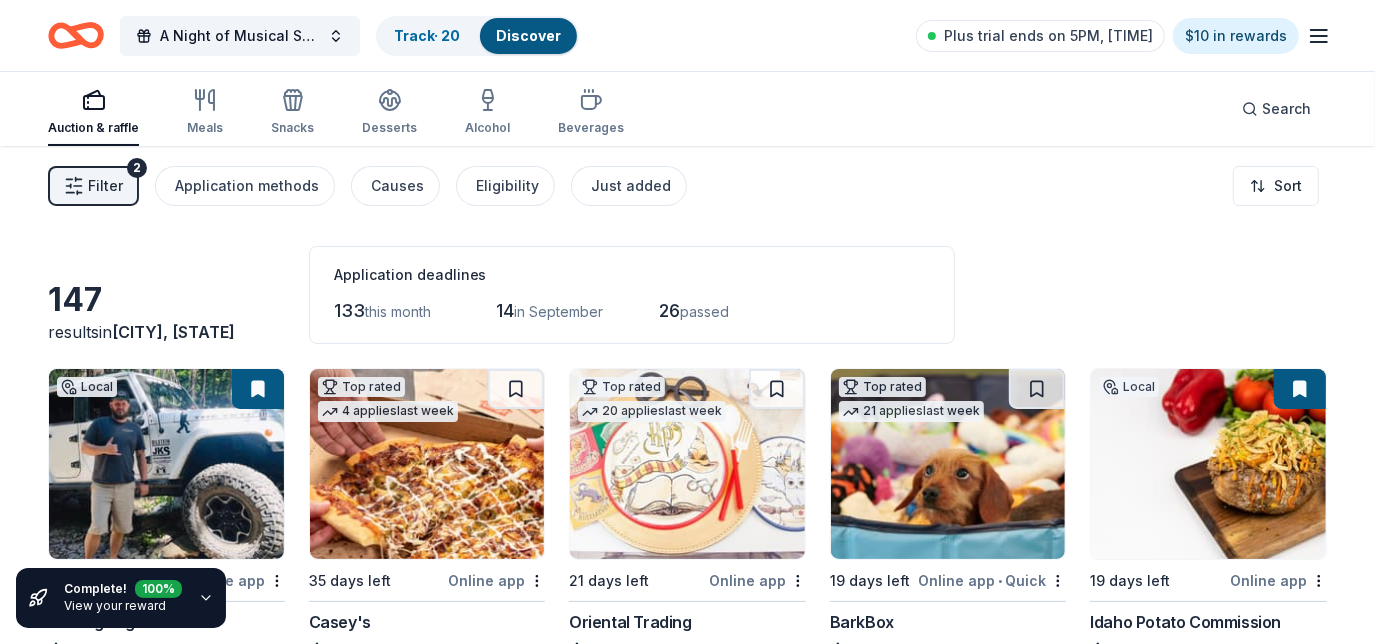 click at bounding box center [1300, 389] 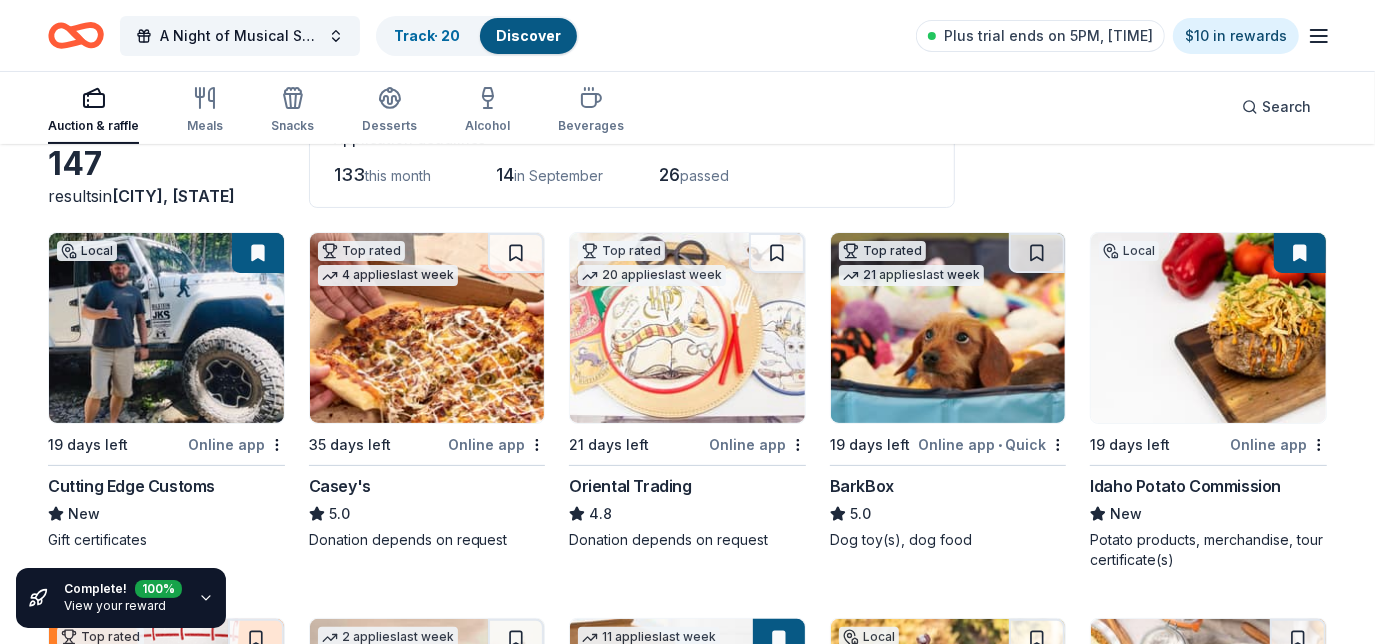 scroll, scrollTop: 136, scrollLeft: 0, axis: vertical 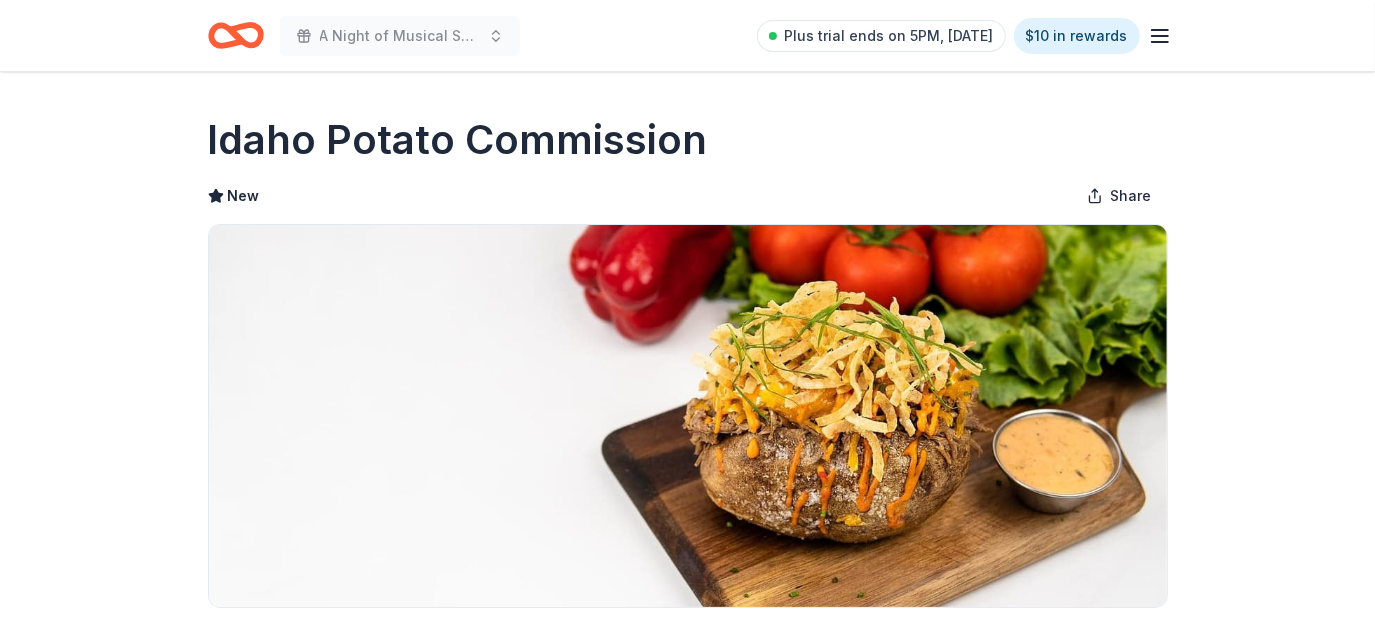 click 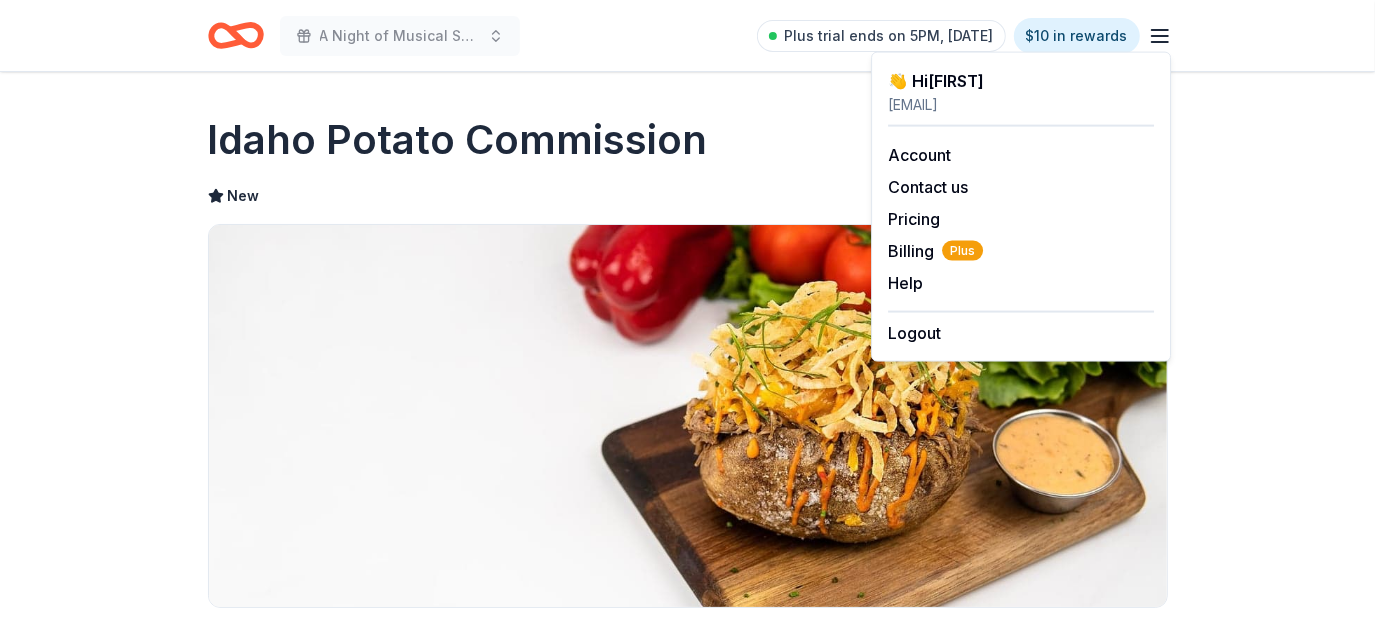 click on "Idaho Potato Commission" at bounding box center [458, 140] 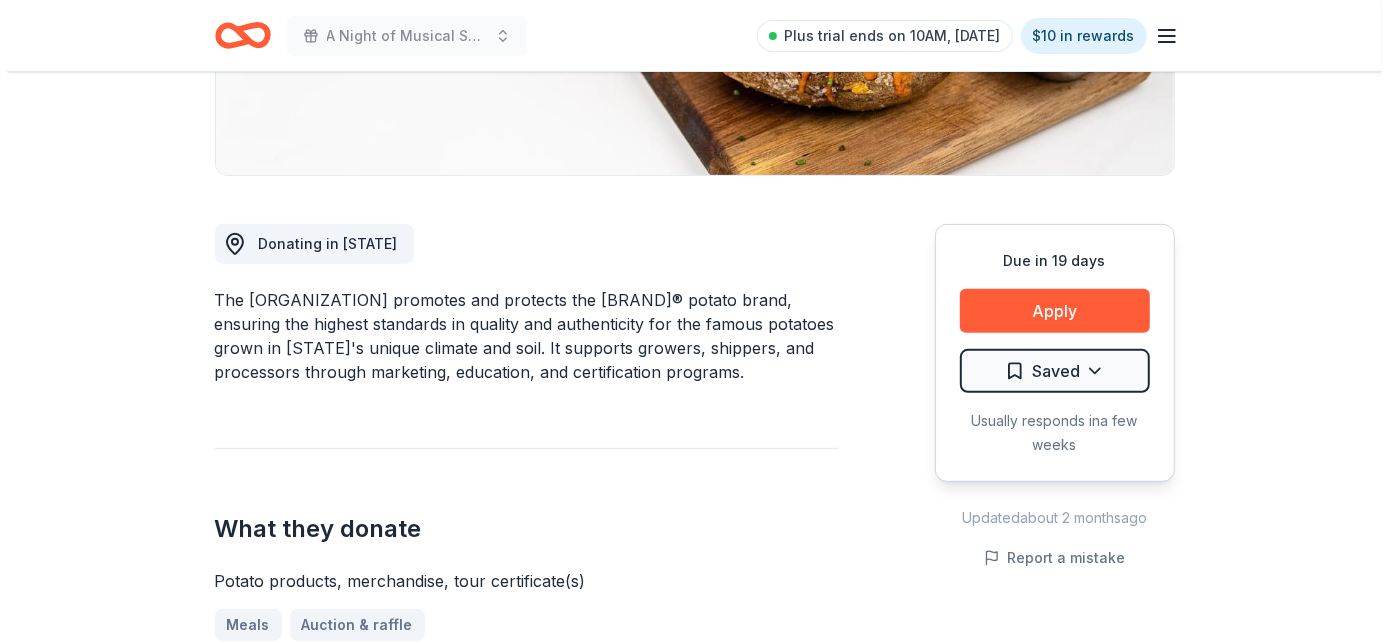 scroll, scrollTop: 432, scrollLeft: 0, axis: vertical 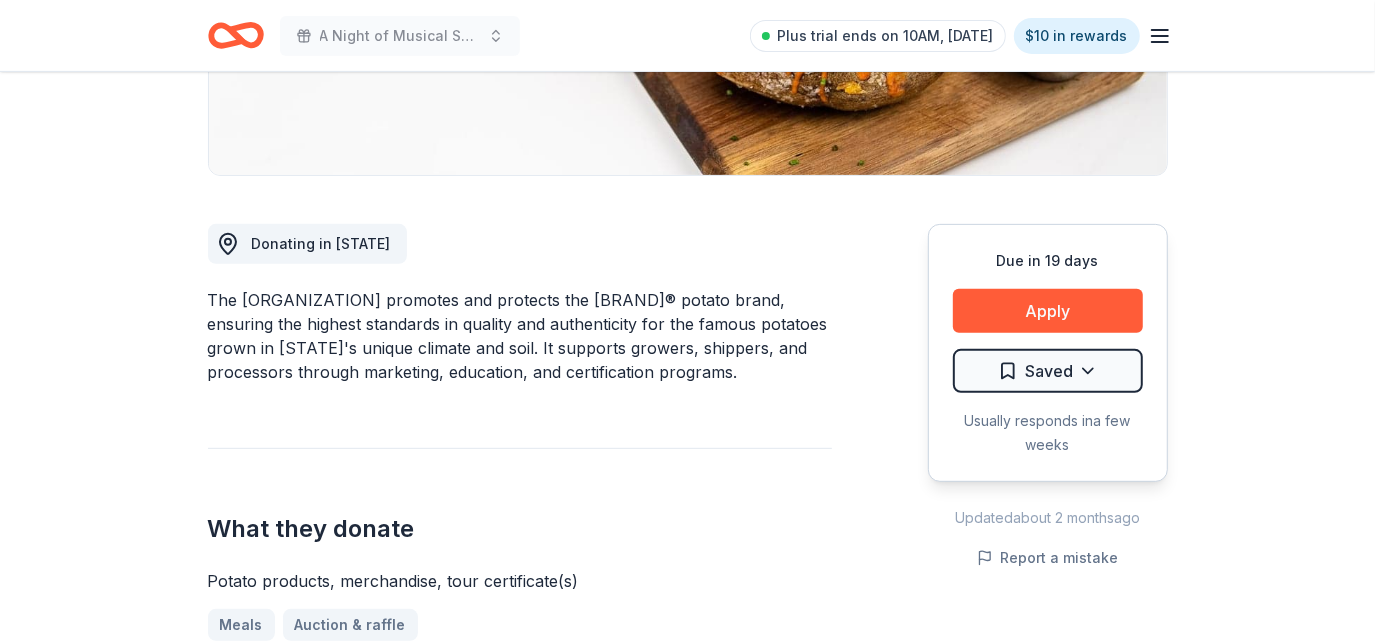 click on "A Night of Musical Splendor - Fall Fundraiser Plus trial ends on 10AM, [DATE] $10 in rewards Due in 19 days Share [ORGANIZATION] New Share Donating in [STATE] The [ORGANIZATION] promotes and protects the [BRAND]® potato brand, ensuring the highest standards in quality and authenticity for the famous potatoes grown in [STATE]'s unique climate and soil. It supports growers, shippers, and processors through marketing, education, and certification programs. What they donate Potato products, merchandise, tour certificate(s) Meals Auction & raffle Donation is small & easy to send to guests Who they donate to [ORGANIZATION] hasn ' t listed any preferences or eligibility criteria. Upgrade to Pro to view approval rates and average donation values Due in 19 days Apply Saved Usually responds in a few weeks Updated about 2 months ago Report a mistake New Be the first to review this company! Leave a review Similar donors Top rated 4 applies last week 35 days left Online app Casey's 5.0 2 applies" at bounding box center [687, -110] 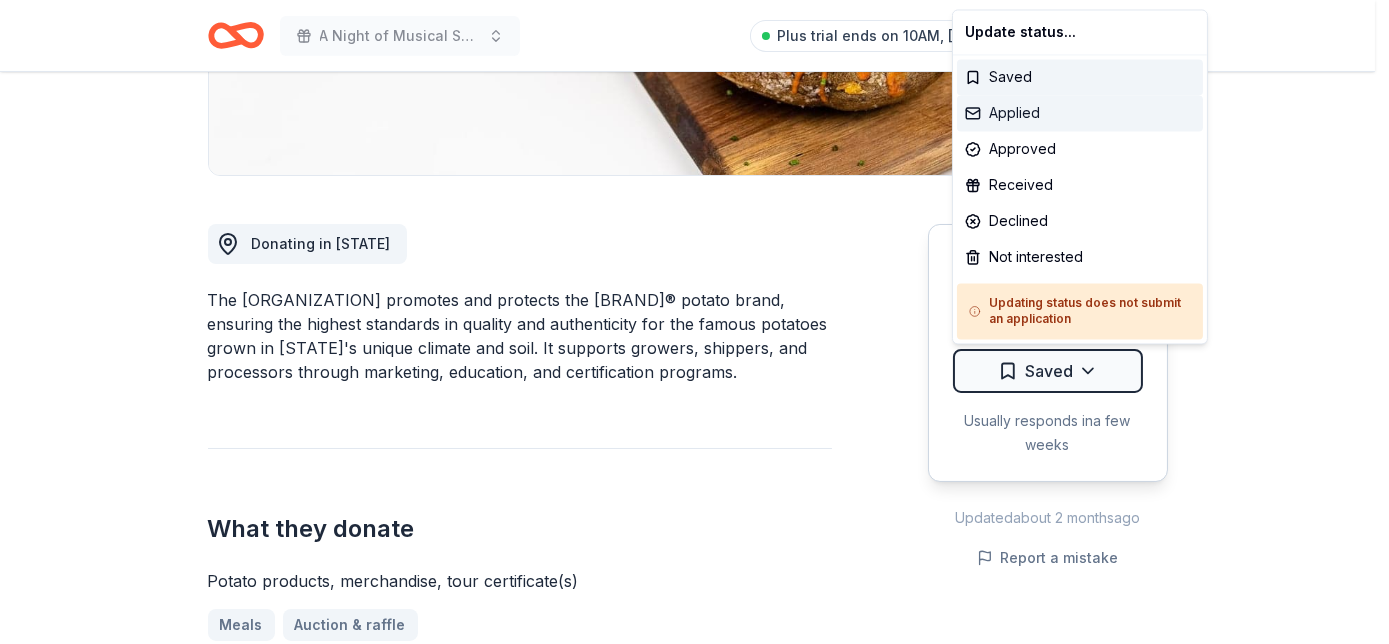 click on "Applied" at bounding box center [1080, 113] 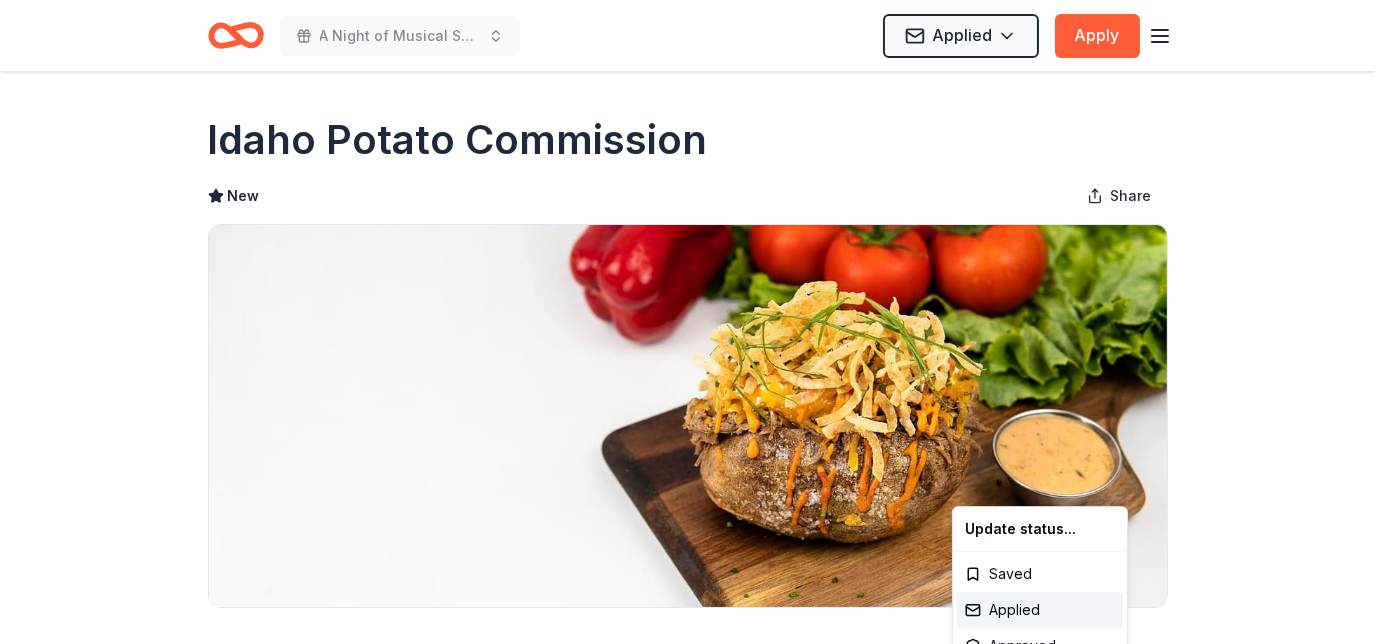 scroll, scrollTop: 0, scrollLeft: 0, axis: both 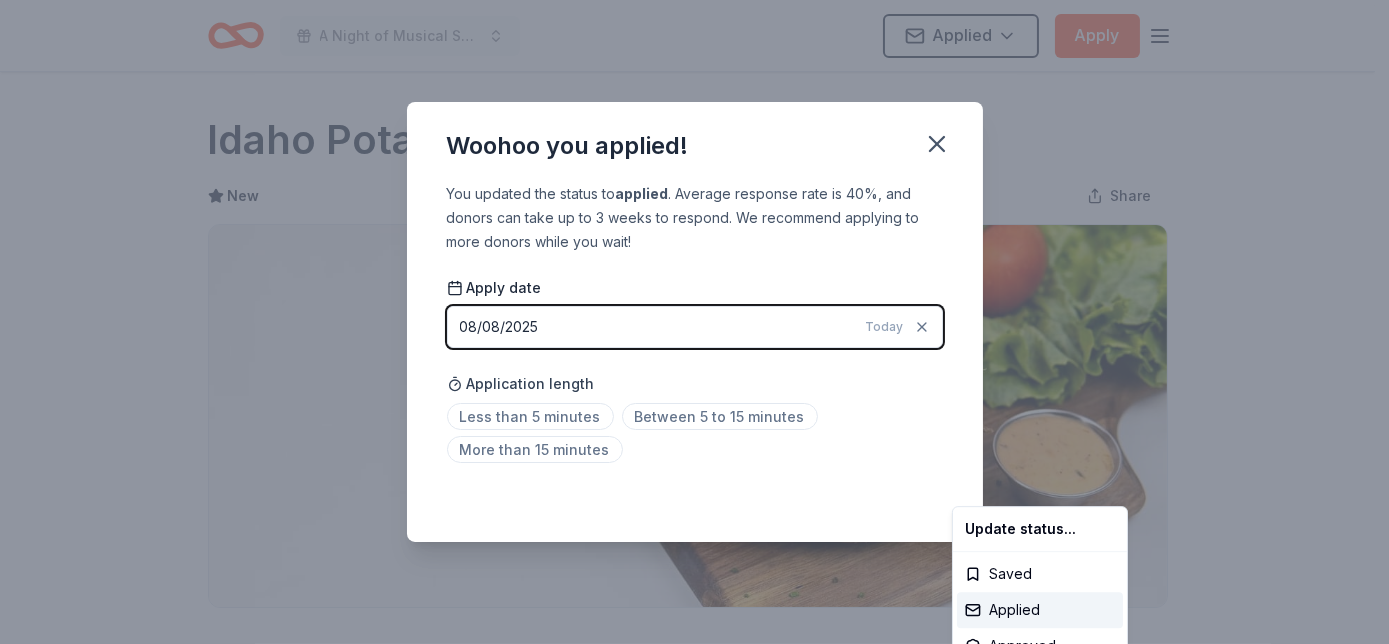 click on "A Night of Musical Splendor - Fall Fundraiser Applied Apply Due in 19 days Share Idaho Potato Commission New Share Donating in ID The Idaho Potato Commission promotes and protects the Idaho® potato brand, ensuring the highest standards in quality and authenticity for the famous potatoes grown in Idaho's unique climate and soil. It supports growers, shippers, and processors through marketing, education, and certification programs. What they donate Potato products, merchandise, tour certificate(s) Meals Auction & raffle Donation is small & easy to send to guests Who they donate to Idaho Potato Commission  hasn ' t listed any preferences or eligibility criteria. Upgrade to Pro to view approval rates and average donation values Due in 19 days Apply Applied Usually responds in  a few weeks Updated  about 2 months  ago Report a mistake New Be the first to review this company! Leave a review Similar donors Top rated 4   applies  last week 35 days left Online app Casey's 5.0 Donation depends on request 2   applies 1" at bounding box center (694, 322) 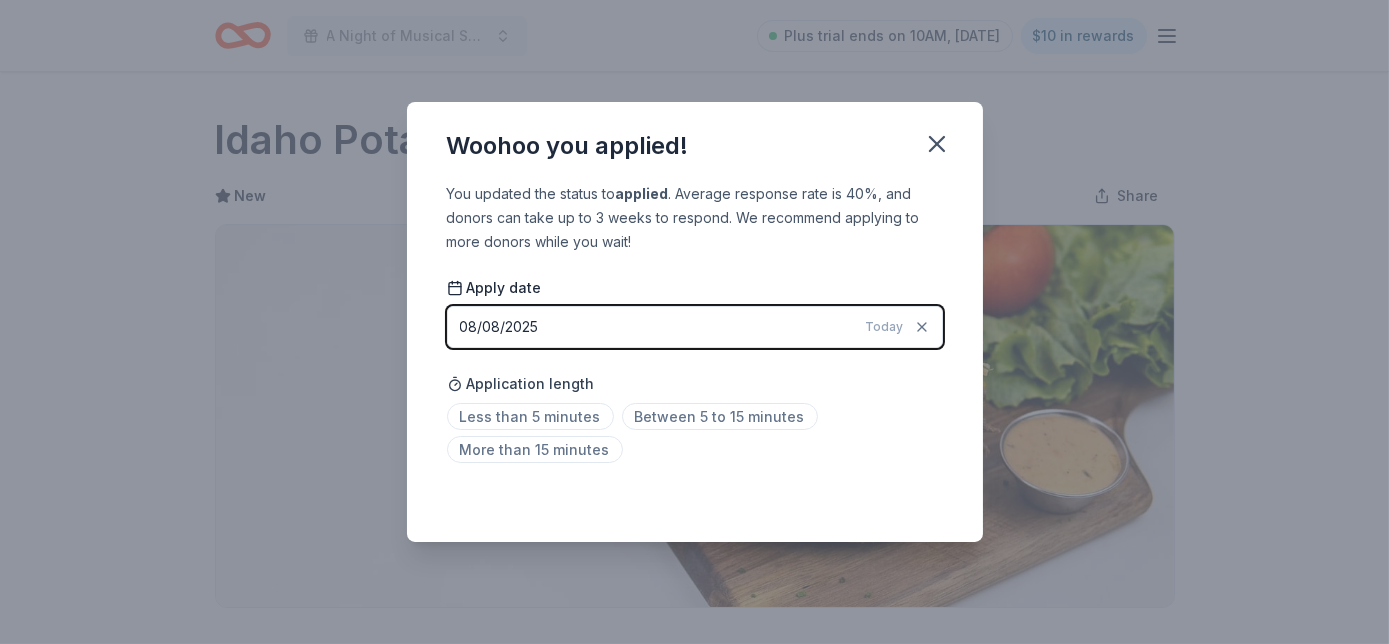 scroll, scrollTop: 480, scrollLeft: 0, axis: vertical 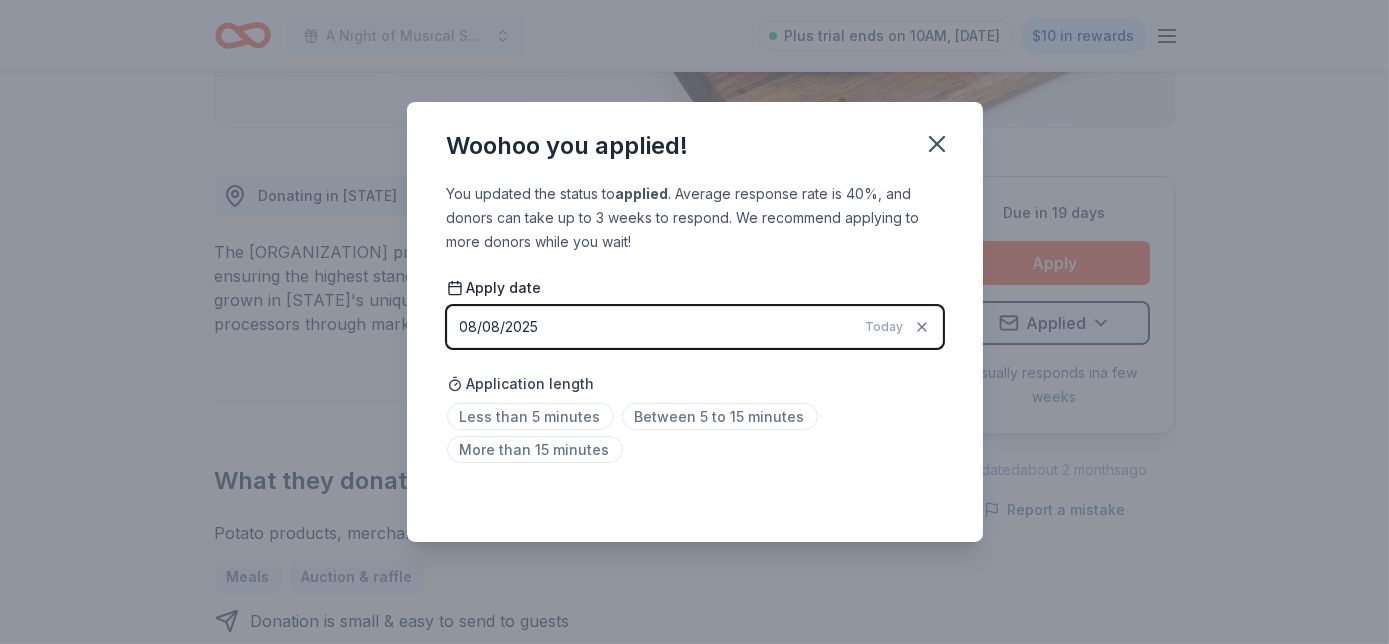click on "08/08/2025" at bounding box center [499, 327] 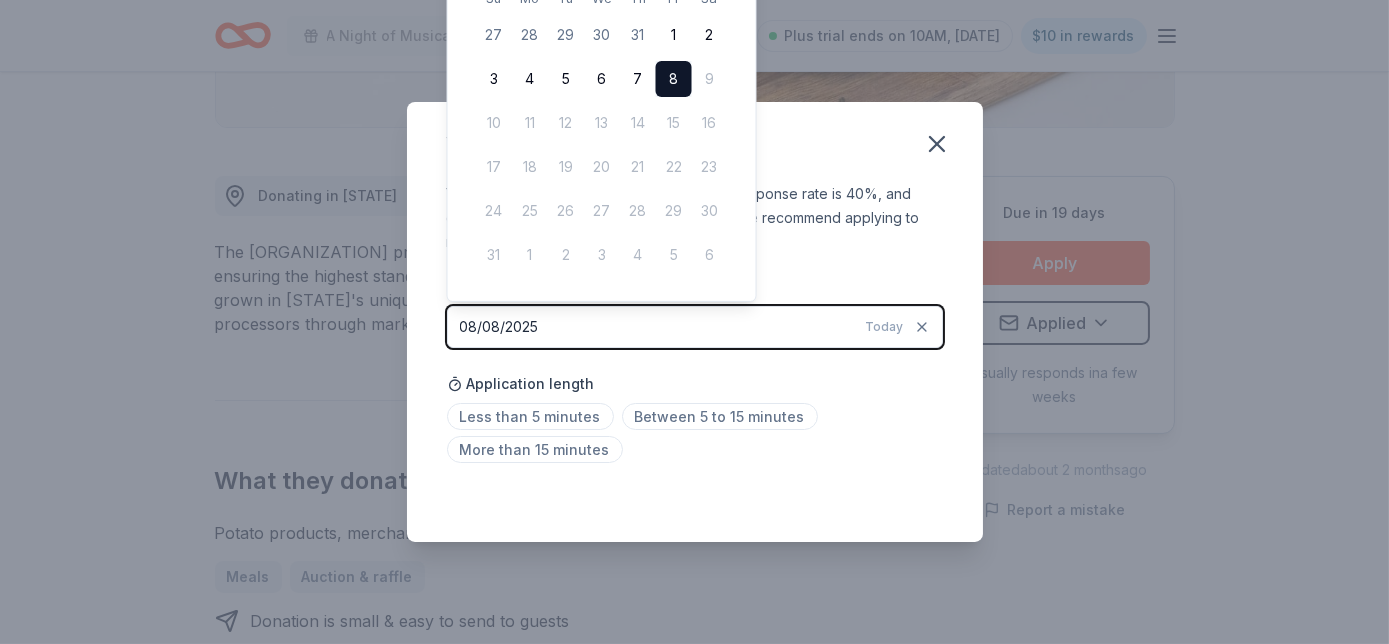 click on "5" at bounding box center [566, 79] 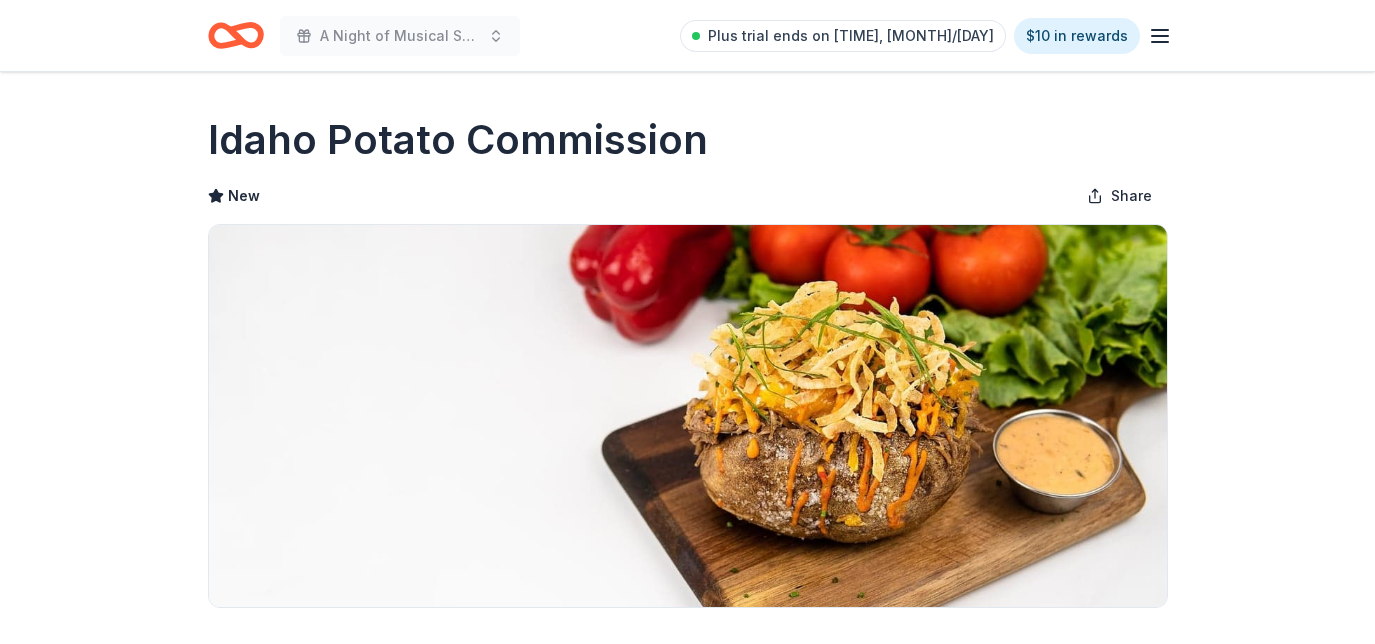 scroll, scrollTop: 0, scrollLeft: 0, axis: both 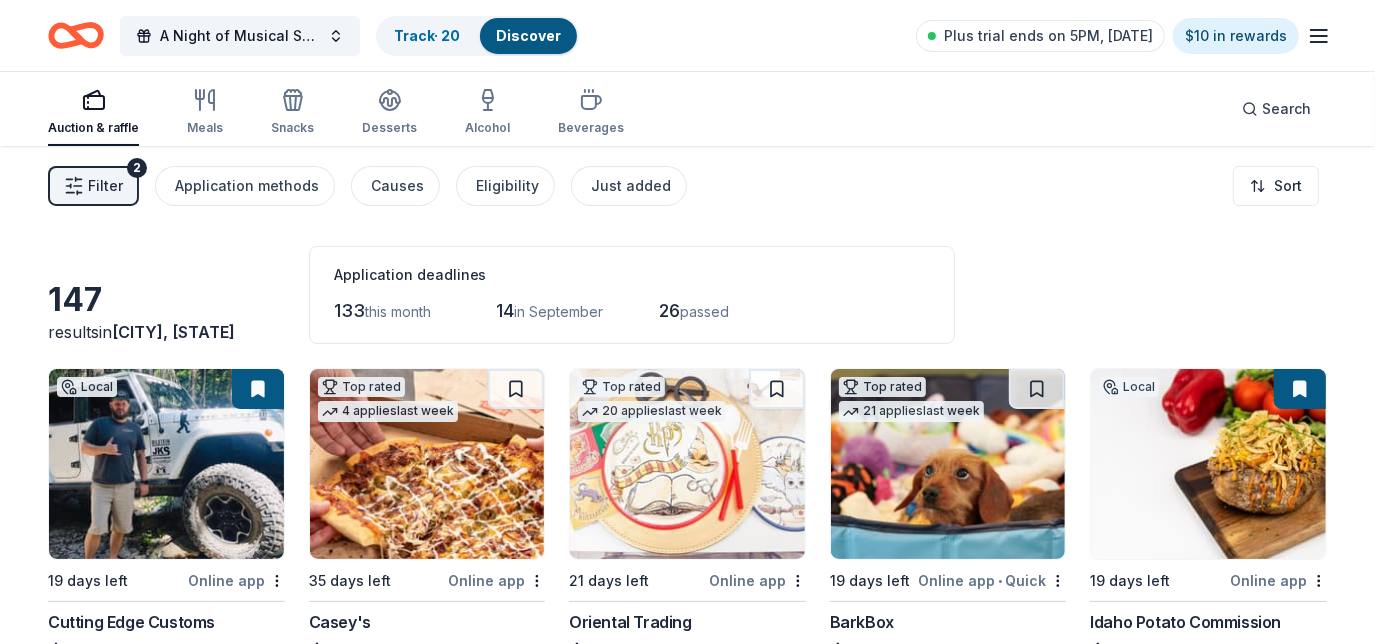 click on "Application methods" at bounding box center [247, 186] 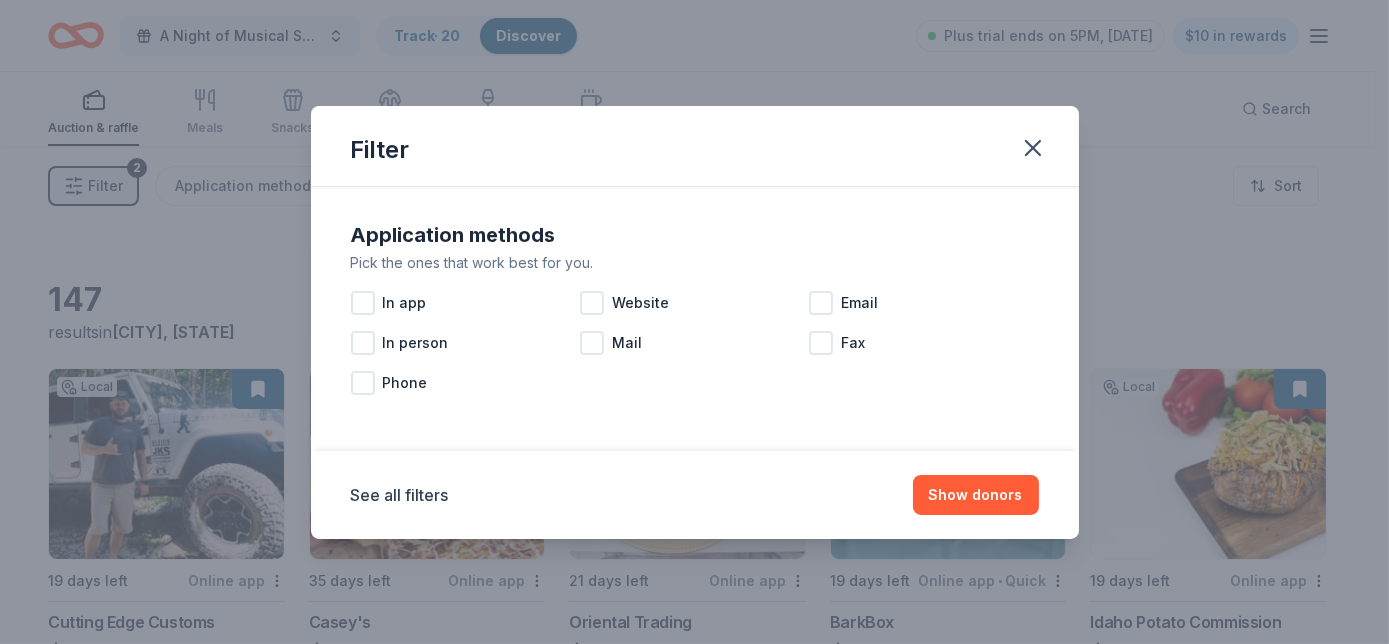 click on "Website" at bounding box center [640, 303] 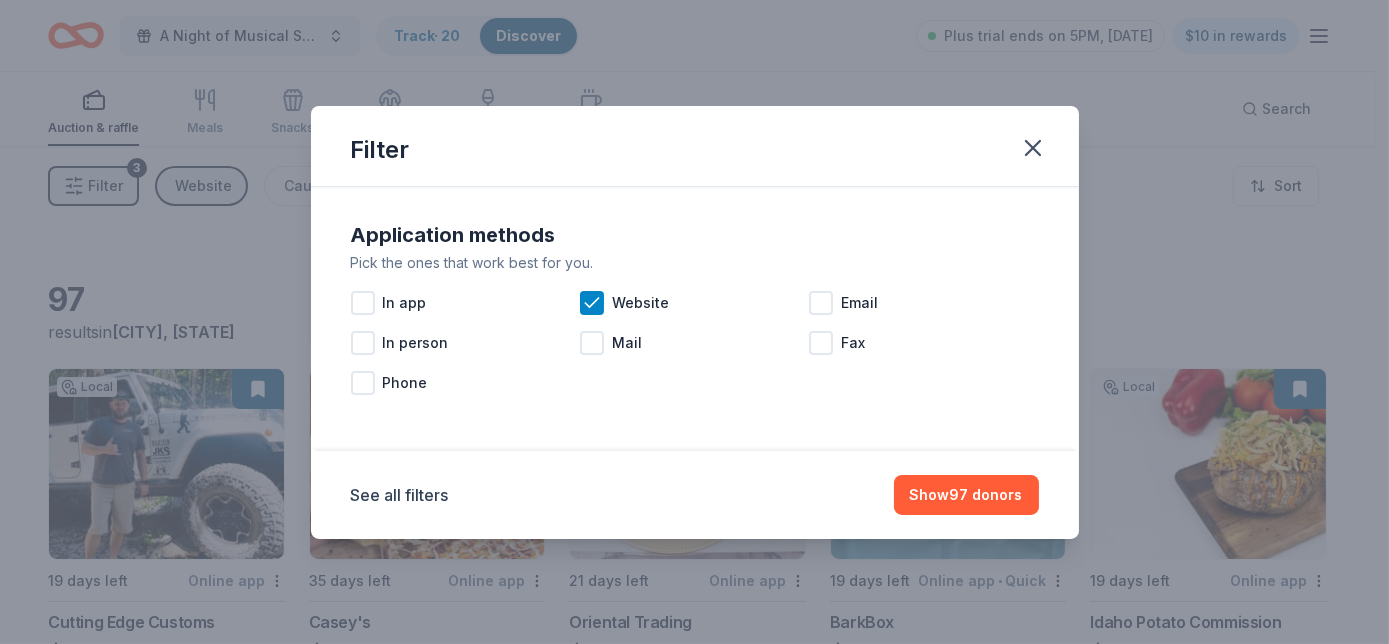 click on "Show [NUMBER] donors" at bounding box center [966, 495] 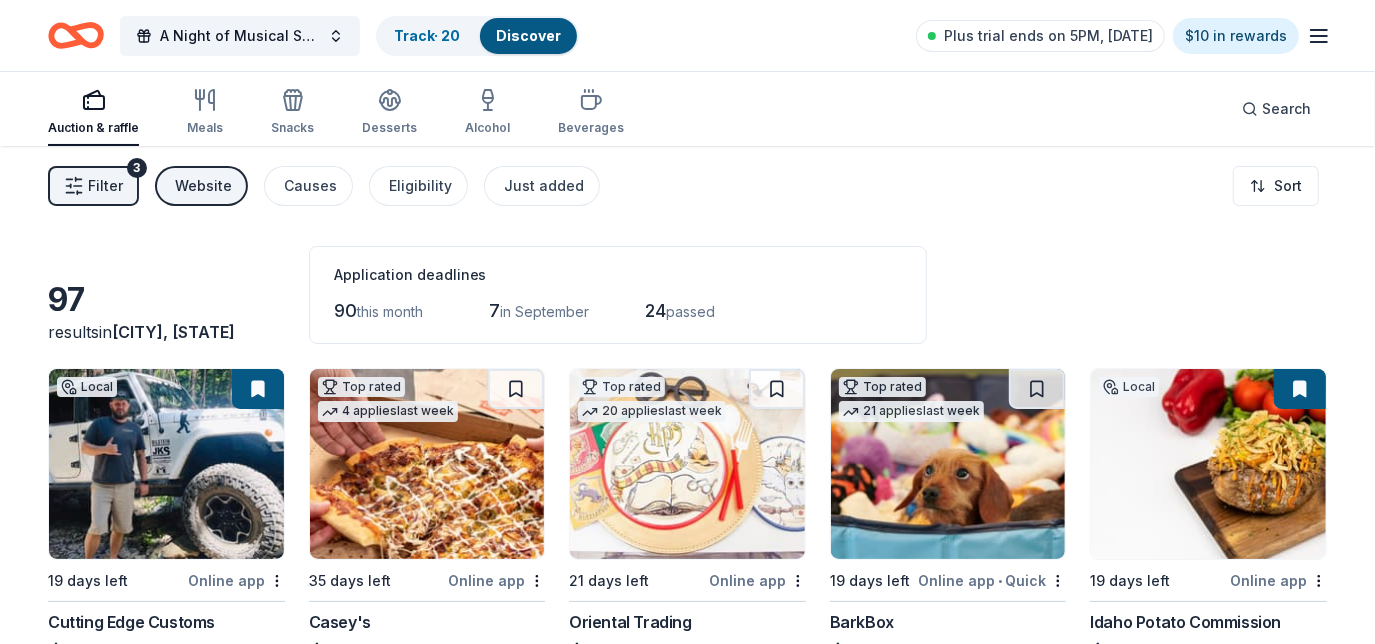click on "Filter" at bounding box center (105, 186) 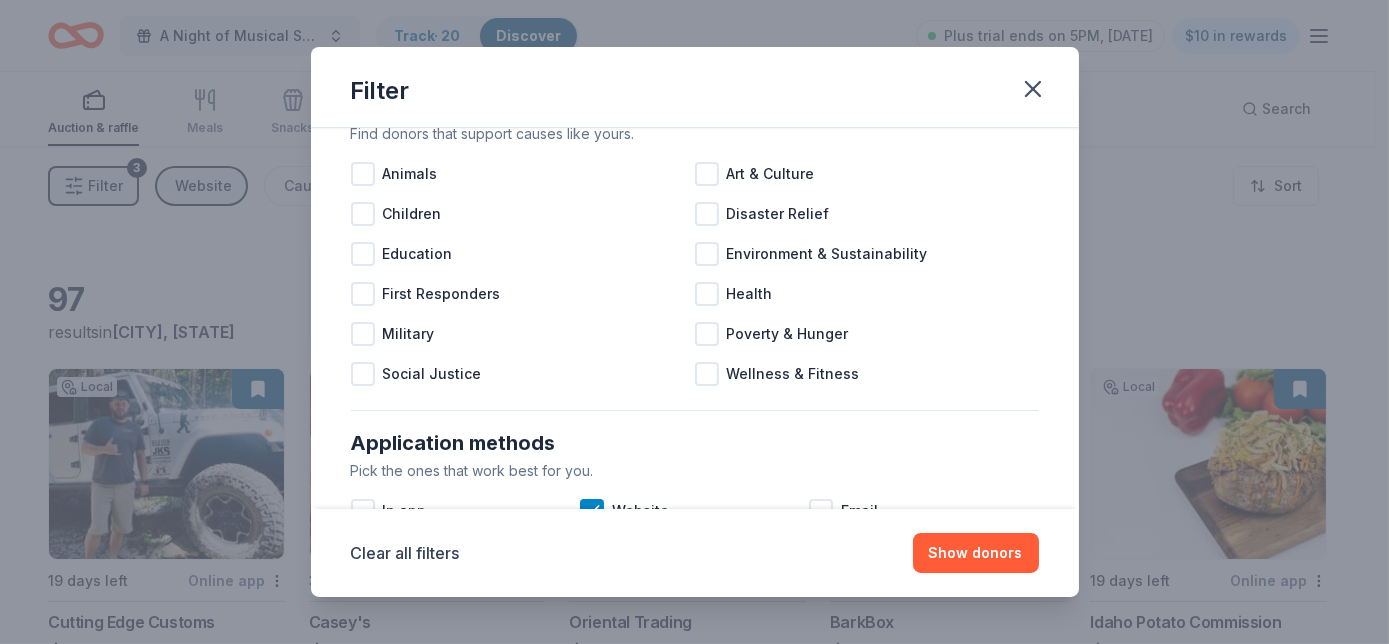 scroll, scrollTop: 73, scrollLeft: 0, axis: vertical 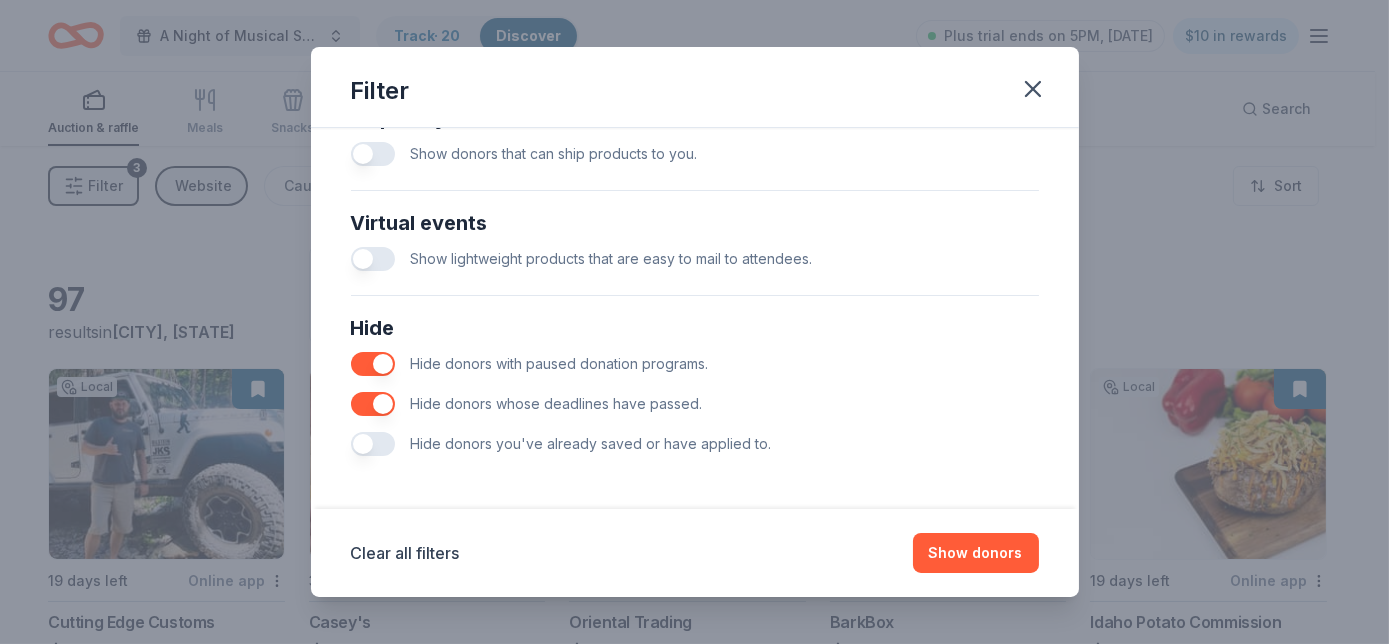 click 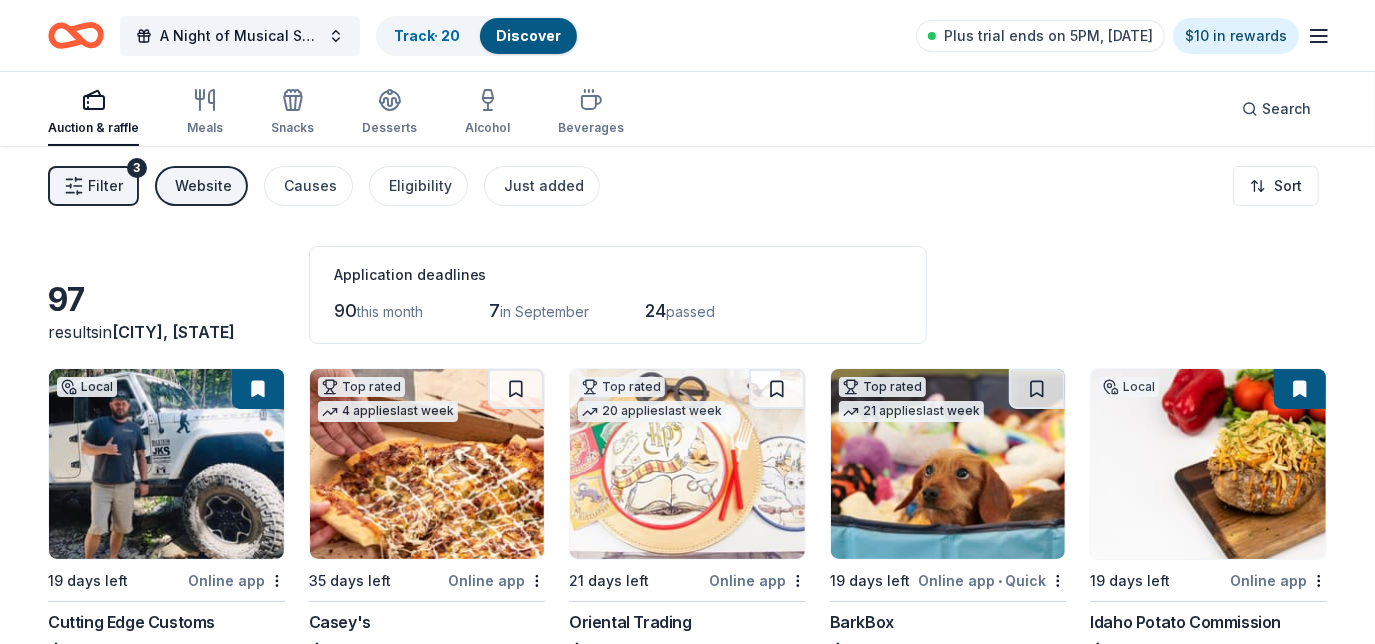 click on "Track  · 20" at bounding box center (427, 35) 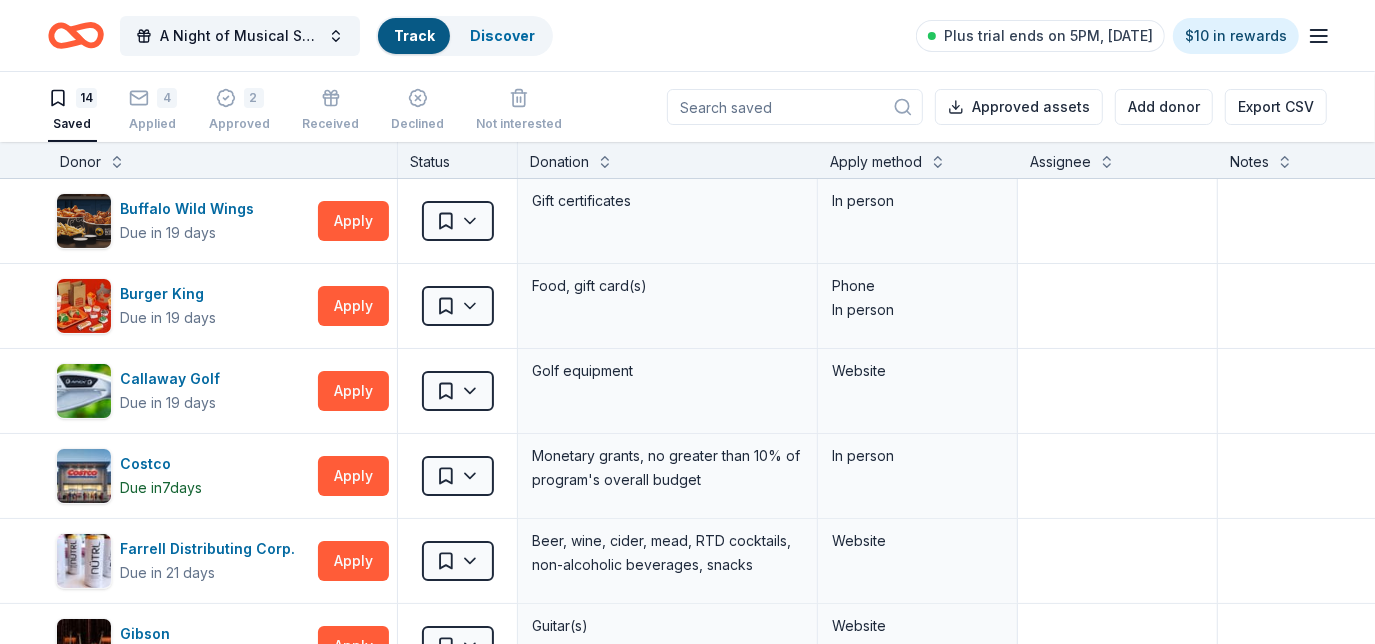 scroll, scrollTop: 1, scrollLeft: 0, axis: vertical 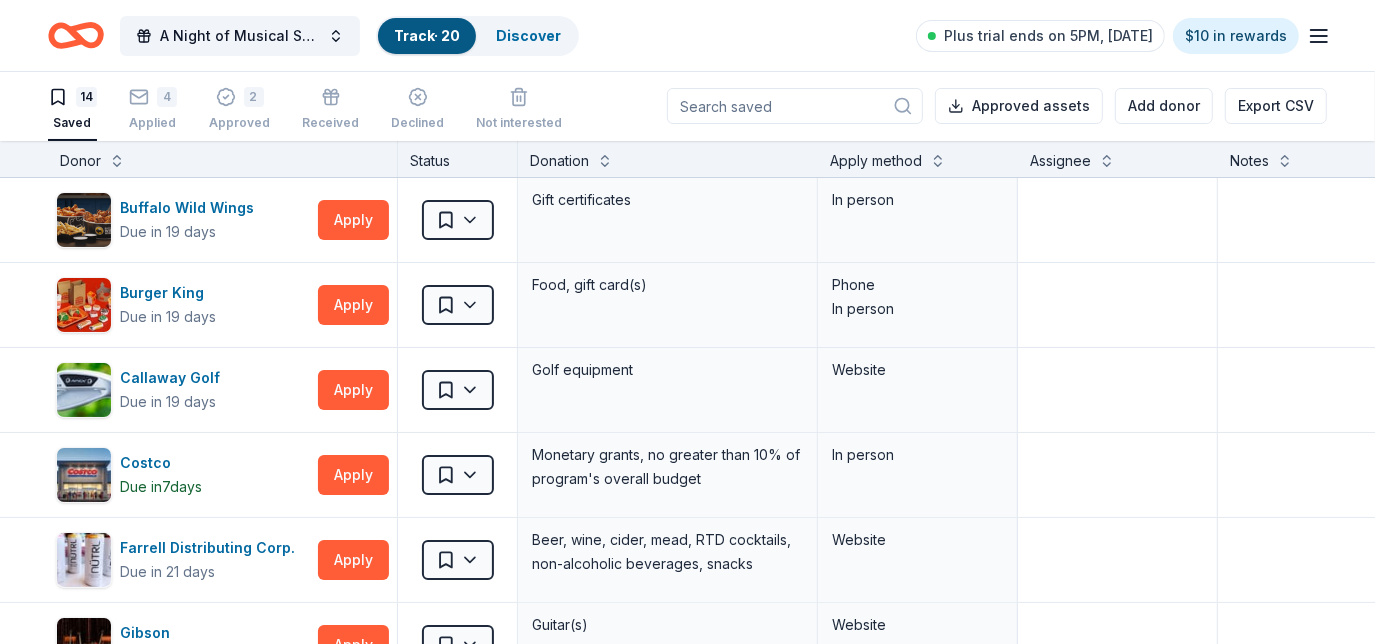 click on "Discover" at bounding box center [528, 35] 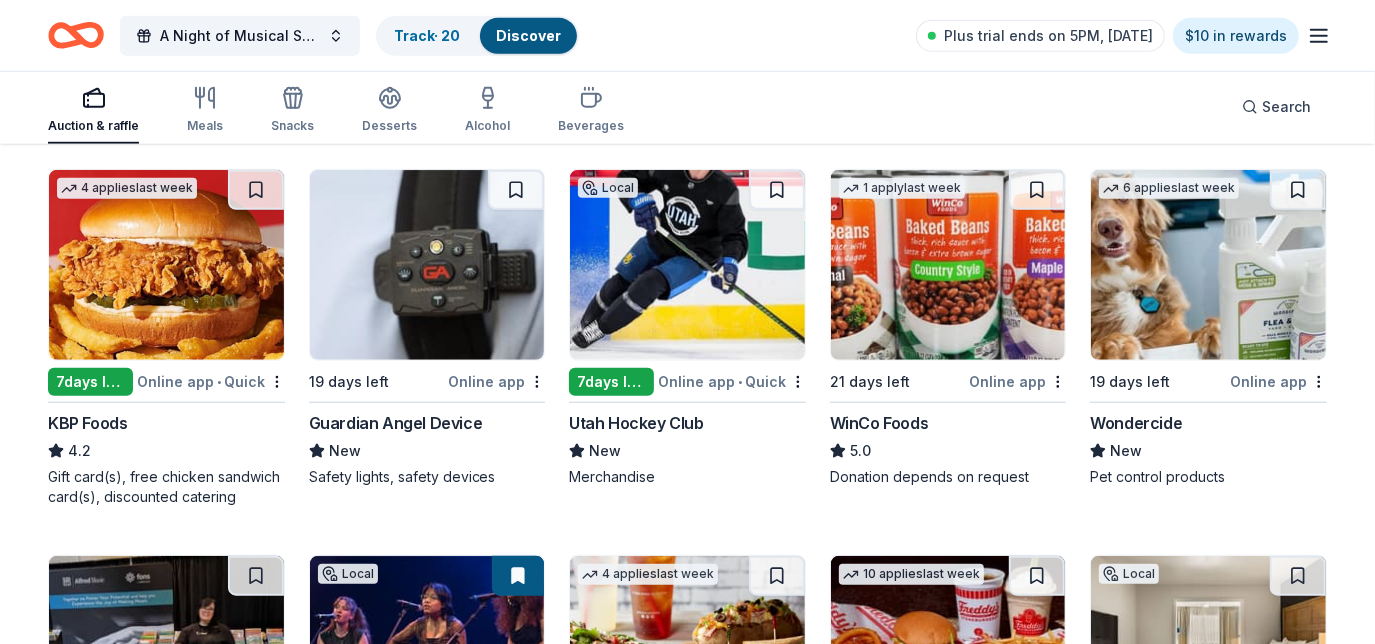 scroll, scrollTop: 974, scrollLeft: 0, axis: vertical 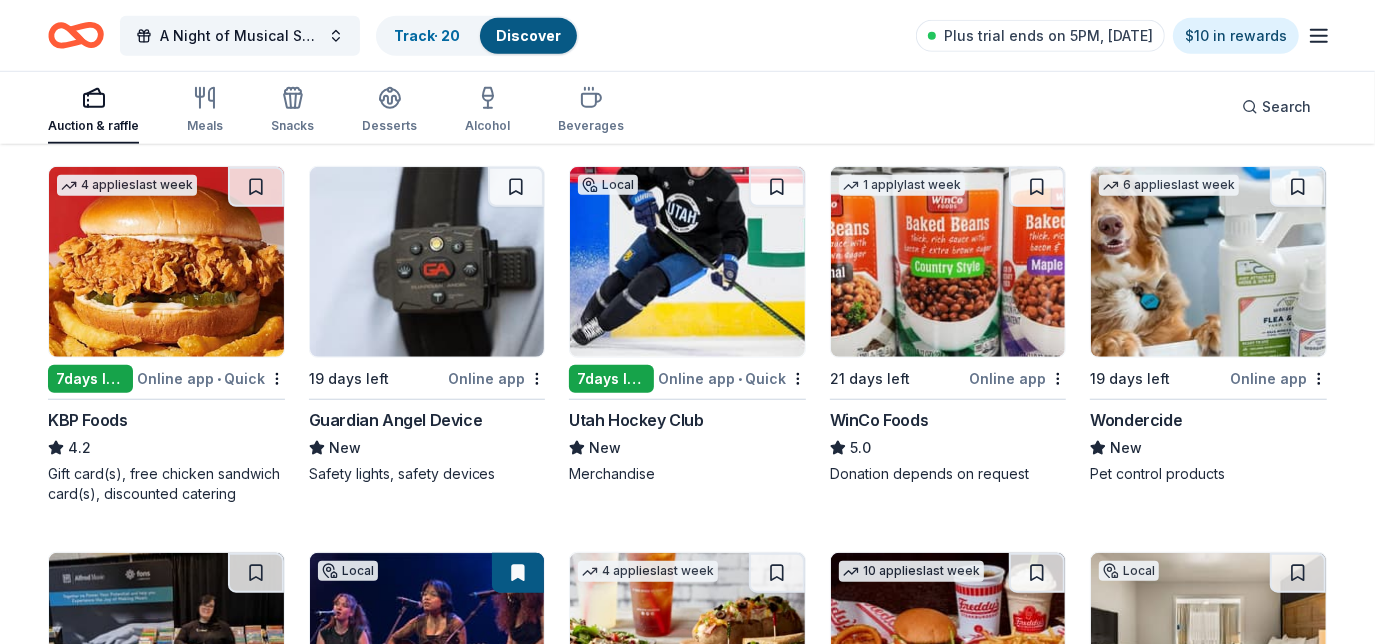 click on "Guardian Angel Device" at bounding box center (396, 420) 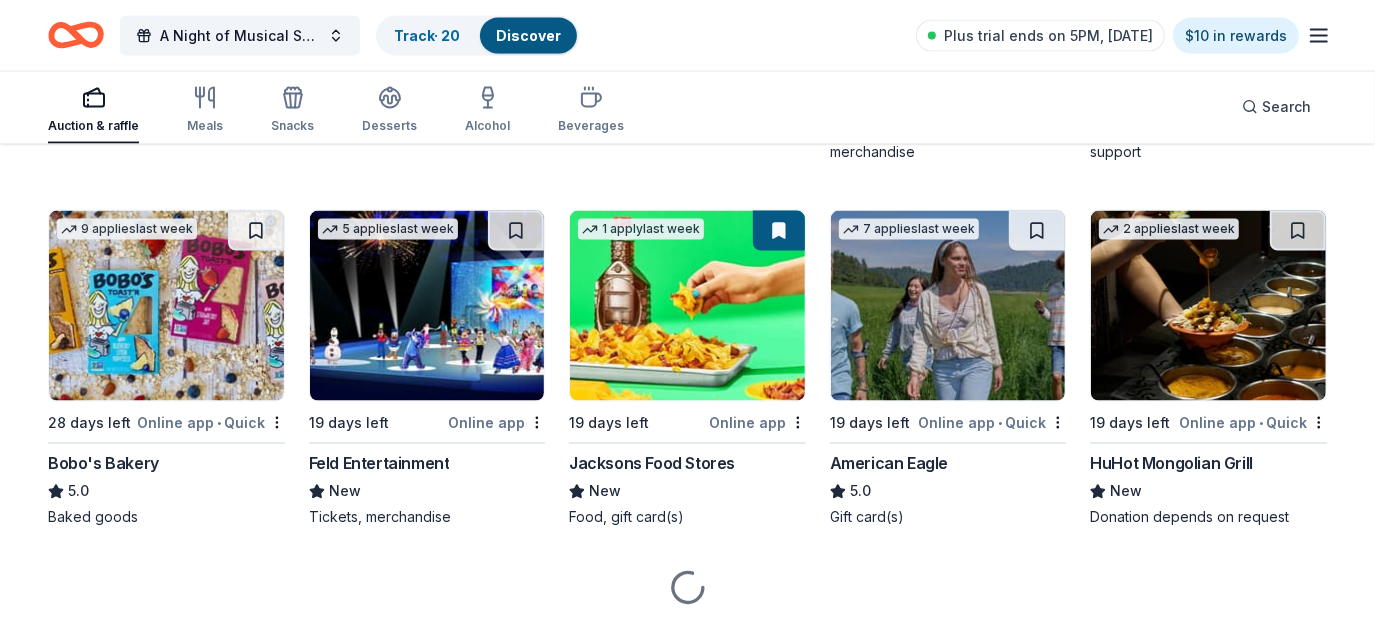 scroll, scrollTop: 2088, scrollLeft: 0, axis: vertical 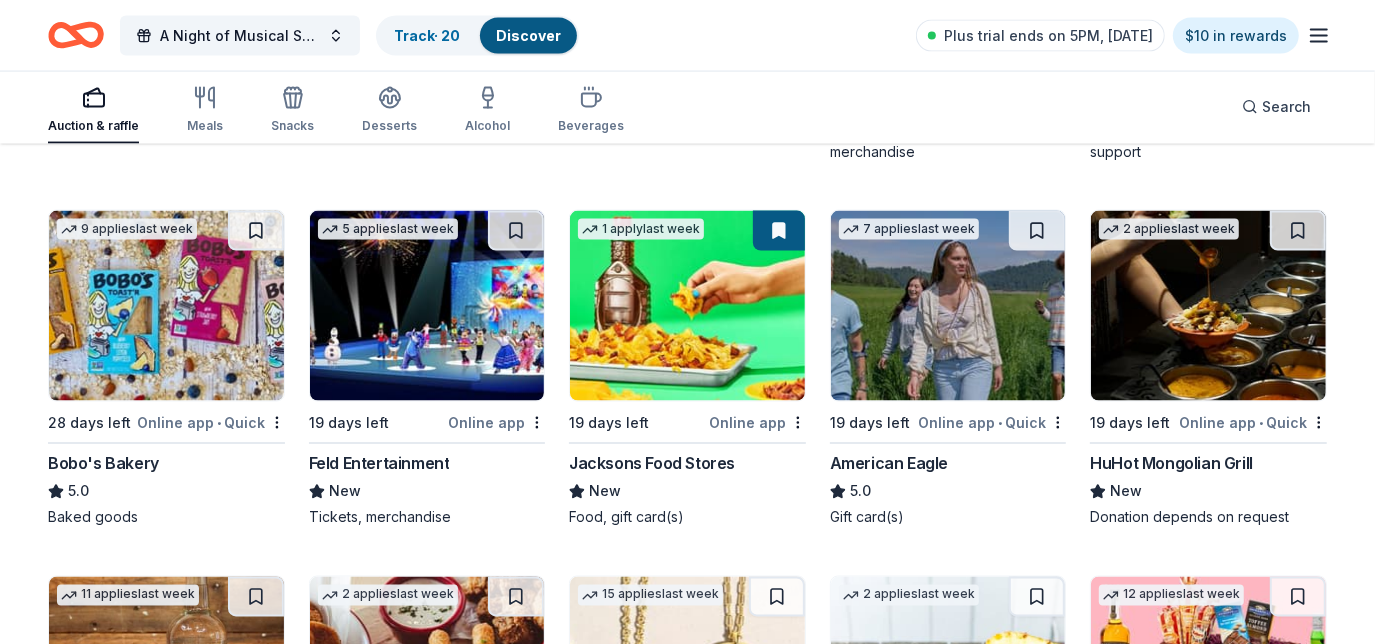 click on "American Eagle" at bounding box center (889, 464) 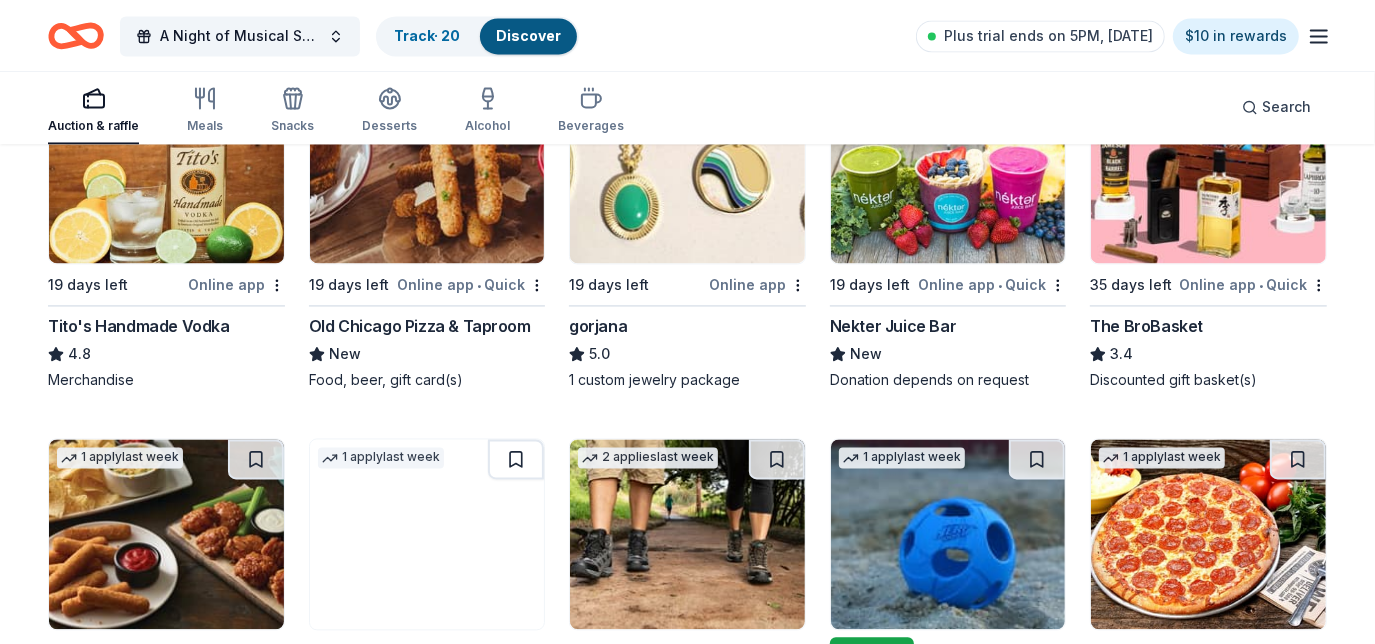 scroll, scrollTop: 2600, scrollLeft: 0, axis: vertical 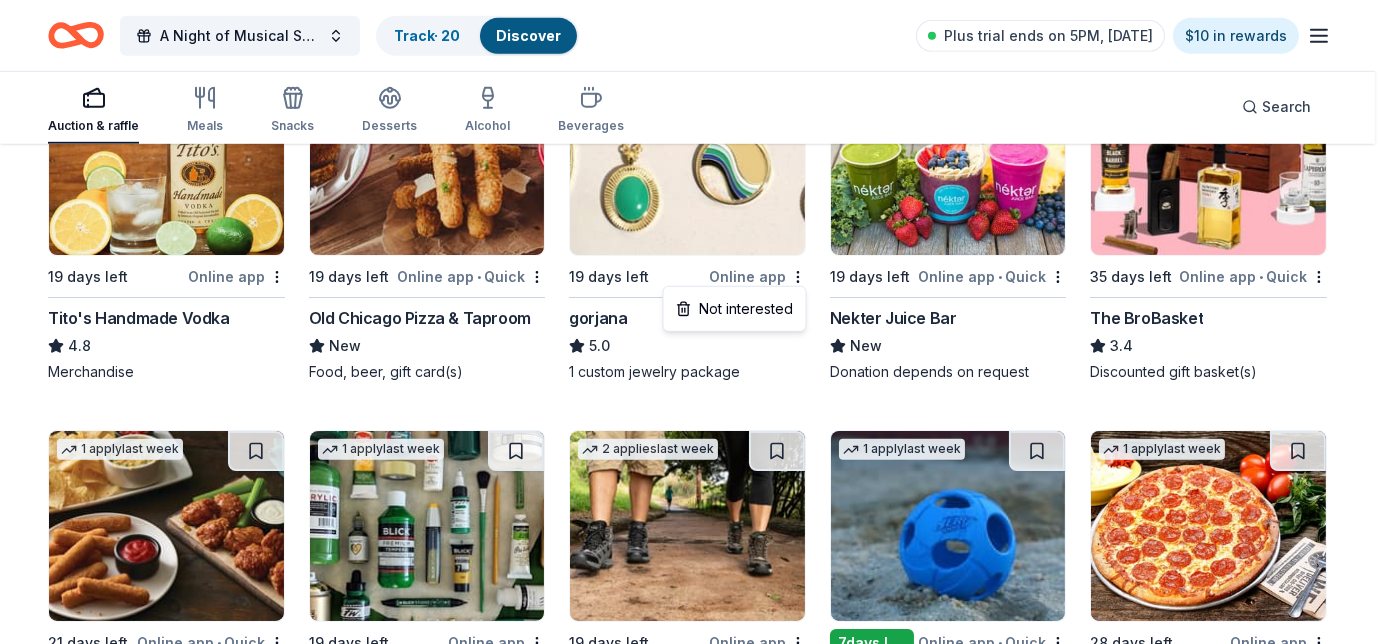 click on "A Night of Musical Splendor - Fall Fundraiser Track  · 20 Discover Plus trial ends on 5PM, 8/12 $10 in rewards Auction & raffle Meals Snacks Desserts Alcohol Beverages Search 97 results  in  Coeur d'Alene, ID Application deadlines 90  this month 7  in September 24  passed Local 19 days left Online app Cutting Edge Customs New Gift certificates Top rated 4   applies  last week 35 days left Online app Casey's 5.0 Donation depends on request Top rated 20   applies  last week 21 days left Online app Oriental Trading 4.8 Donation depends on request Top rated 21   applies  last week 19 days left Online app • Quick BarkBox 5.0 Dog toy(s), dog food Local 19 days left Online app Idaho Potato Commission New Potato products, merchandise, tour certificate(s) Top rated 3   applies  last week 4  days left Online app In-N-Out 5.0 Merchandise, gift certificate(s) 2   applies  last week 19 days left Online app Let's Roam 4.4 3 Family Scavenger Hunt Six Pack ($270 Value), 2 Date Night Scavenger Hunt Two Pack ($130 Value) 11" at bounding box center (694, -2278) 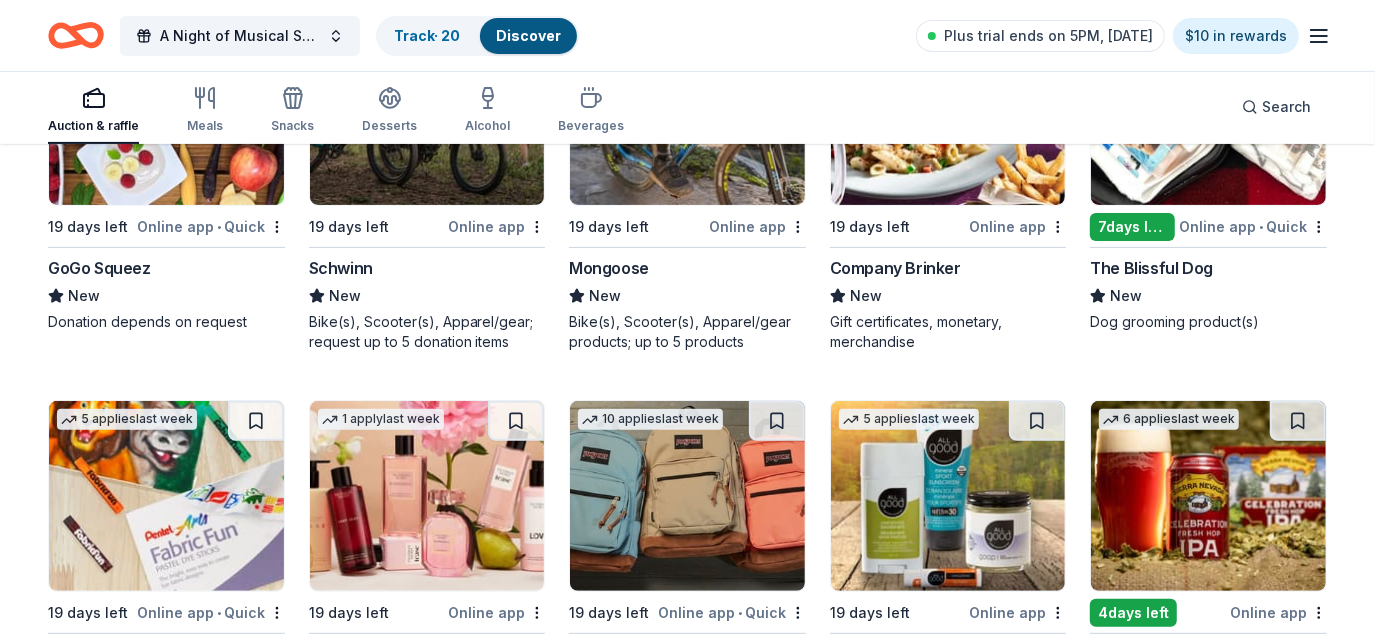 scroll, scrollTop: 5333, scrollLeft: 0, axis: vertical 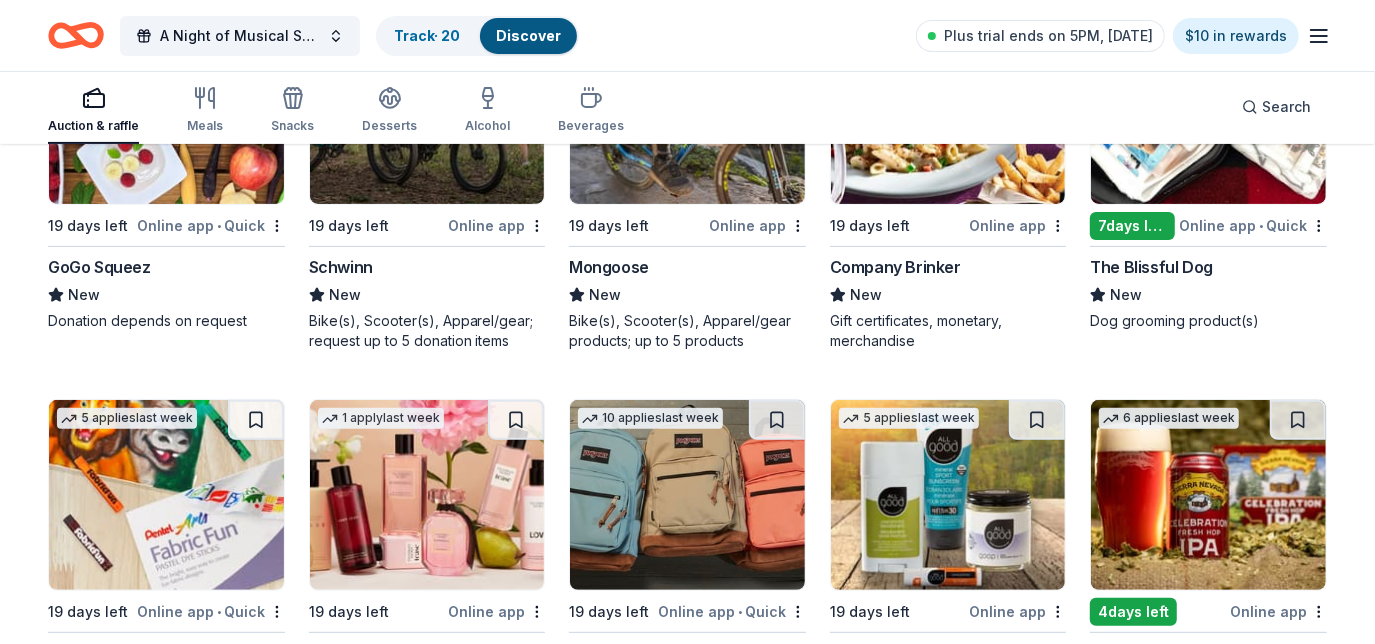 click on "GoGo Squeez" at bounding box center [99, 267] 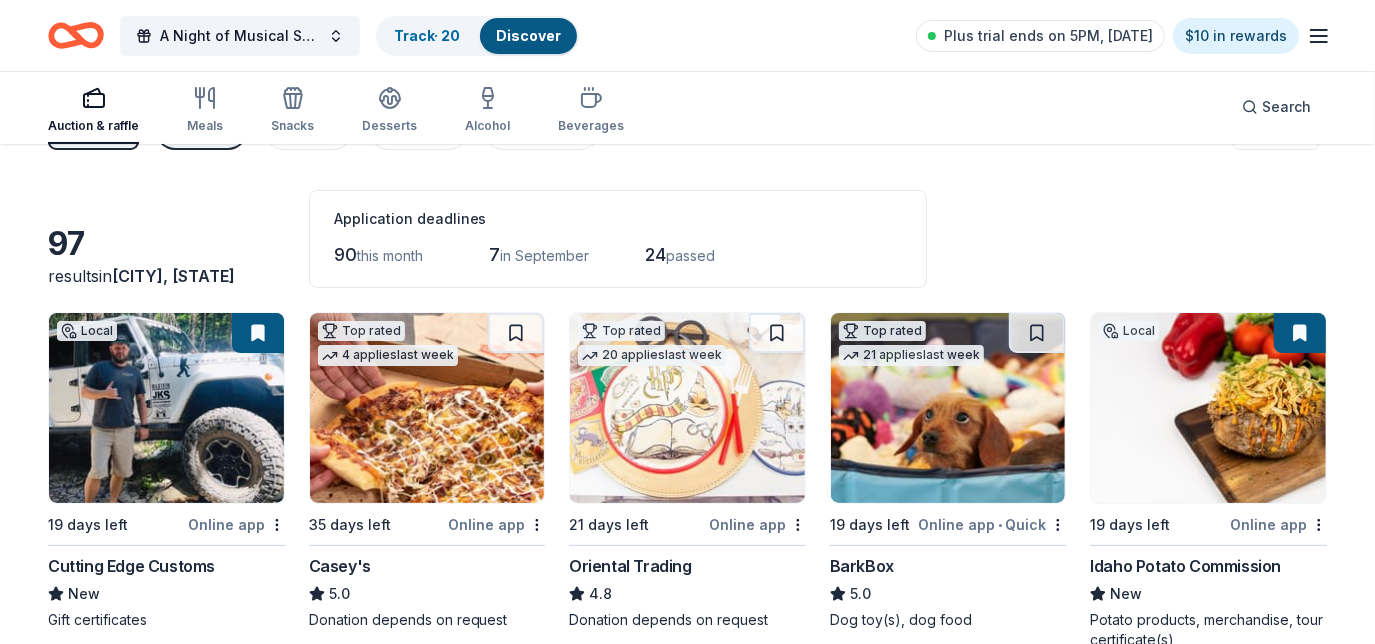 scroll, scrollTop: 1, scrollLeft: 0, axis: vertical 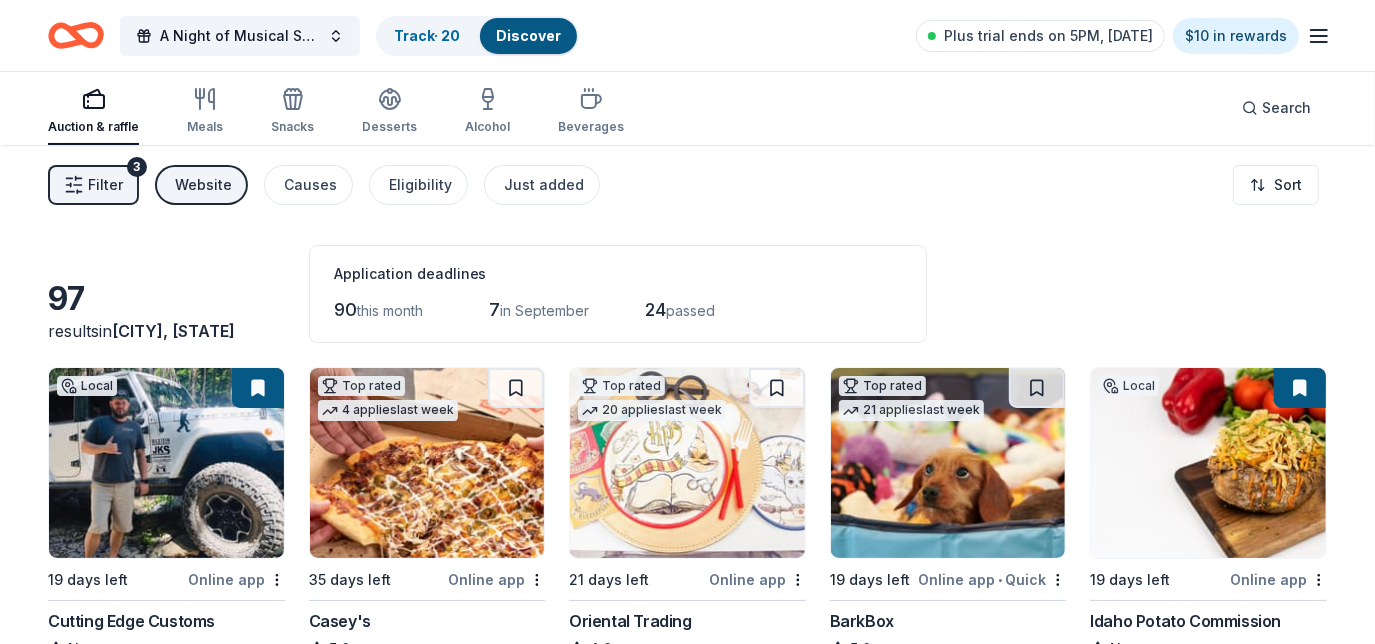 click on "Desserts" at bounding box center (389, 127) 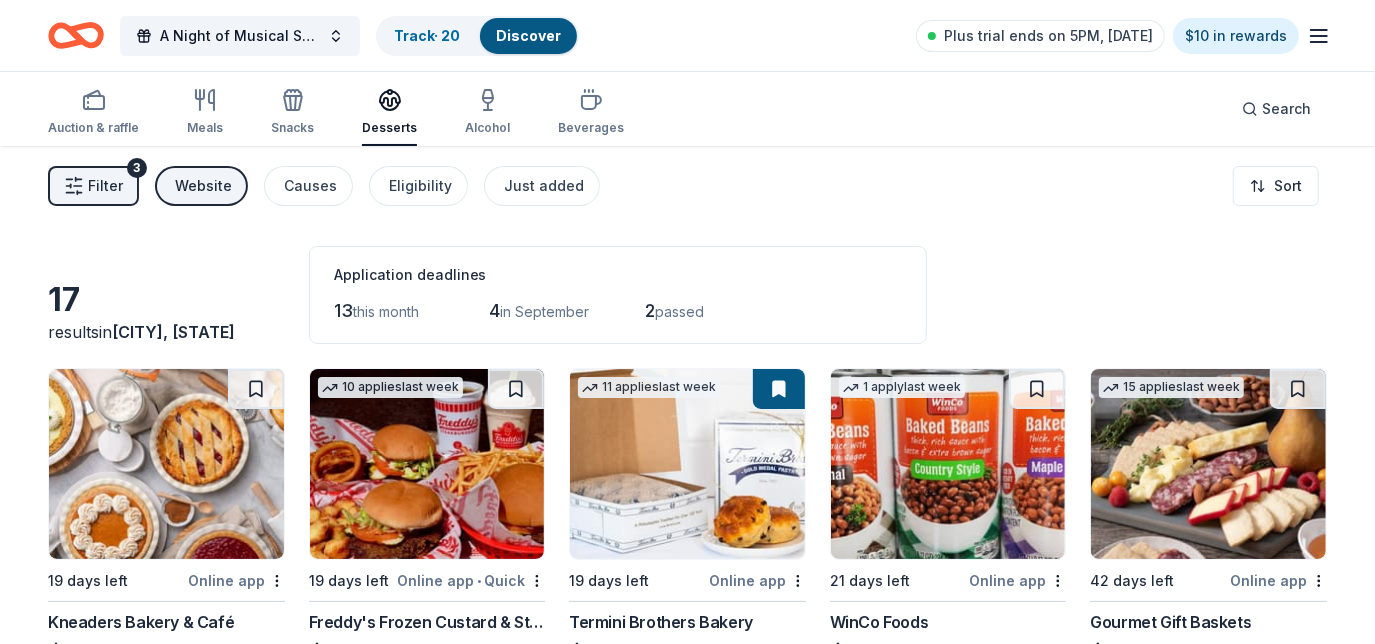click 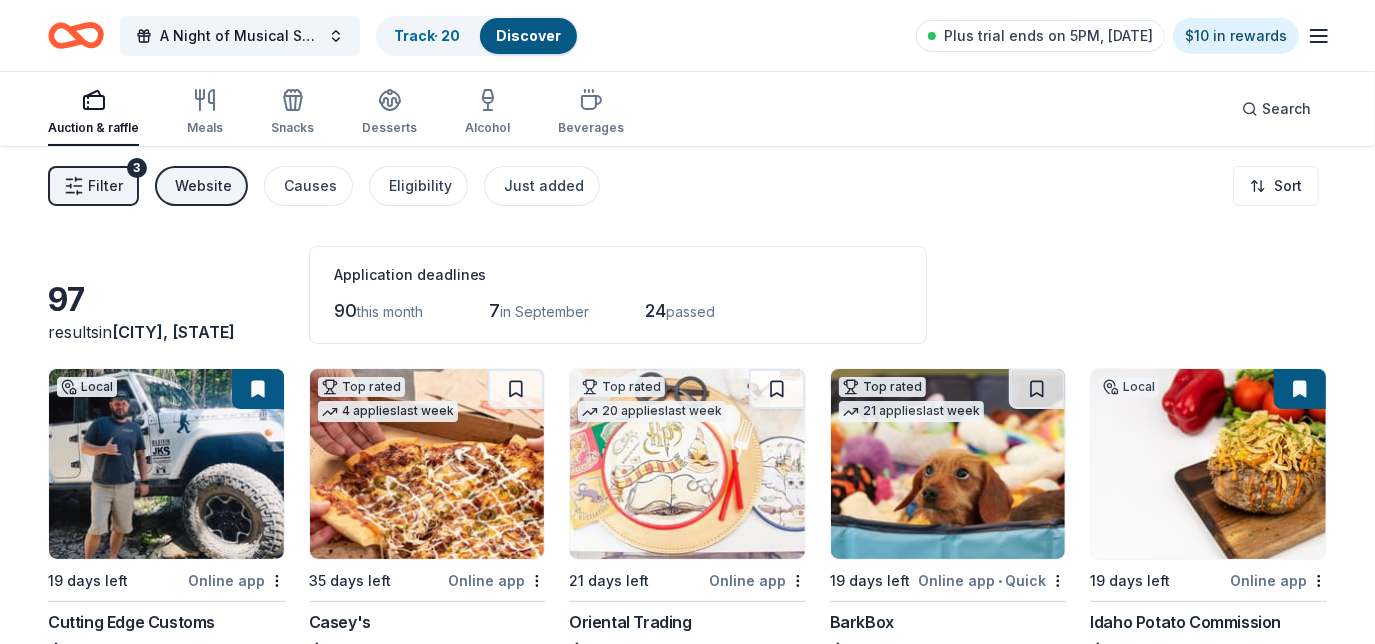 click on "Causes" at bounding box center (310, 186) 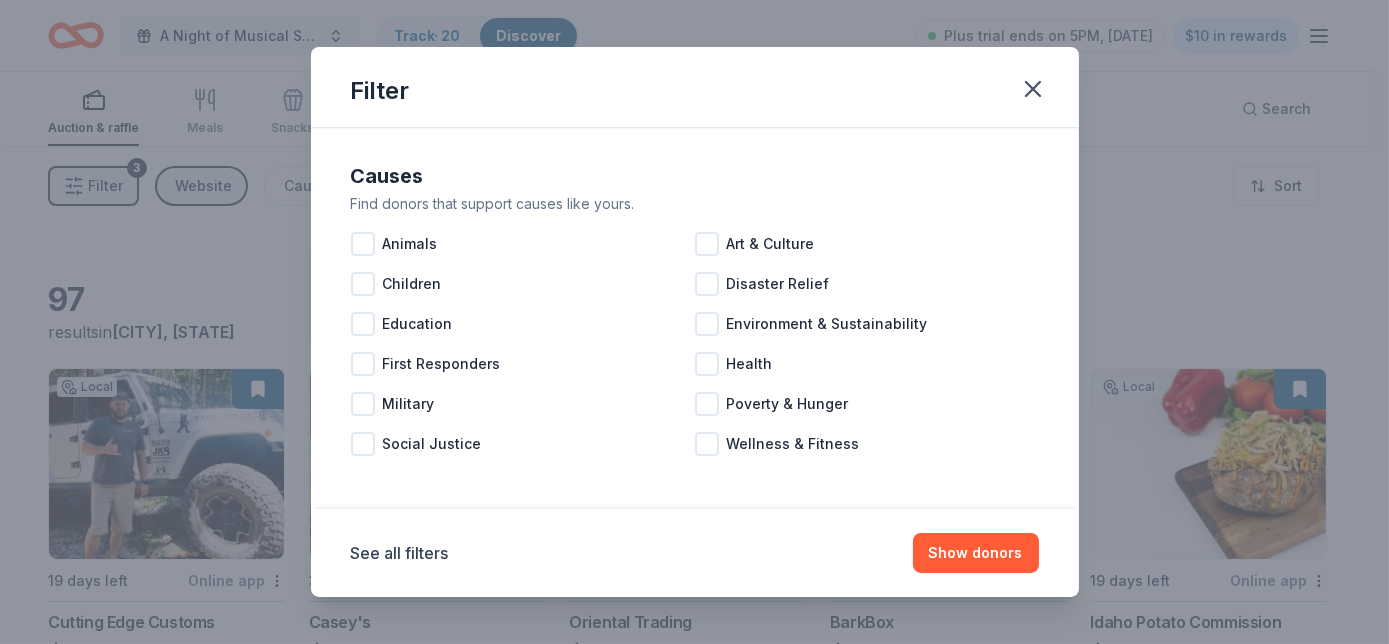 click on "Art & Culture" at bounding box center [771, 244] 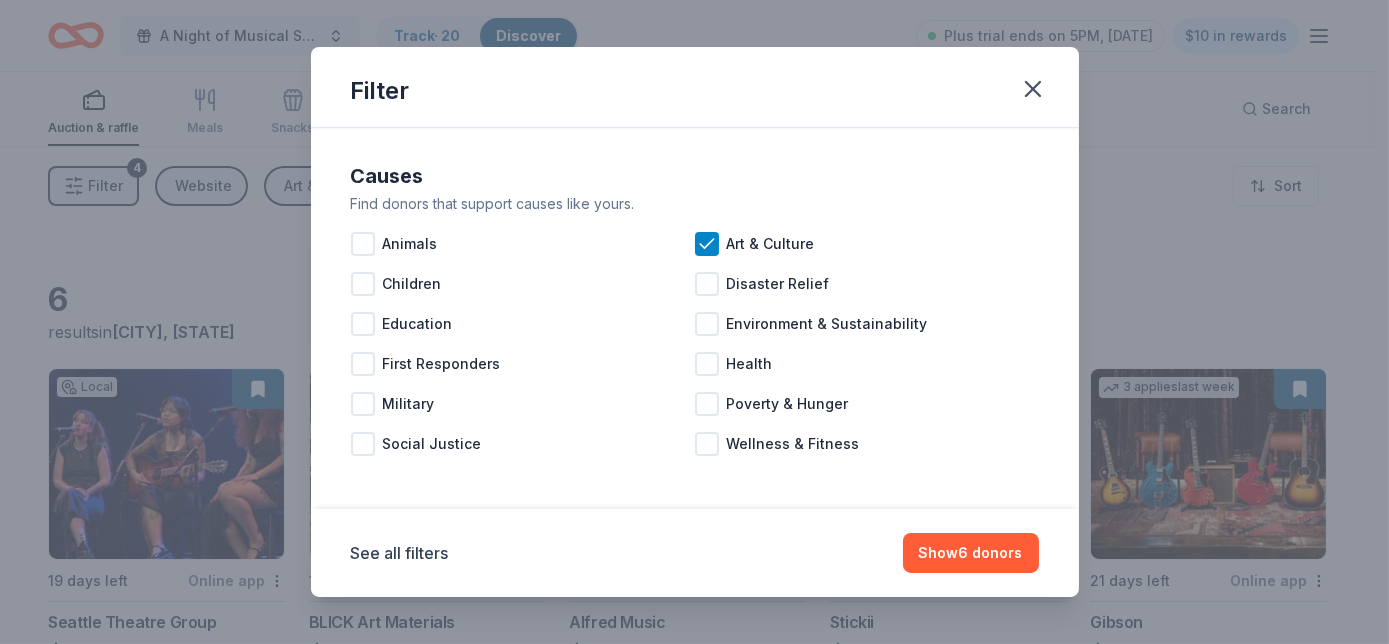 click on "Show  6   donors" at bounding box center [971, 553] 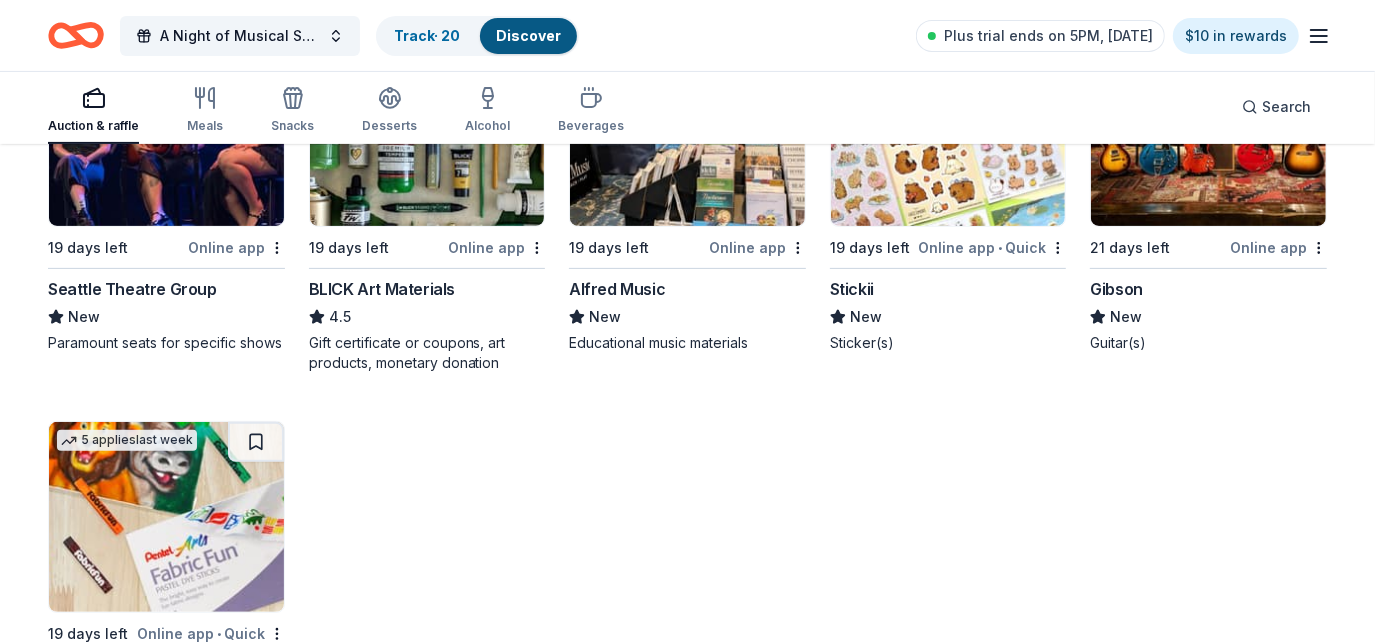 scroll, scrollTop: 334, scrollLeft: 0, axis: vertical 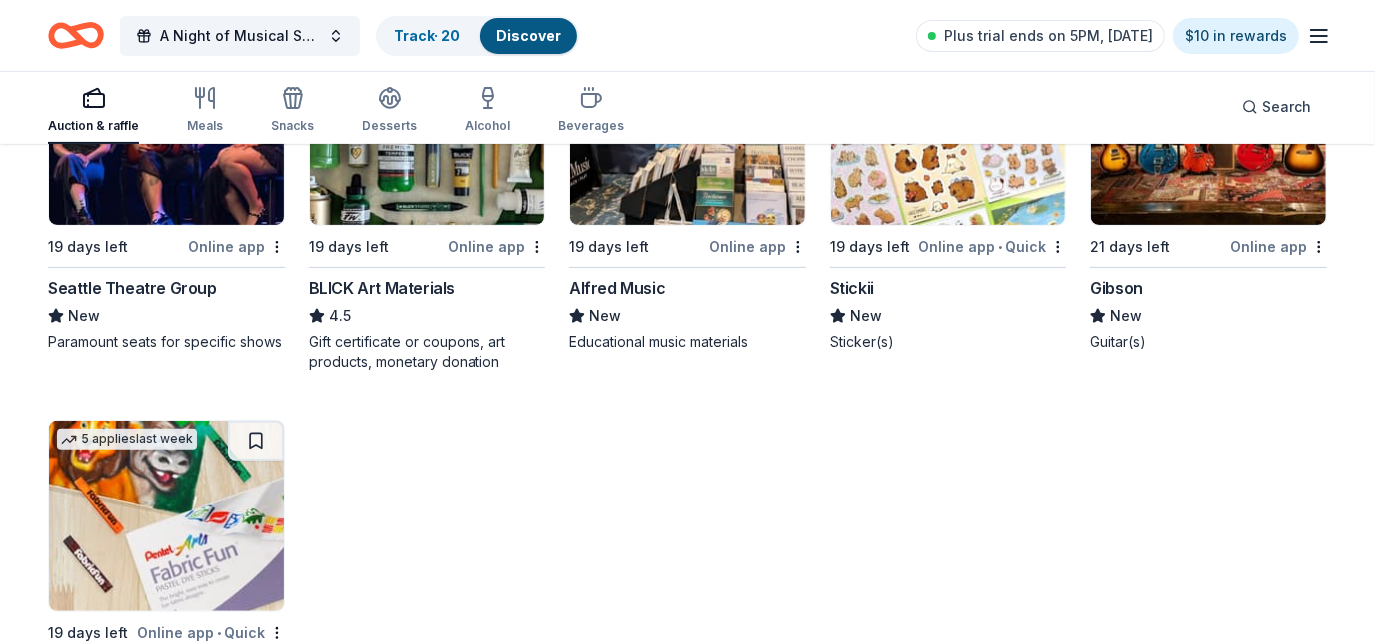 click on "BLICK Art Materials" at bounding box center (382, 288) 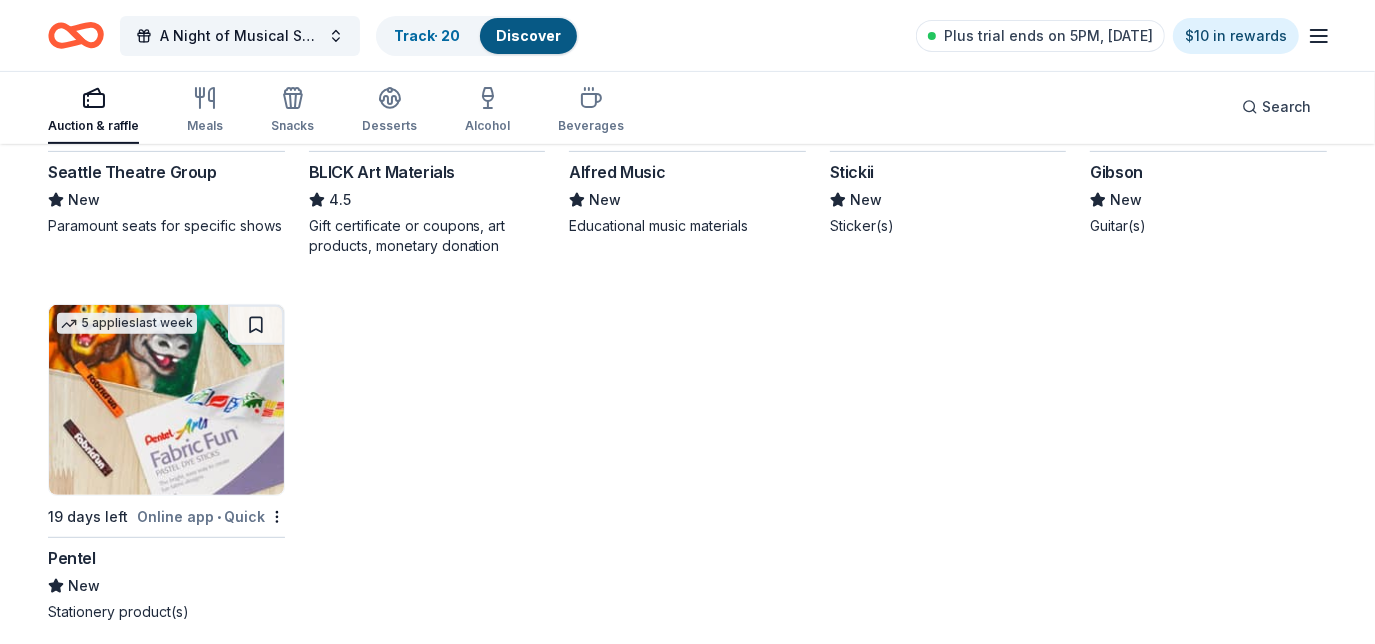 scroll, scrollTop: 466, scrollLeft: 0, axis: vertical 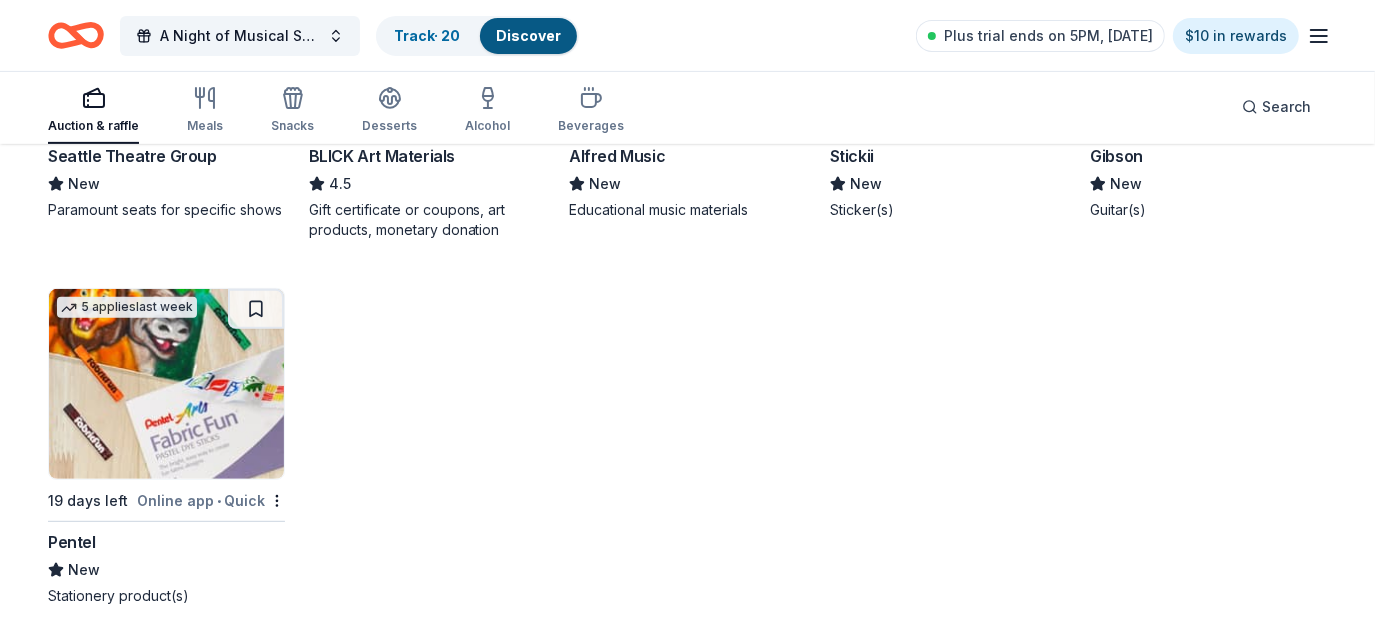 click on "Pentel" at bounding box center (72, 542) 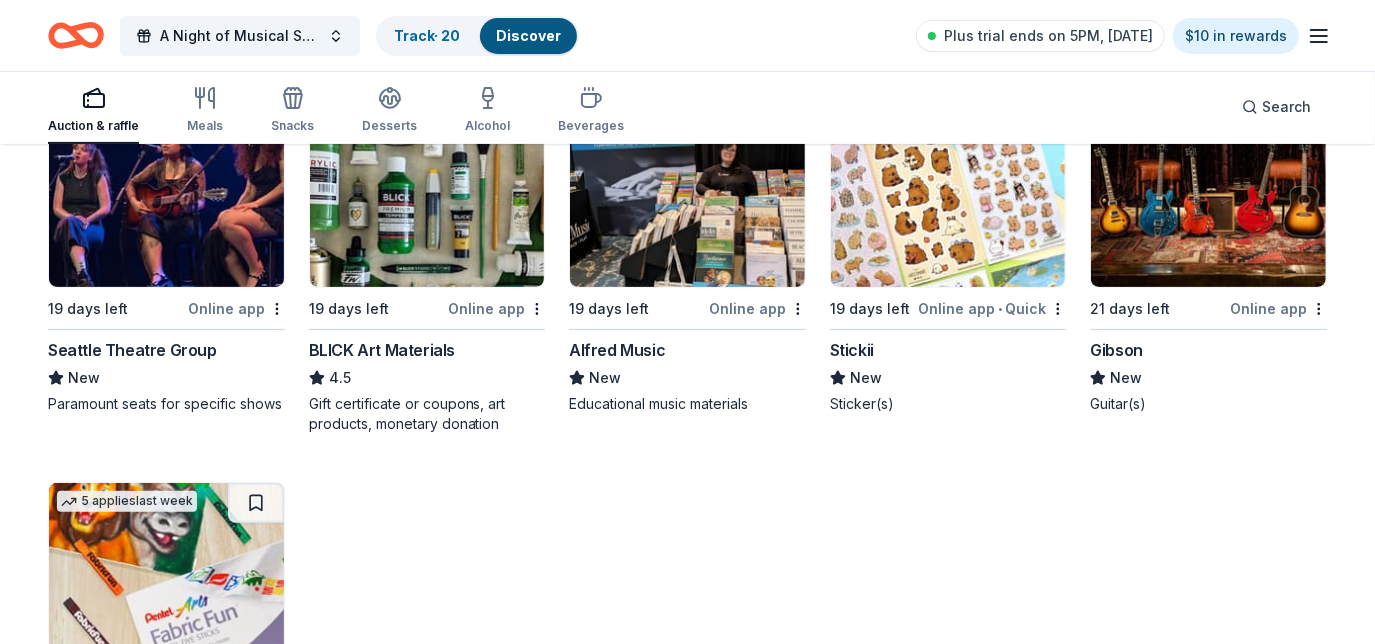 scroll, scrollTop: 205, scrollLeft: 0, axis: vertical 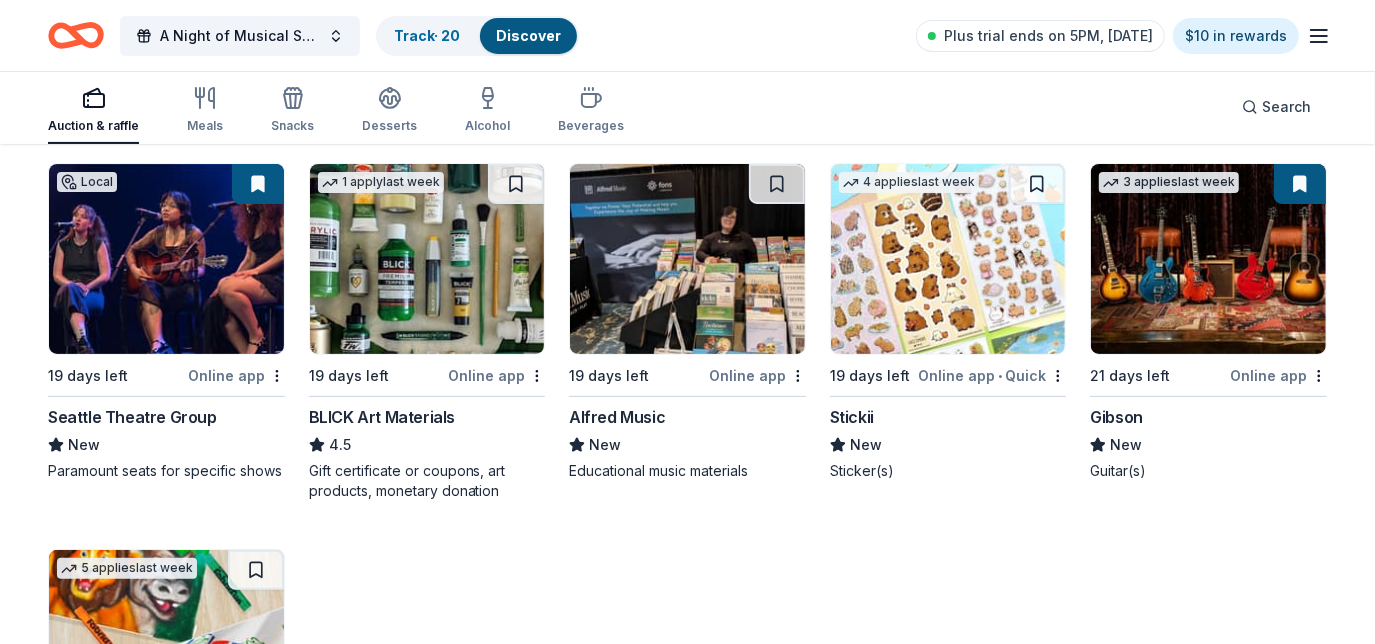 click on "Gibson" at bounding box center [1116, 417] 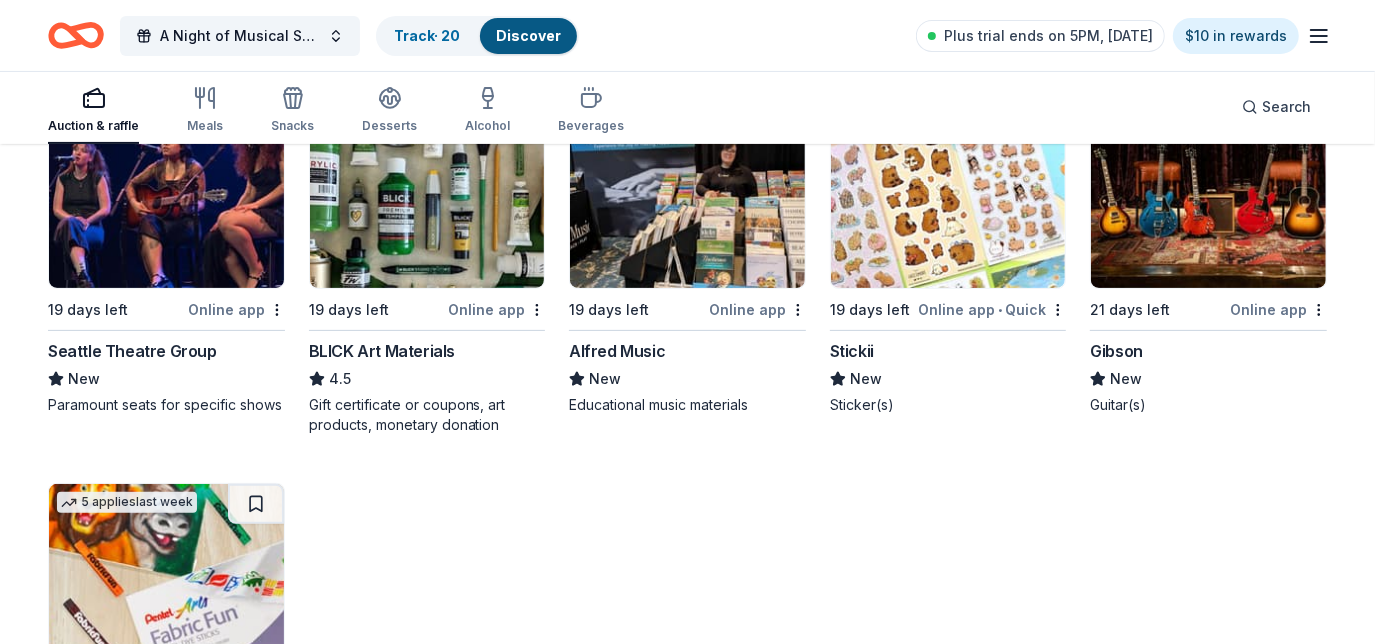 scroll, scrollTop: 314, scrollLeft: 0, axis: vertical 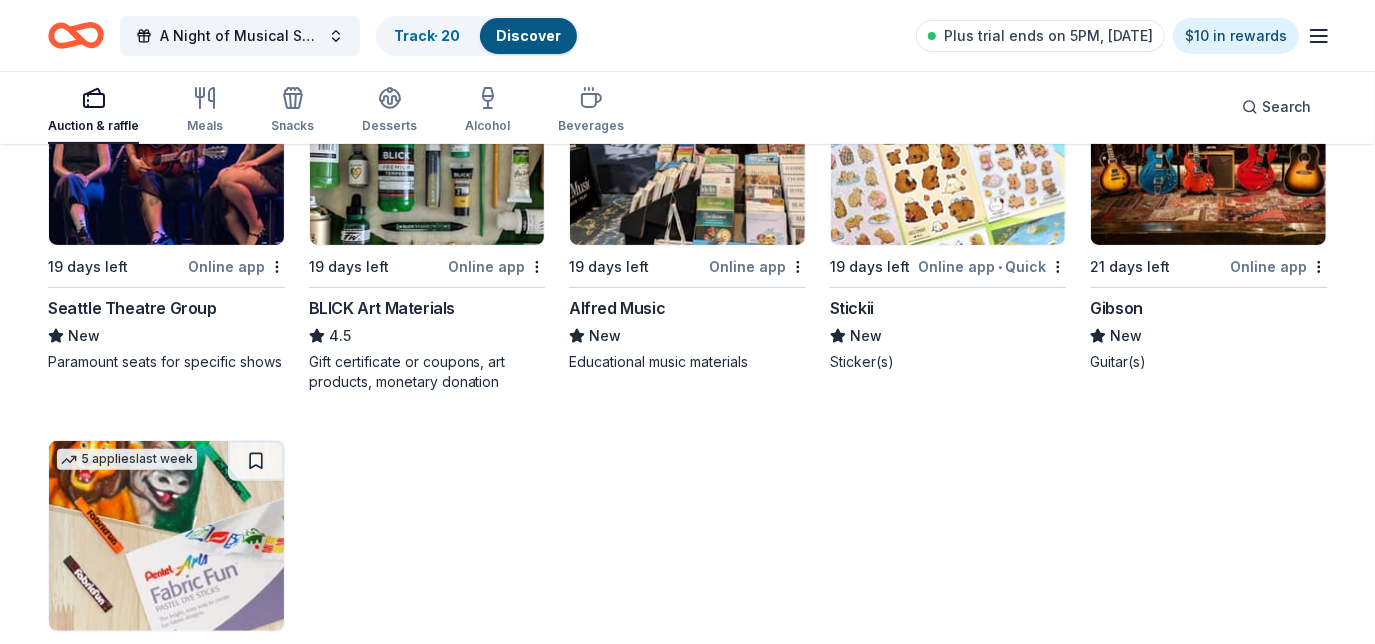 click on "Alfred Music" at bounding box center (617, 308) 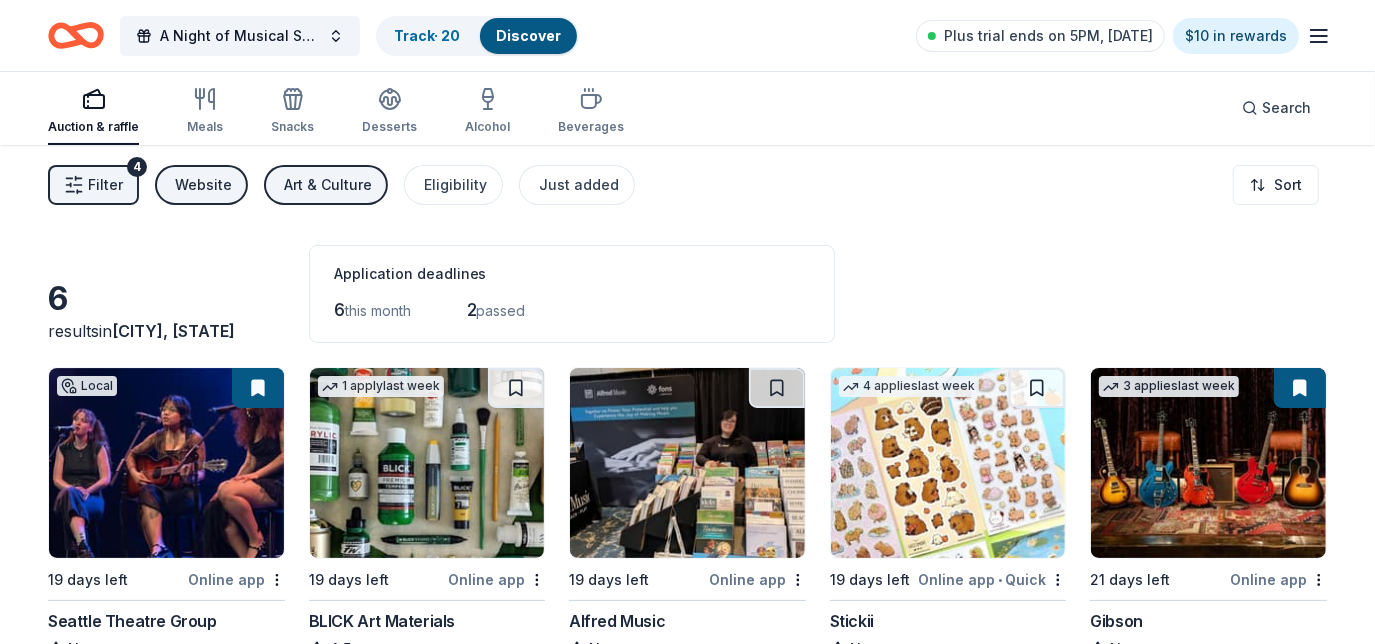 scroll, scrollTop: 0, scrollLeft: 0, axis: both 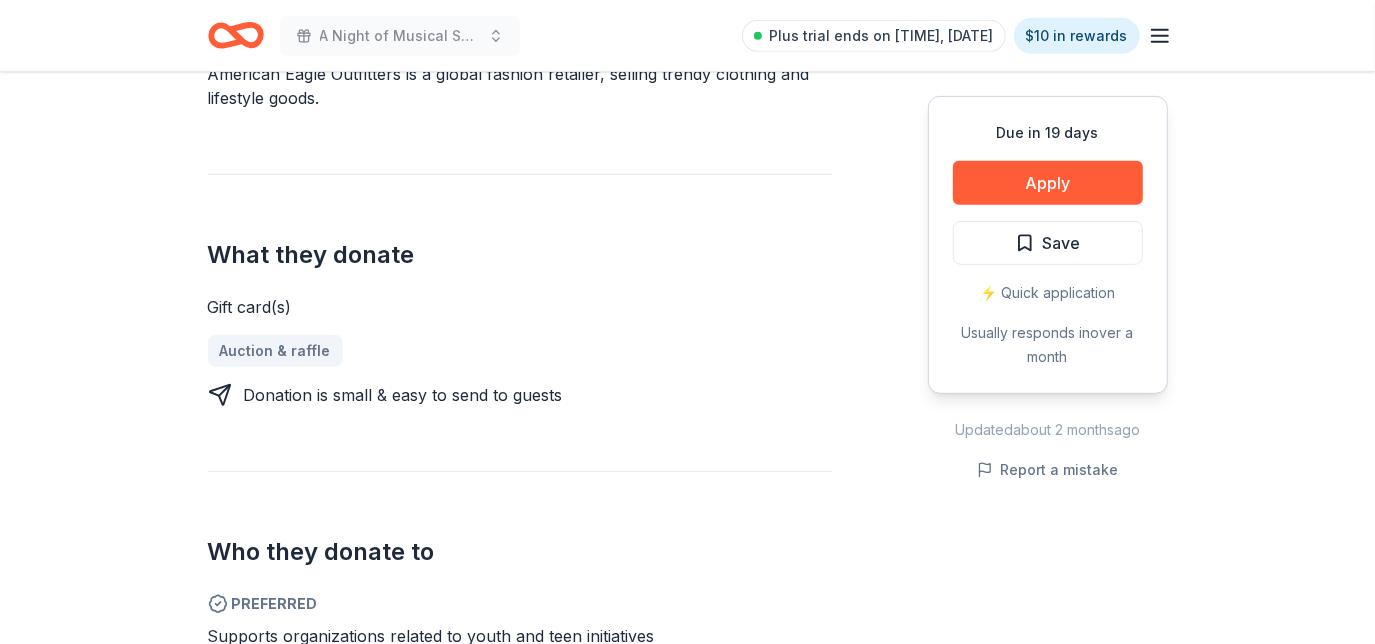 click on "Apply" at bounding box center [1048, 183] 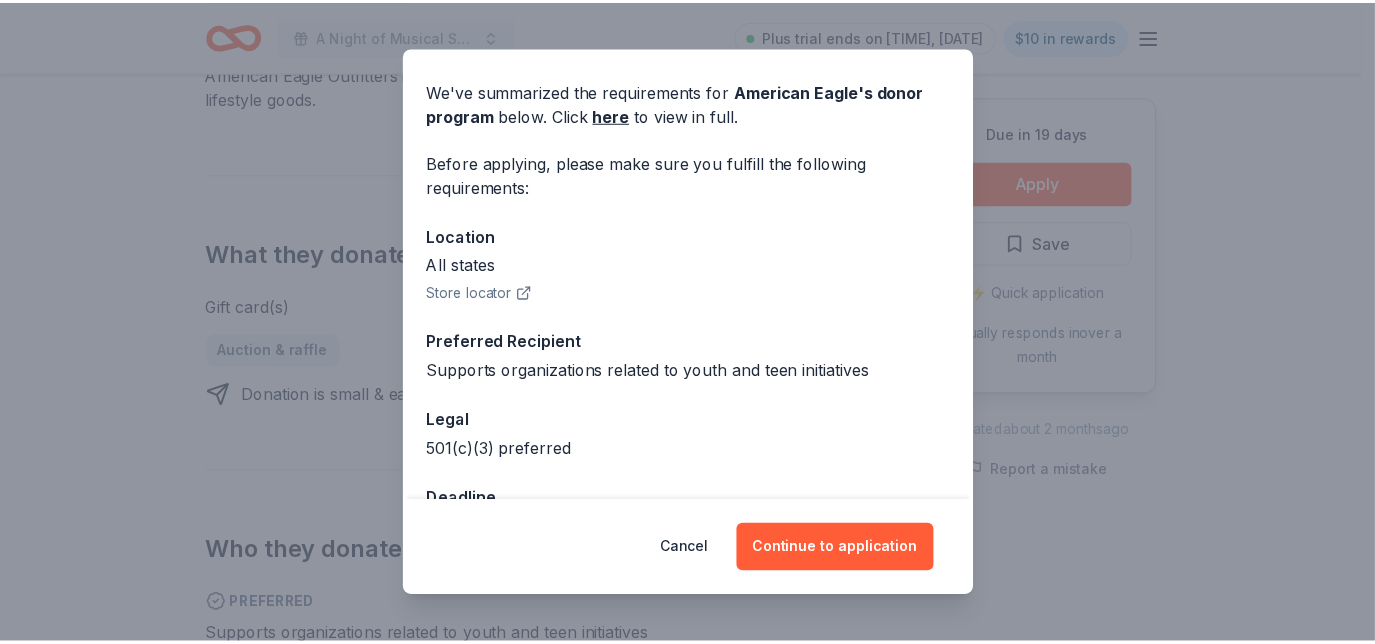 scroll, scrollTop: 131, scrollLeft: 0, axis: vertical 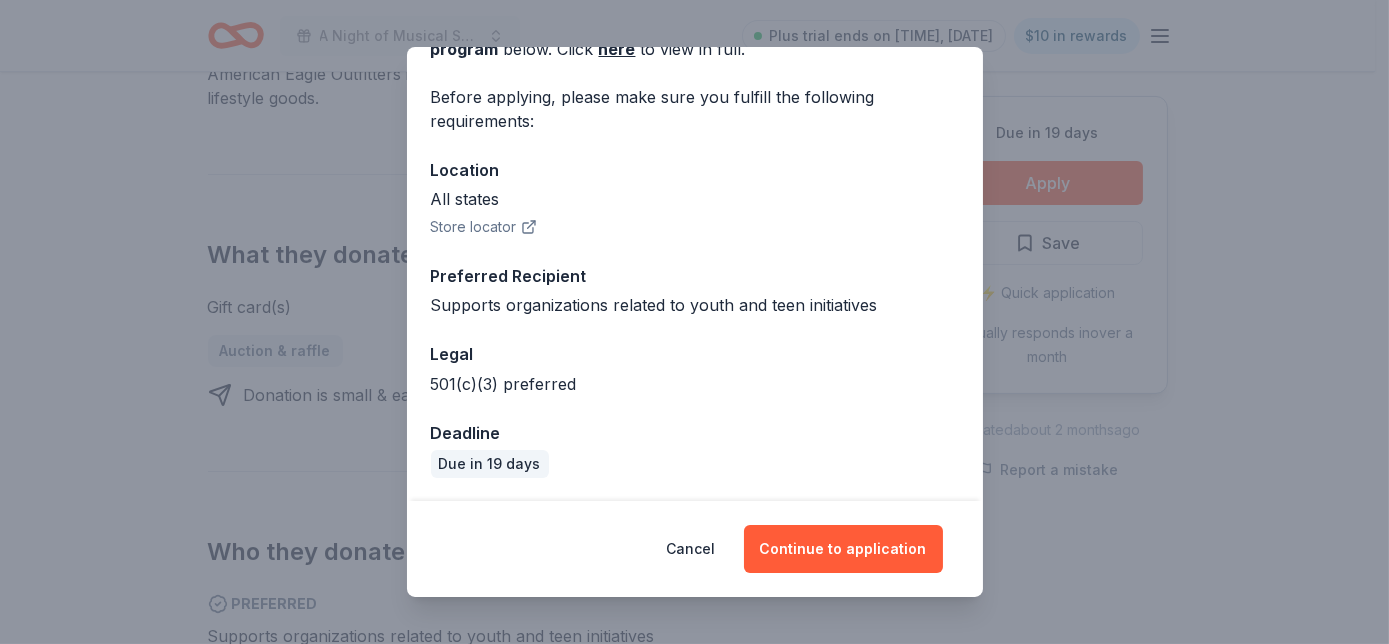 click on "Continue to application" at bounding box center [843, 549] 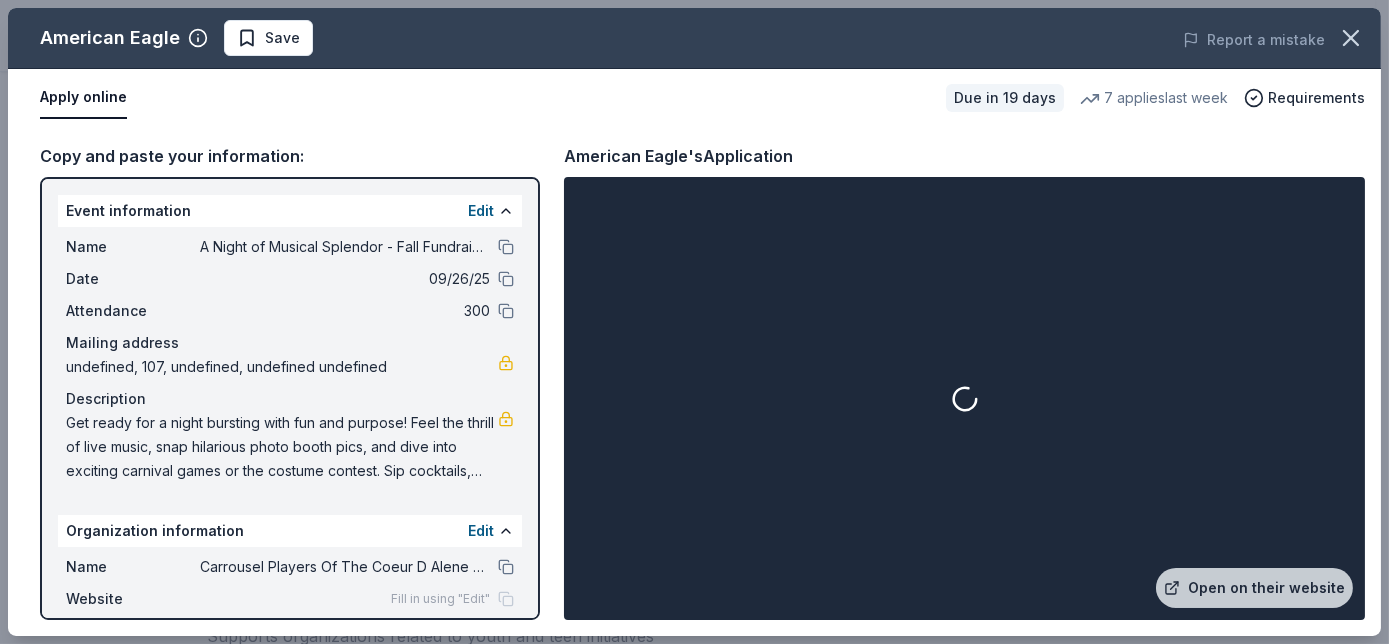 click on "Open on their website" at bounding box center [1254, 588] 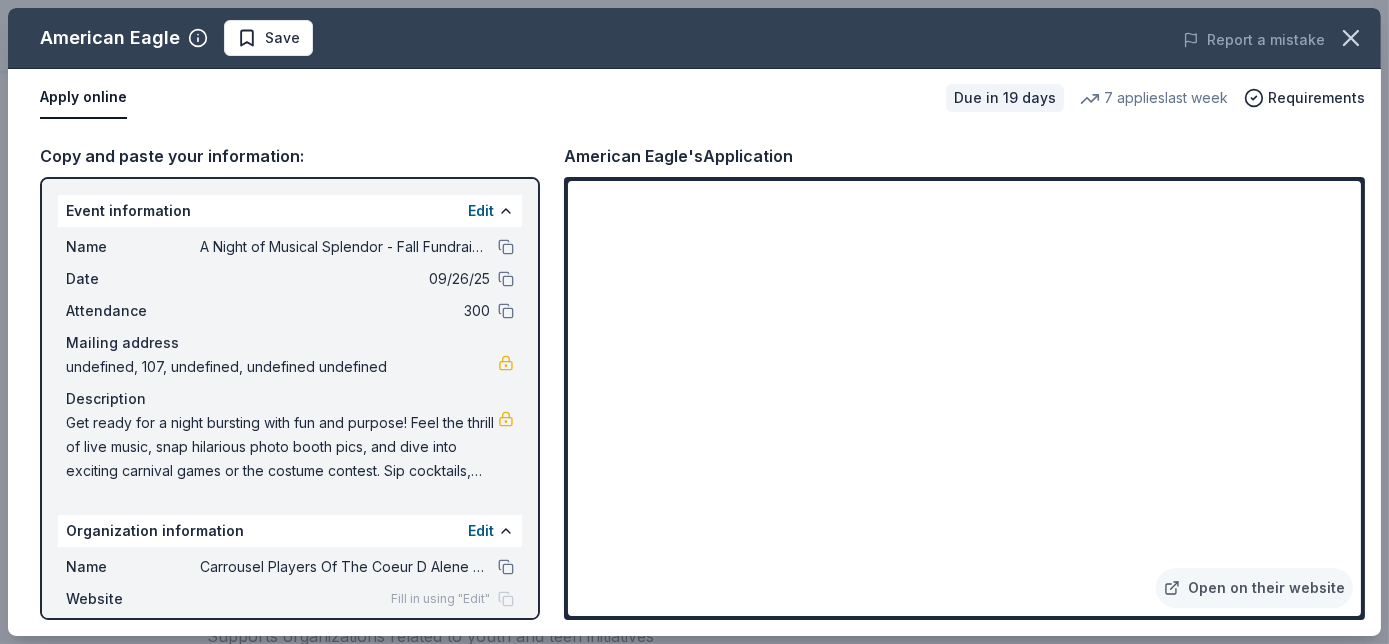 click 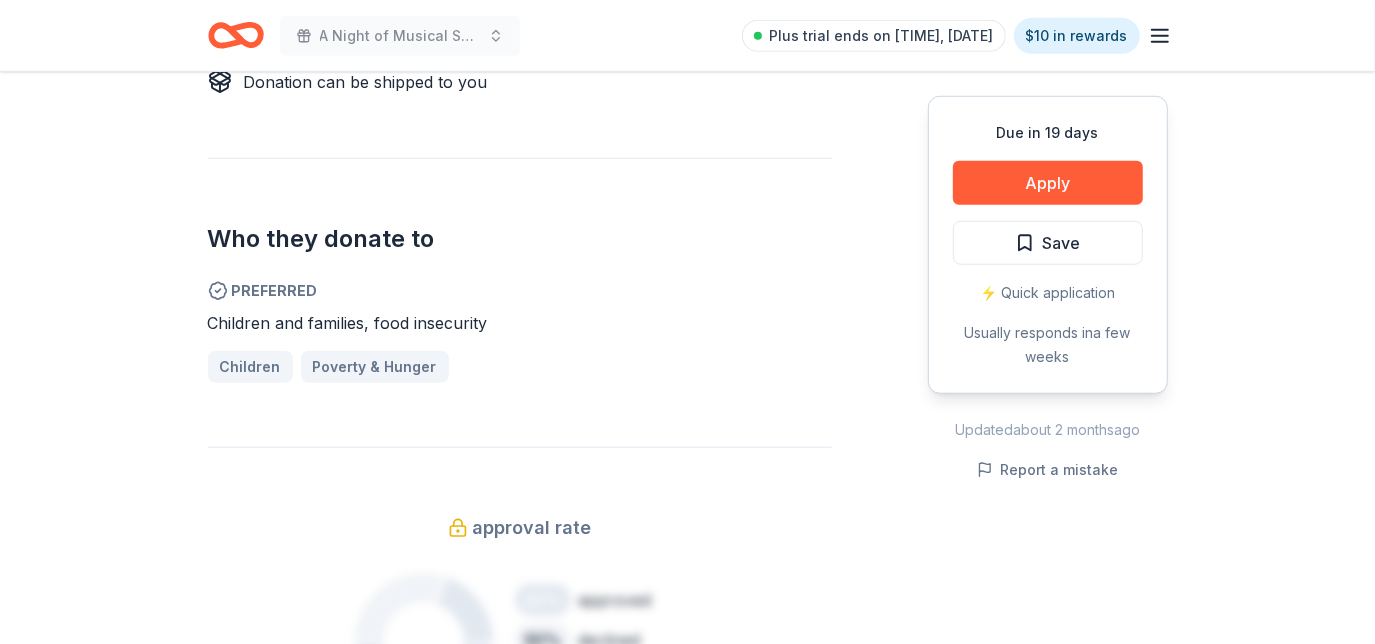 scroll, scrollTop: 1023, scrollLeft: 0, axis: vertical 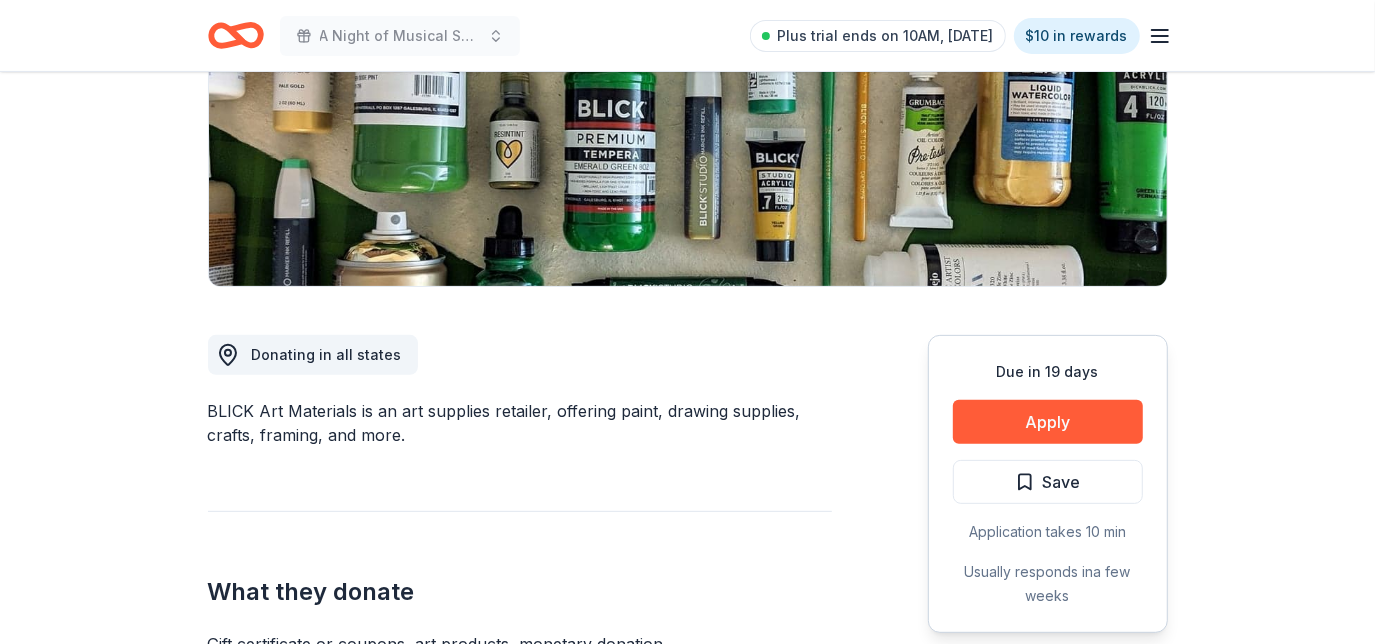 click on "Apply" at bounding box center [1048, 422] 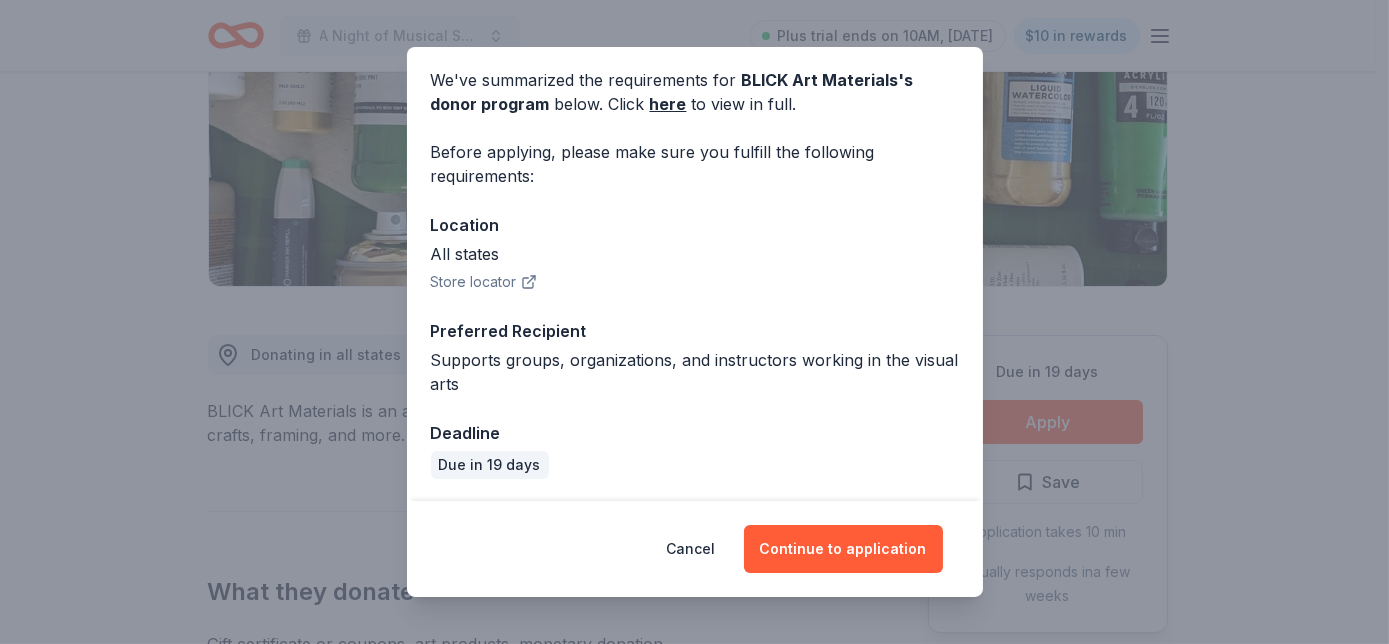 scroll, scrollTop: 77, scrollLeft: 0, axis: vertical 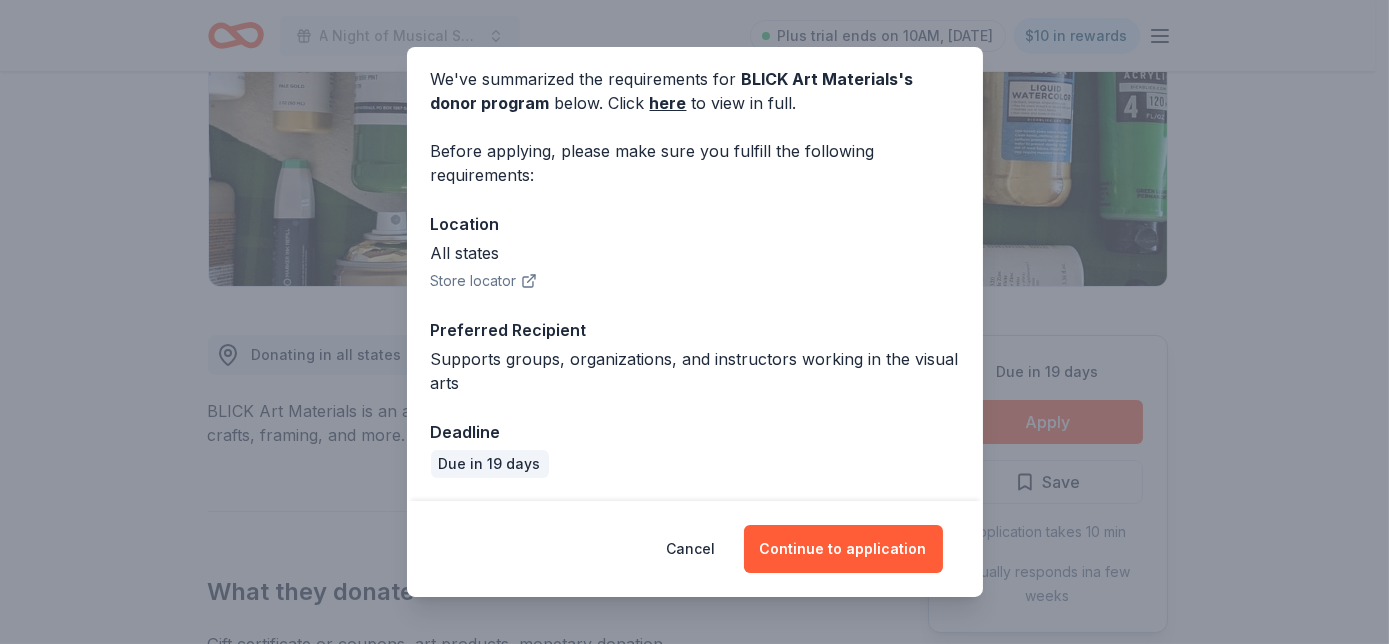 click on "Continue to application" at bounding box center (843, 549) 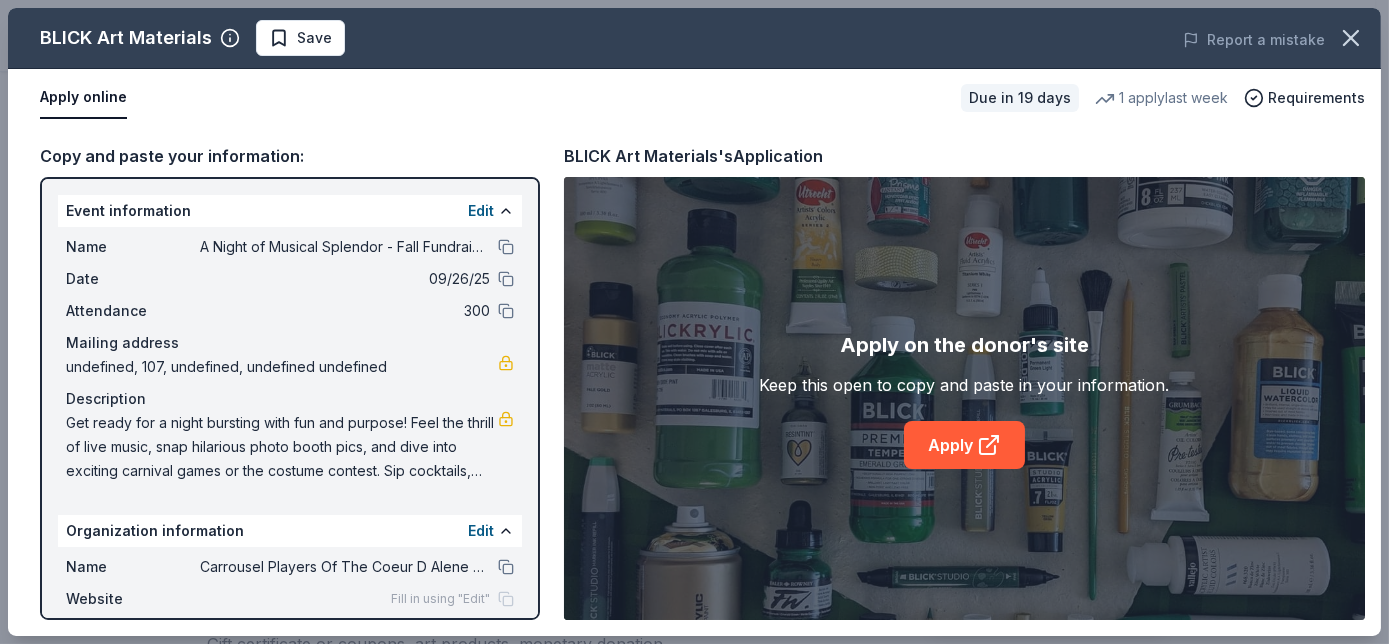 click 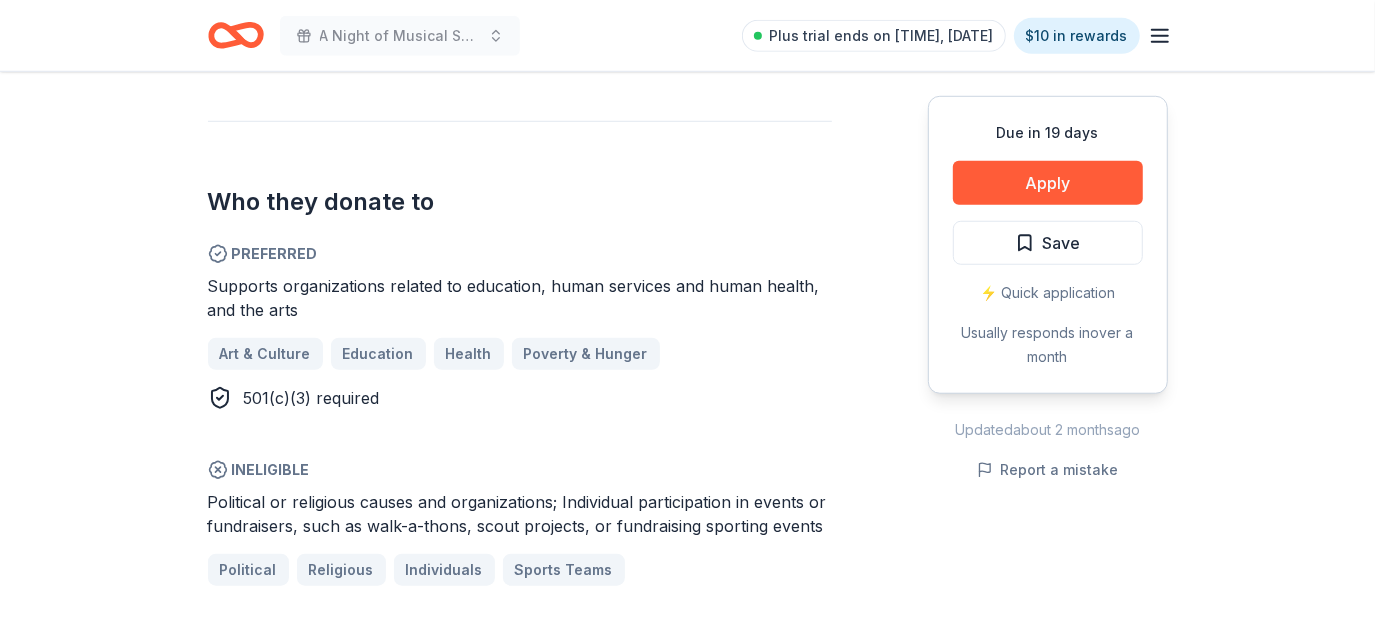 scroll, scrollTop: 986, scrollLeft: 0, axis: vertical 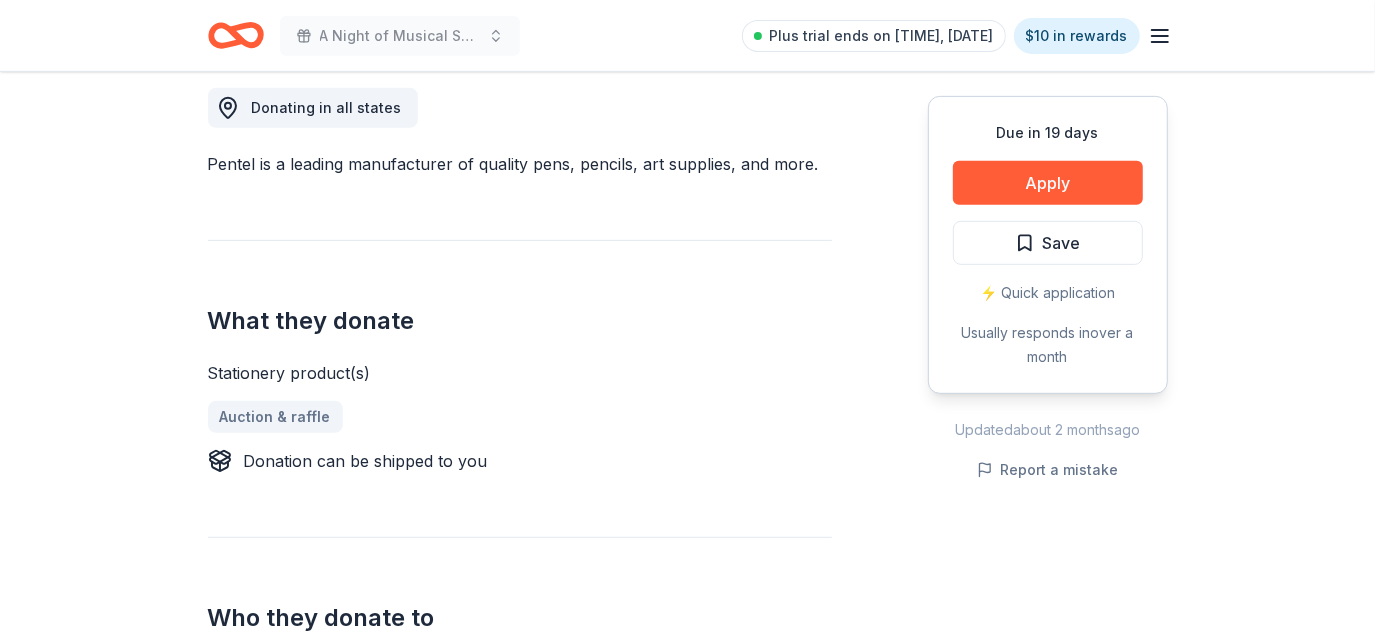 click on "Stationery product(s)" at bounding box center [520, 373] 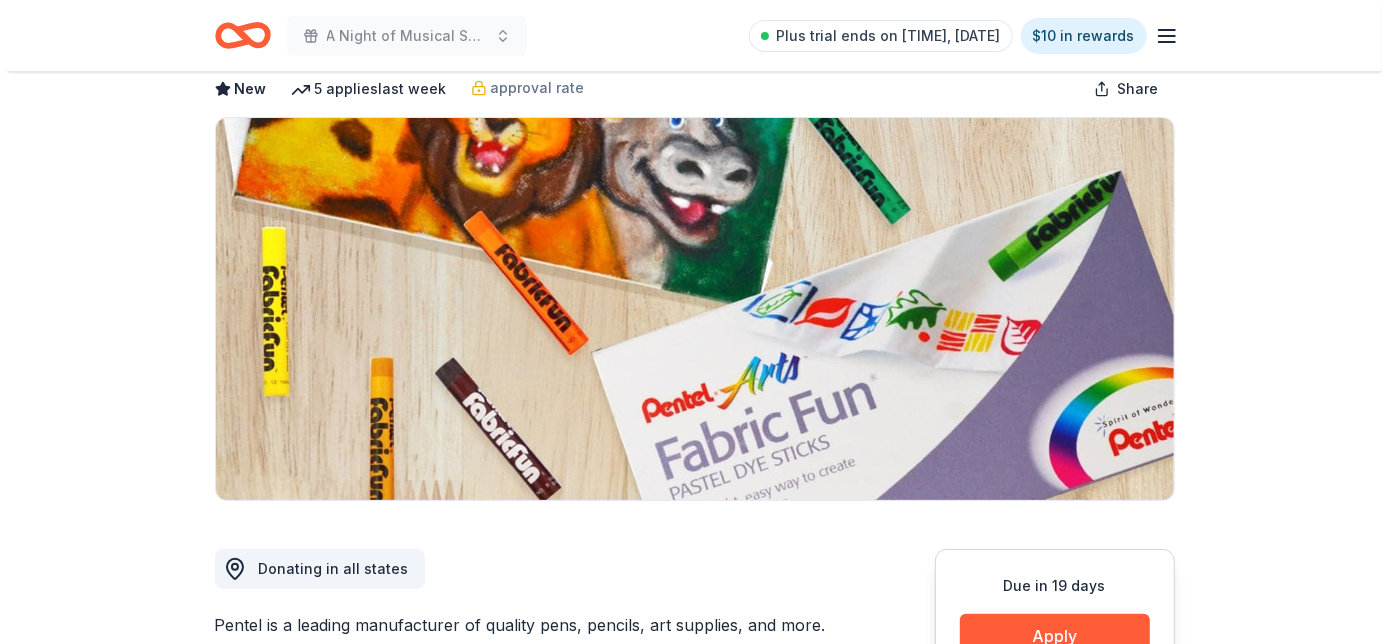 scroll, scrollTop: 106, scrollLeft: 0, axis: vertical 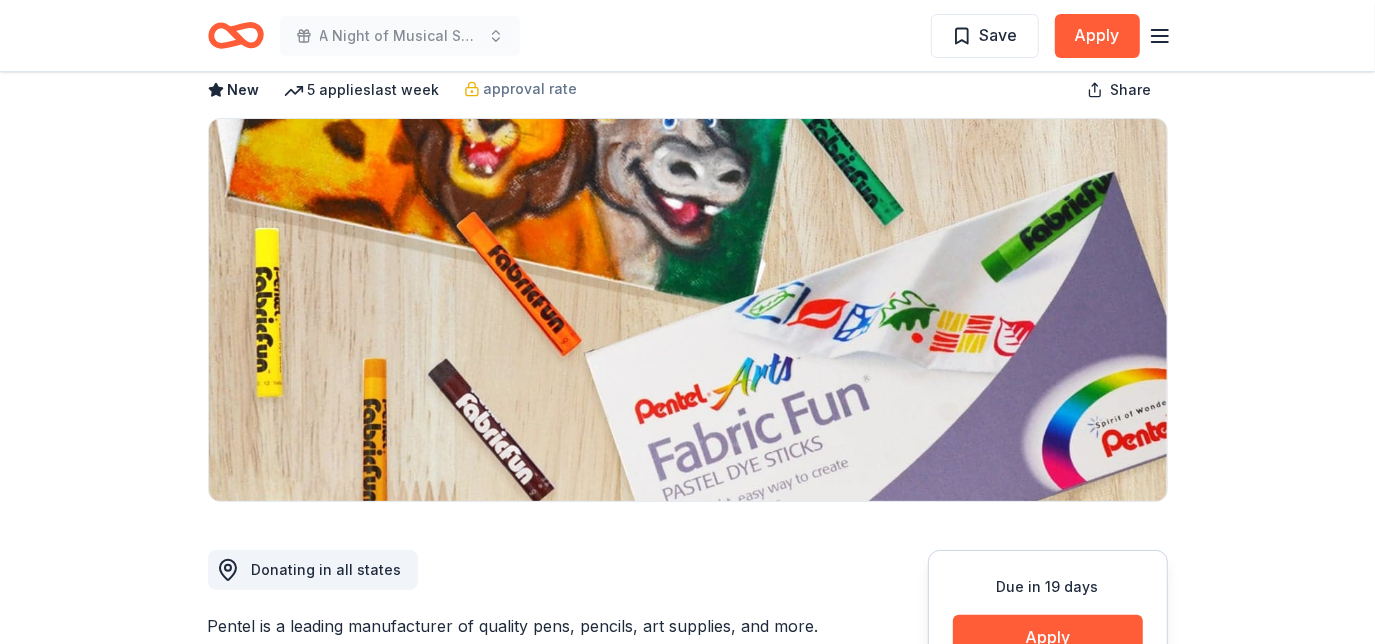 click on "Apply" at bounding box center (1048, 637) 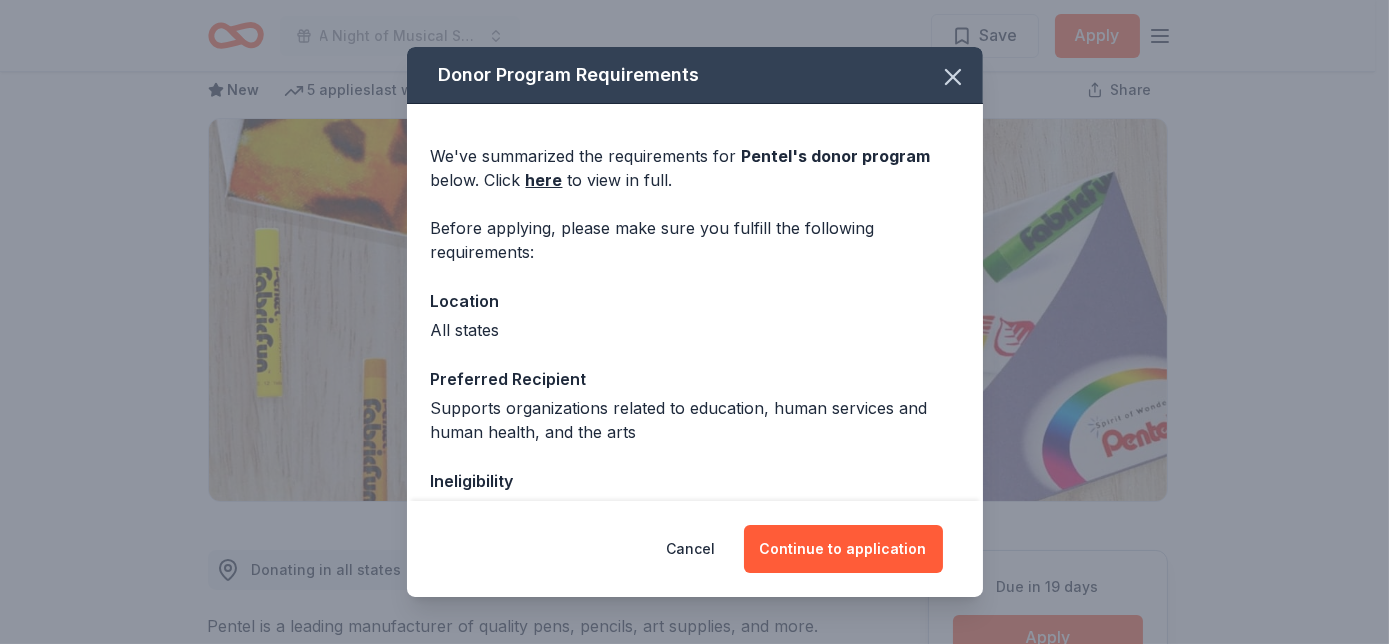 click on "Continue to application" at bounding box center [843, 549] 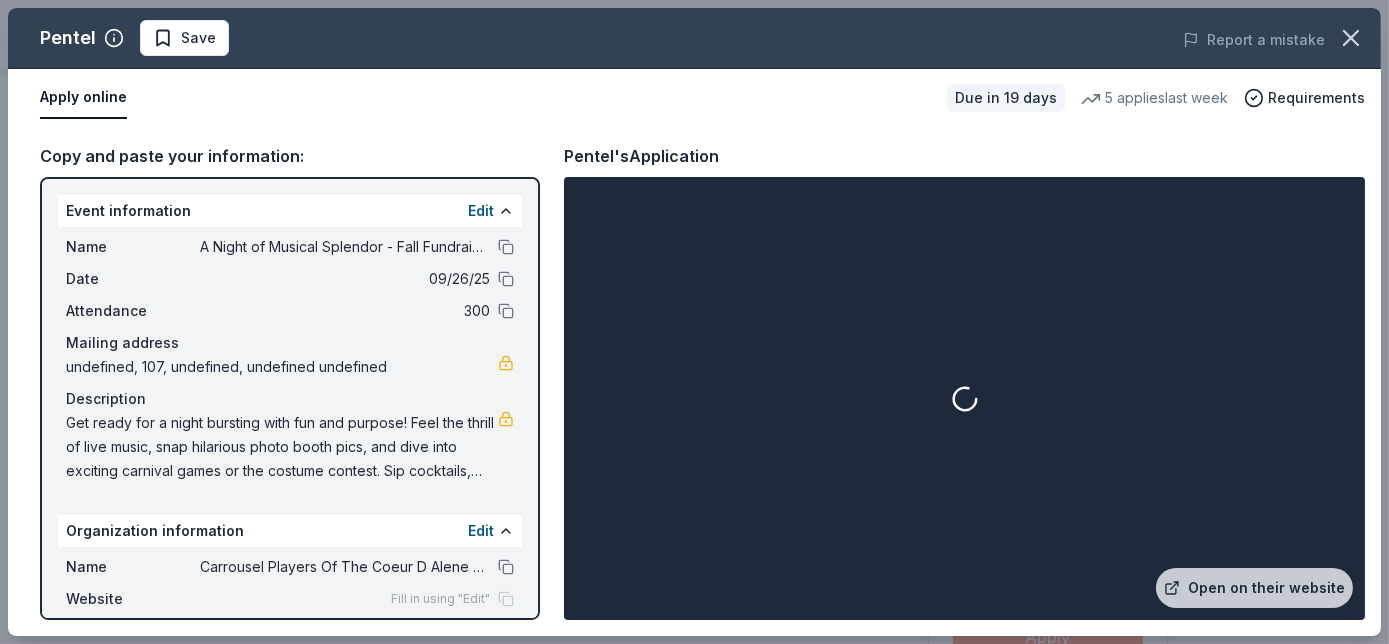 click on "Open on their website" at bounding box center (1254, 588) 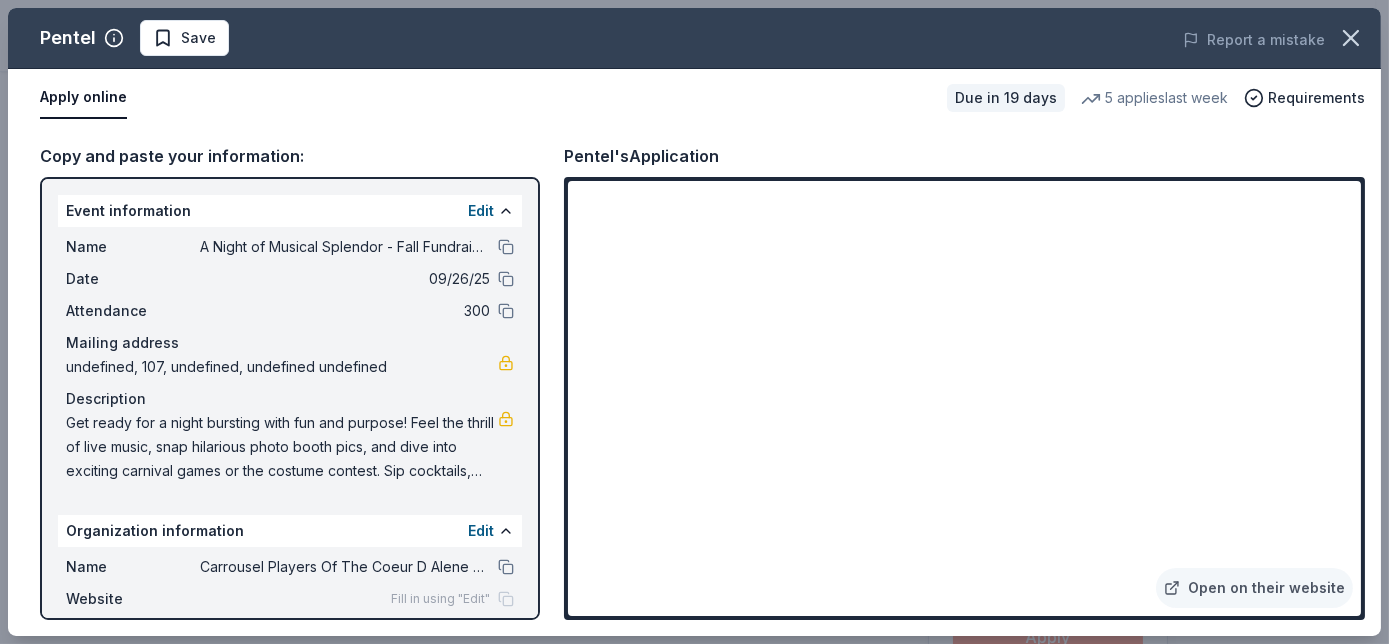 click on "Open on their website" at bounding box center (1254, 588) 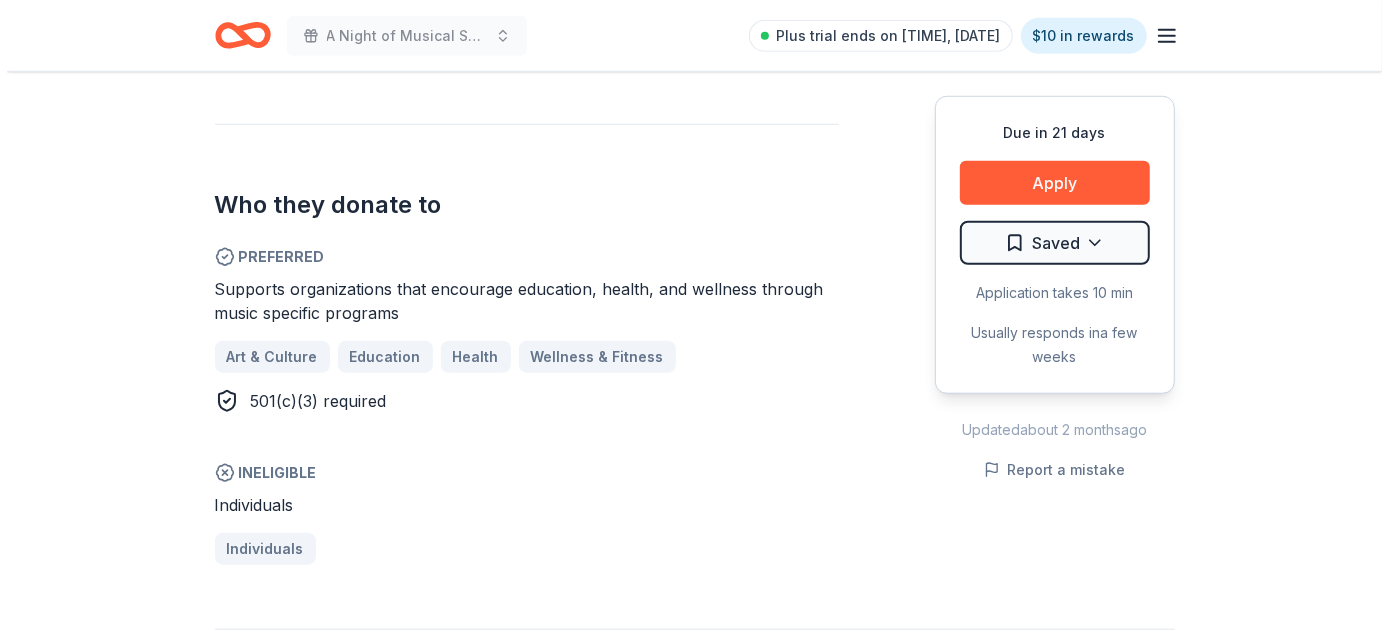 scroll, scrollTop: 1030, scrollLeft: 0, axis: vertical 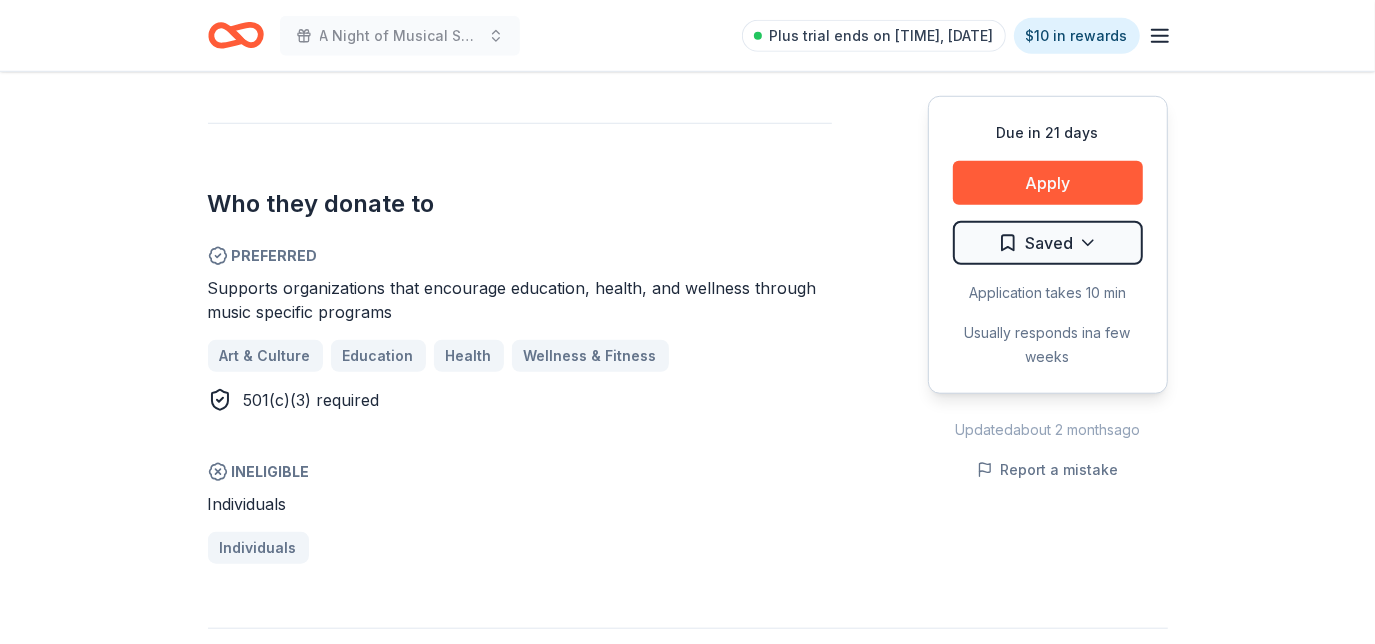 click on "Apply" at bounding box center (1048, 183) 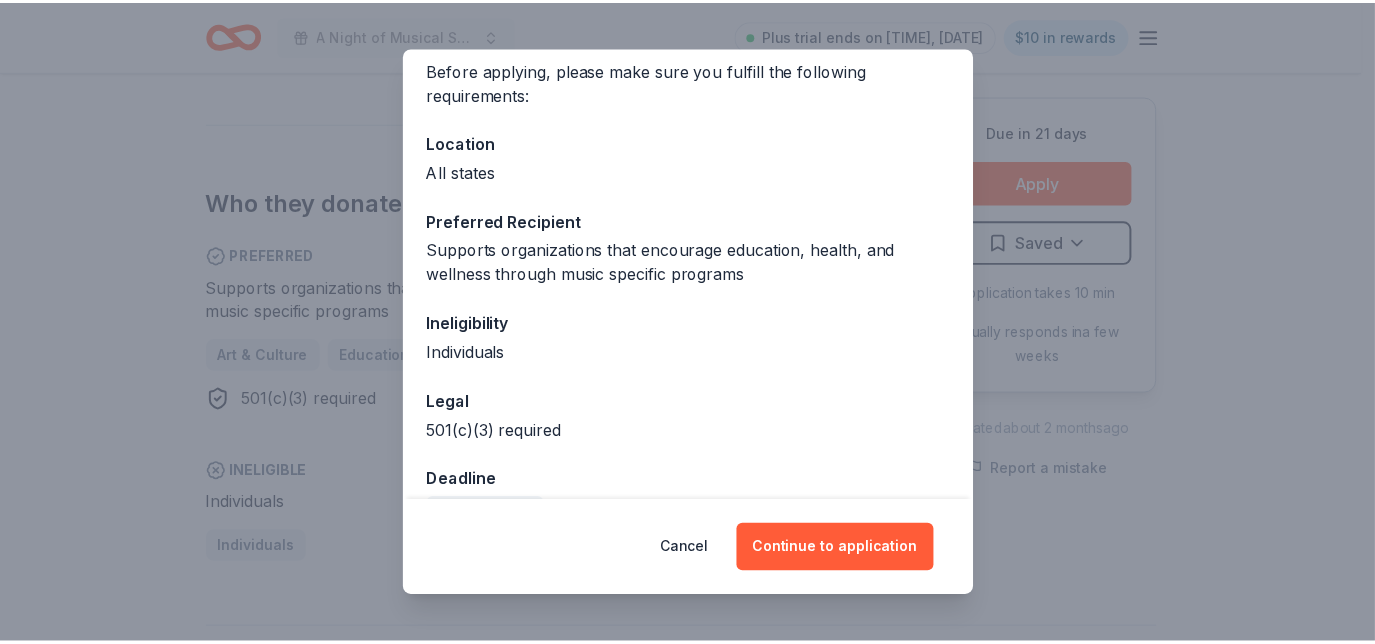 scroll, scrollTop: 205, scrollLeft: 0, axis: vertical 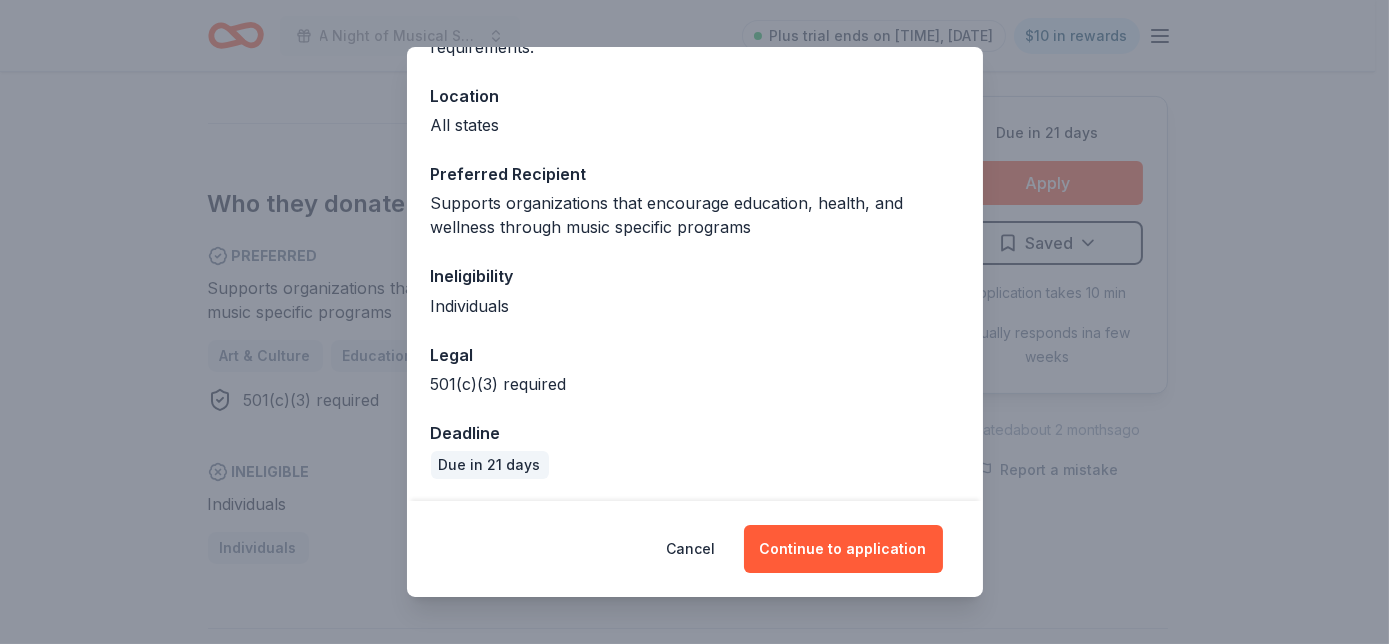 click on "Continue to application" at bounding box center [843, 549] 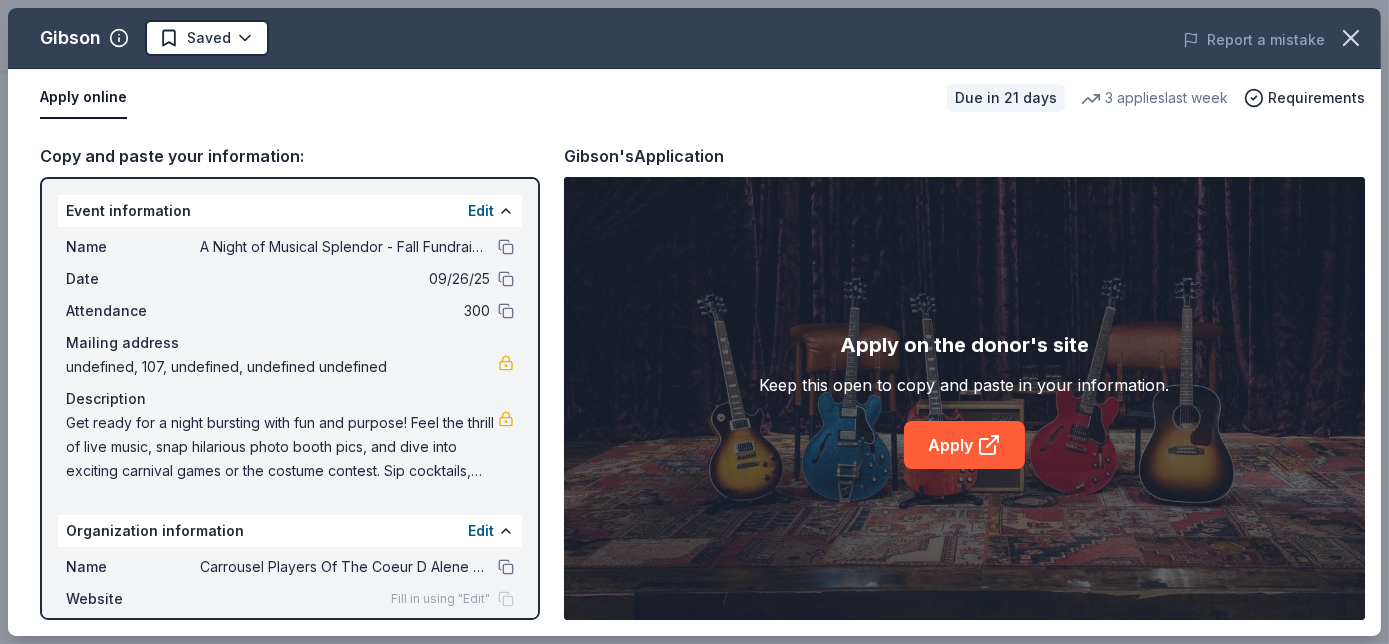 click 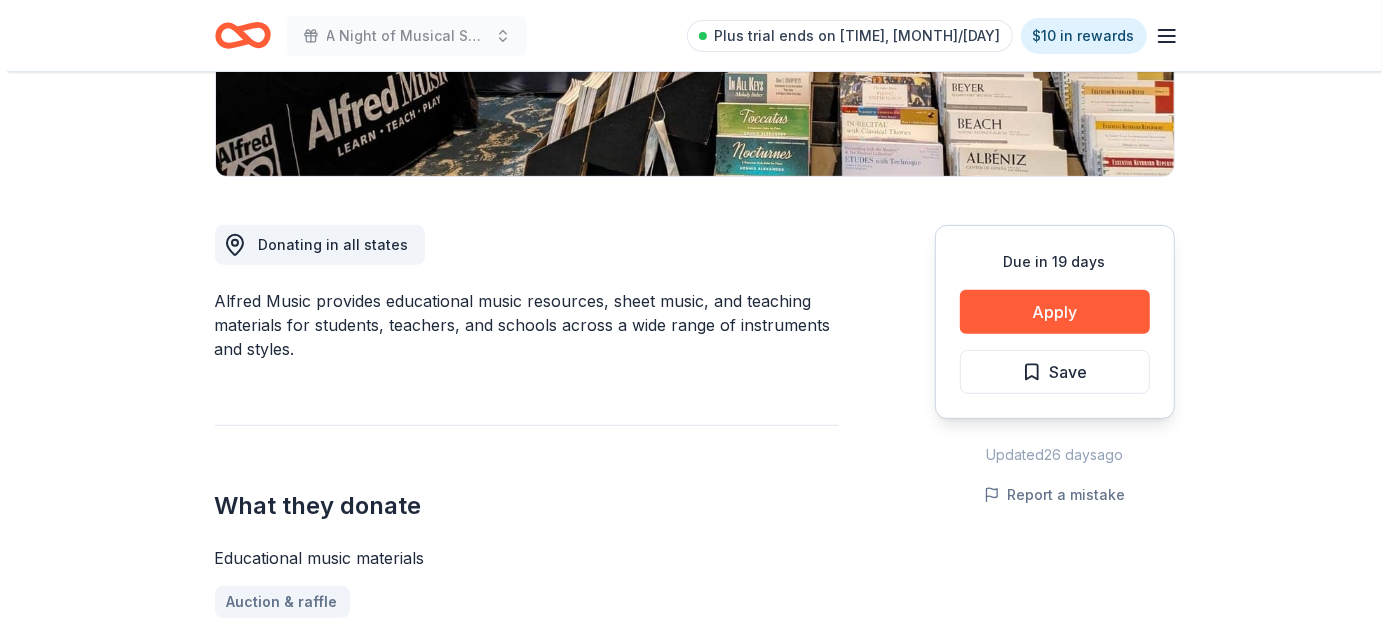 scroll, scrollTop: 416, scrollLeft: 0, axis: vertical 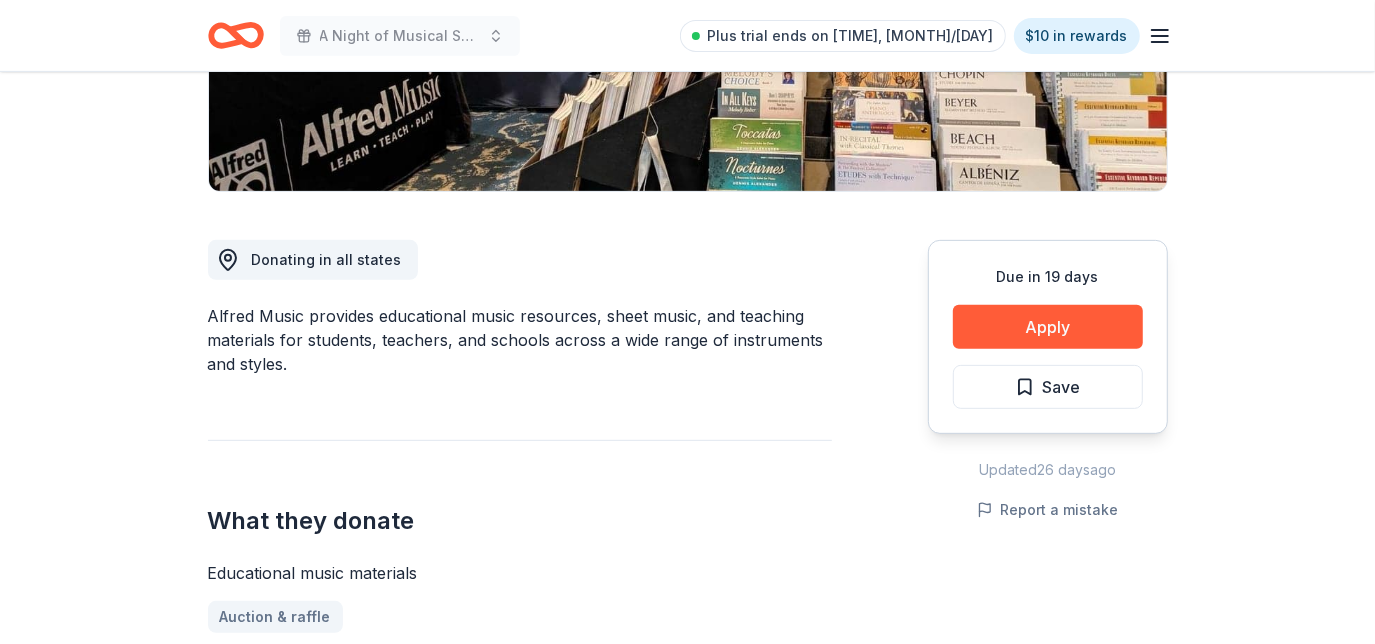 click on "Apply" at bounding box center (1048, 327) 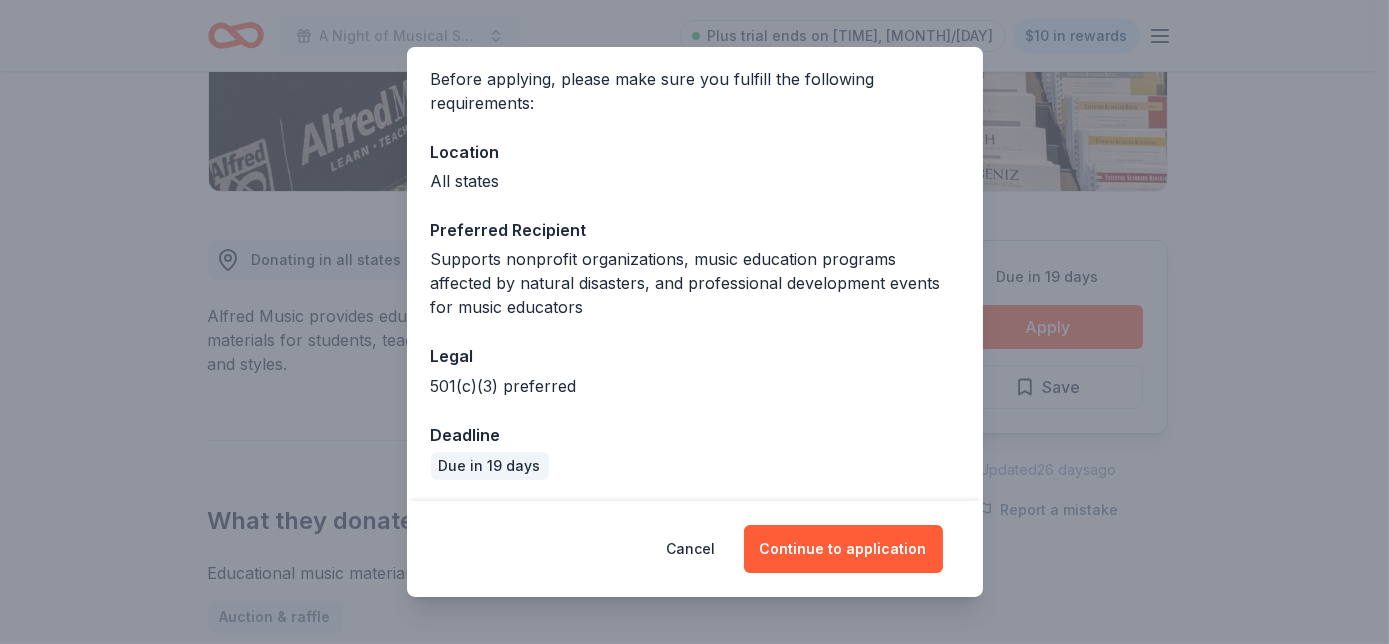 scroll, scrollTop: 152, scrollLeft: 0, axis: vertical 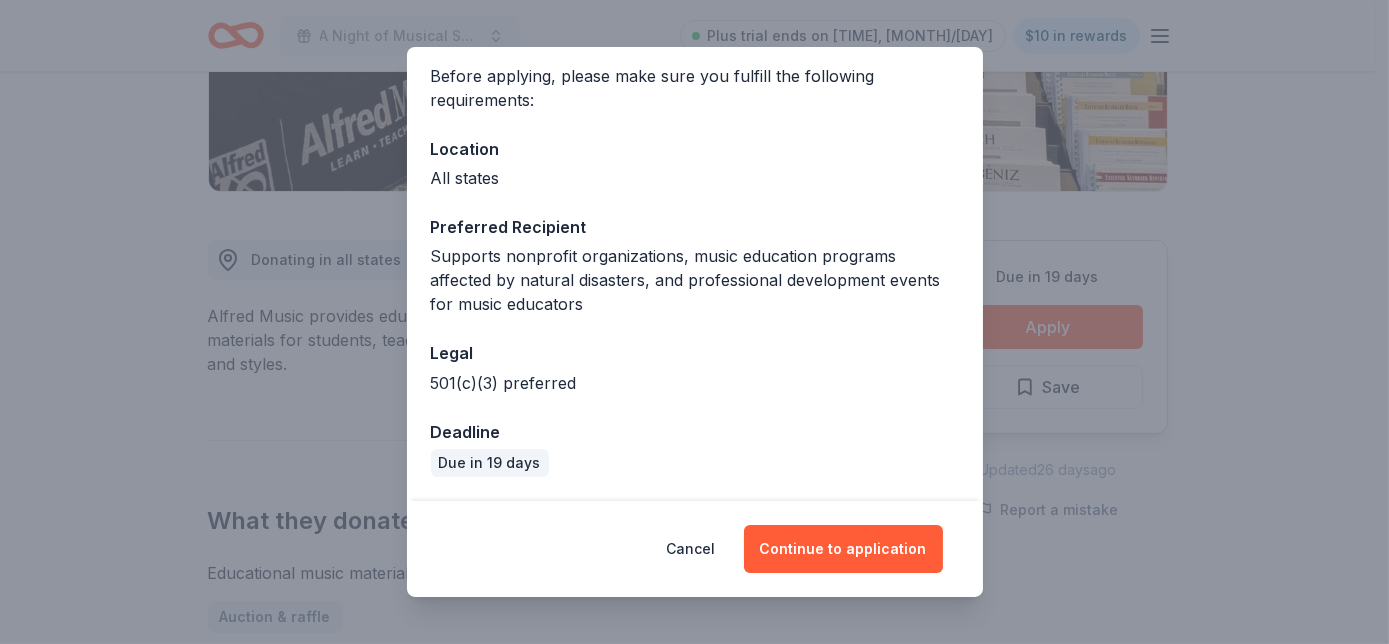 click on "Continue to application" at bounding box center (843, 549) 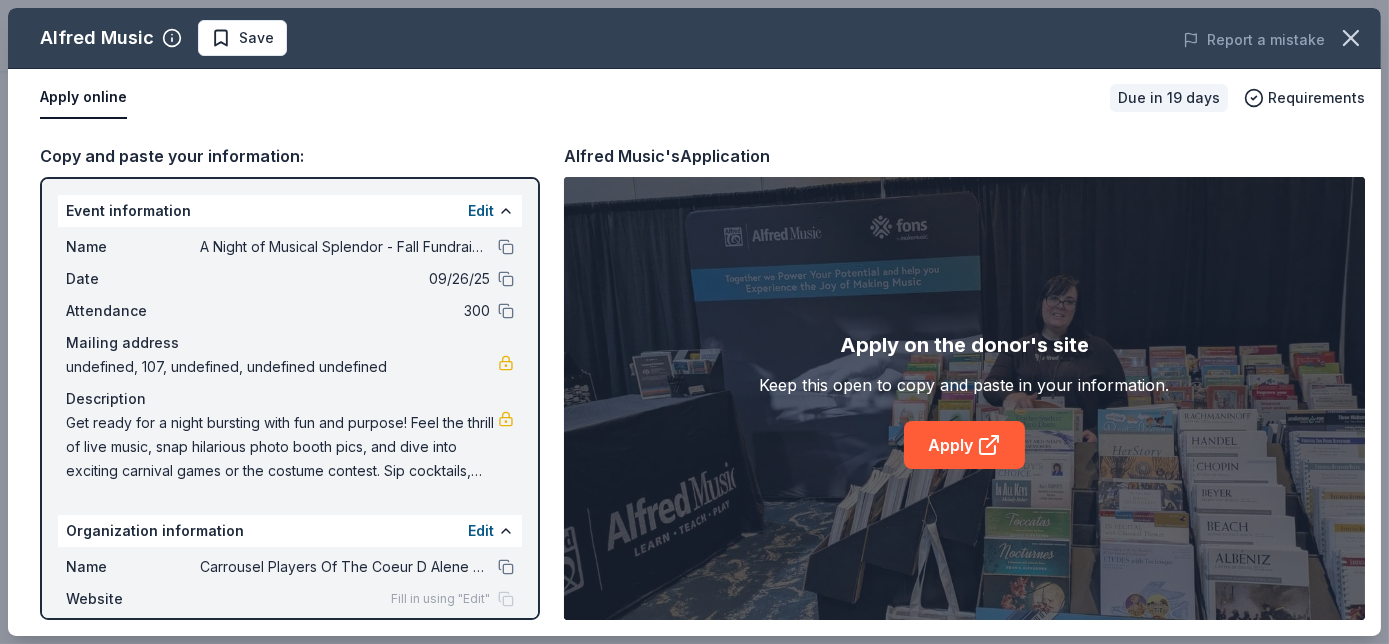 click on "Apply" at bounding box center [964, 445] 